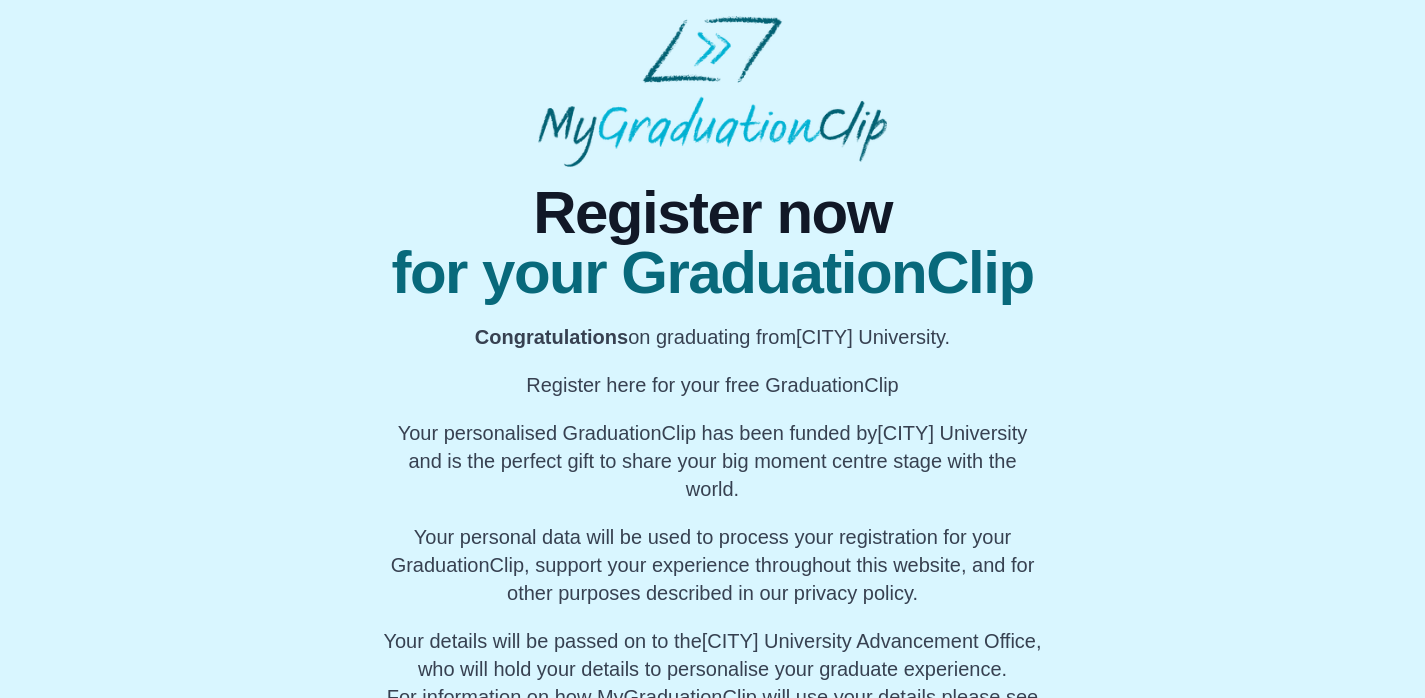 scroll, scrollTop: 107, scrollLeft: 0, axis: vertical 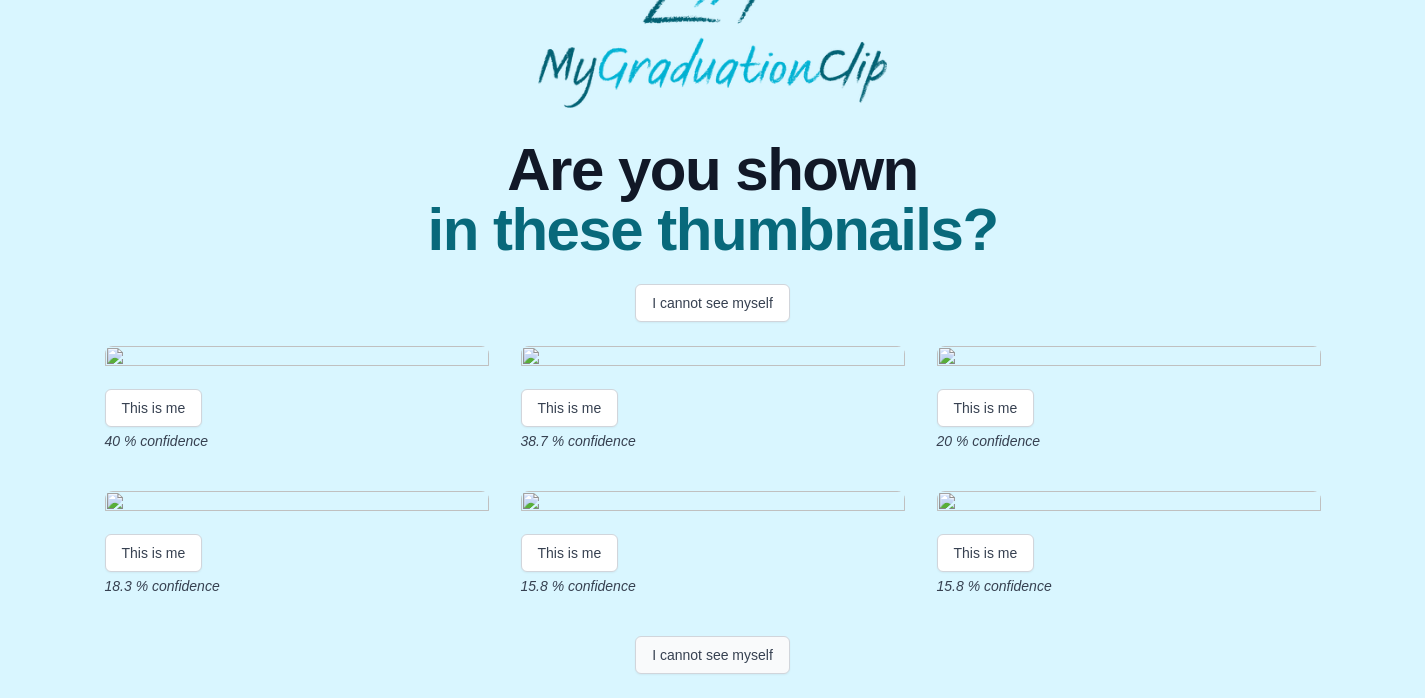 click on "I cannot see myself" at bounding box center (712, 655) 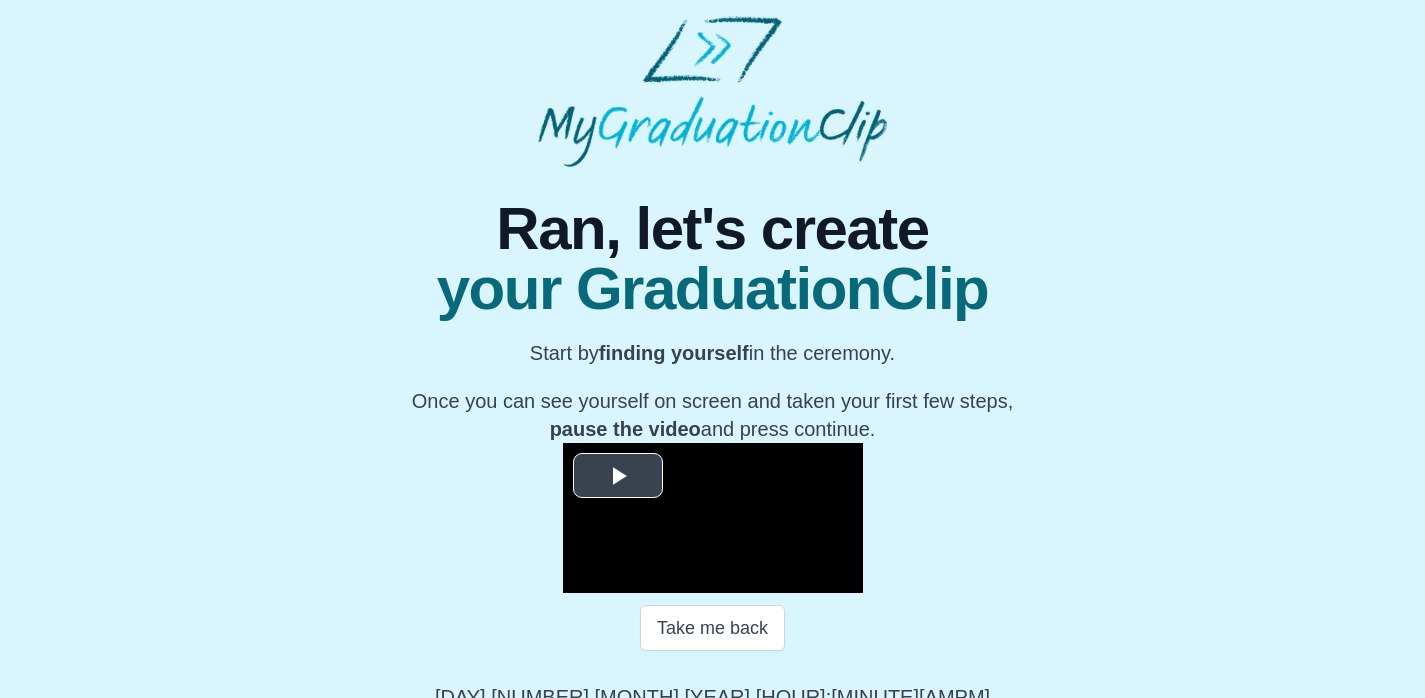 scroll, scrollTop: 29, scrollLeft: 0, axis: vertical 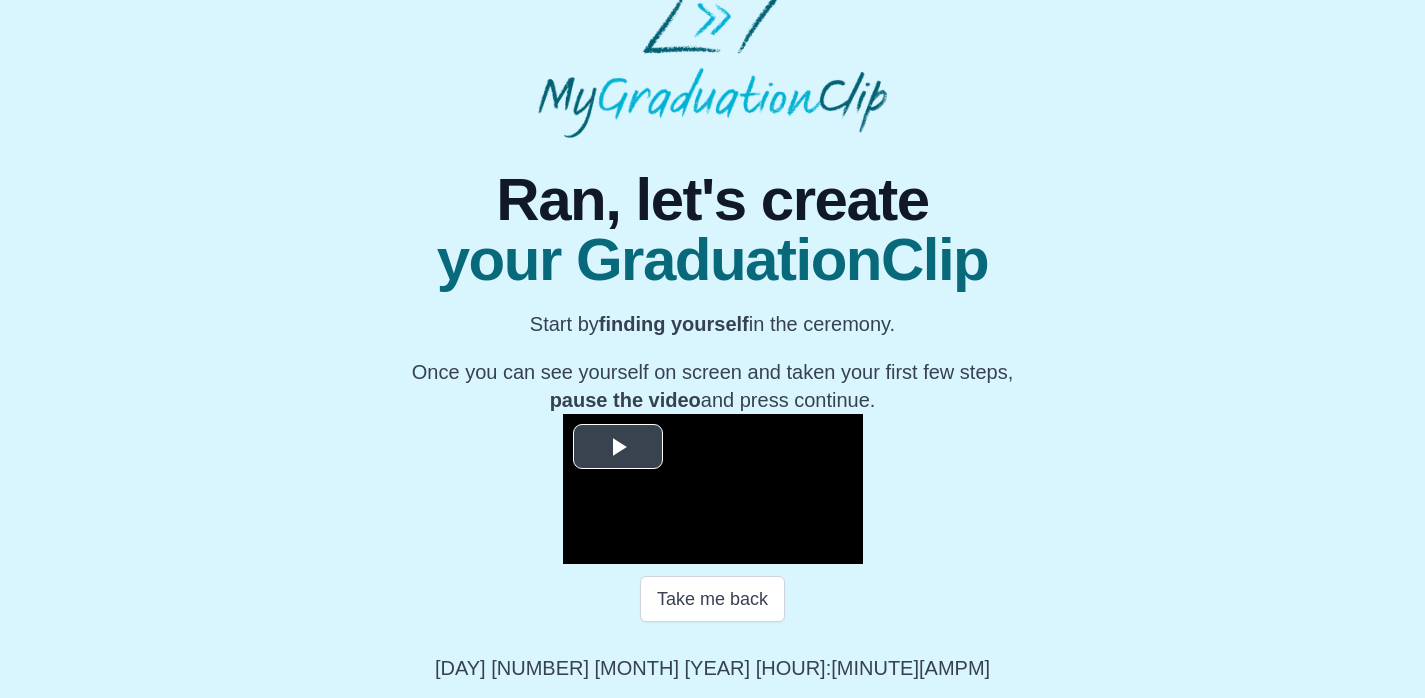 click at bounding box center [618, 447] 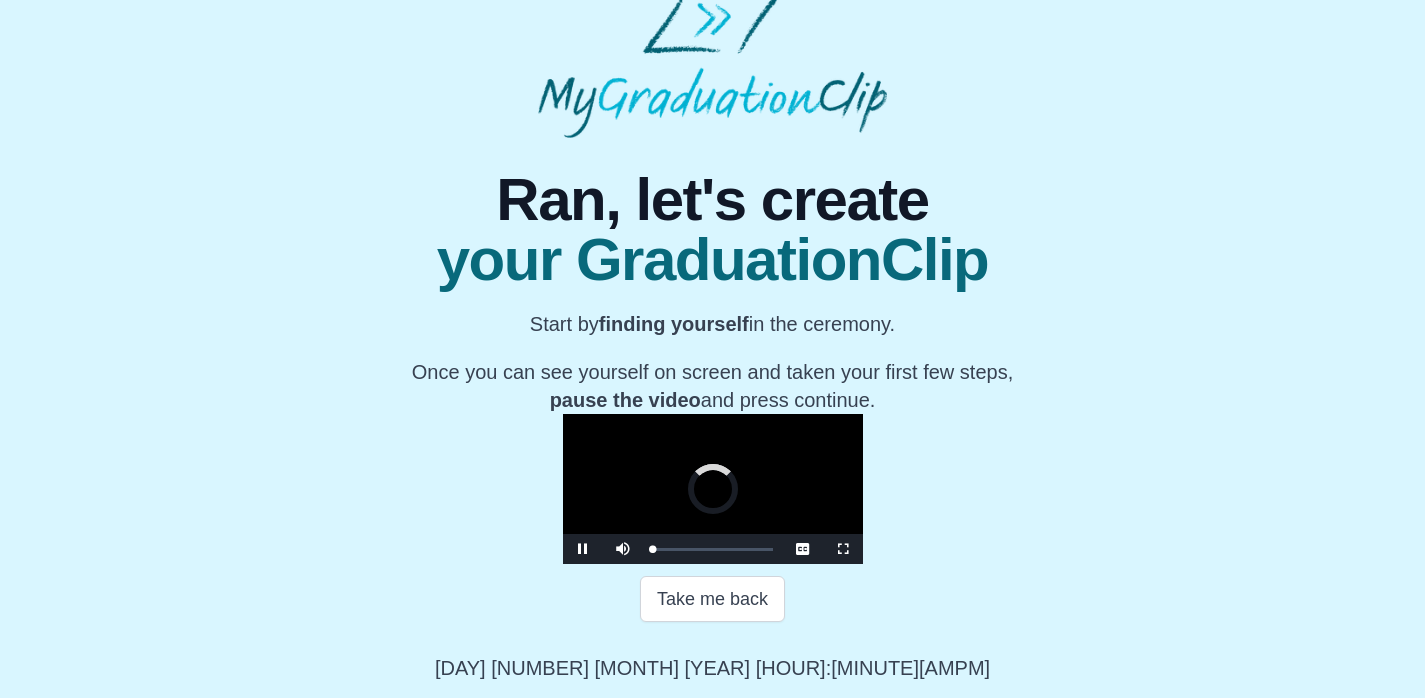 scroll, scrollTop: 281, scrollLeft: 0, axis: vertical 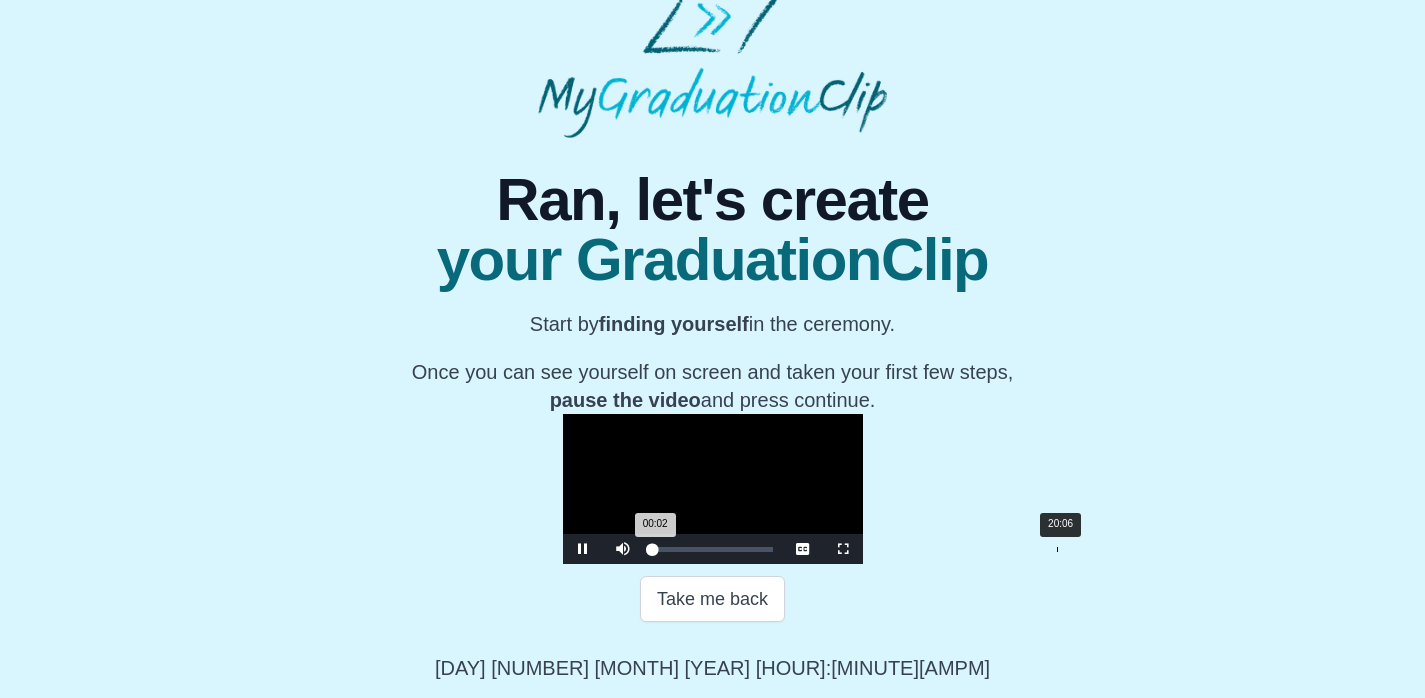 click on "Loaded : 0% 20:06 00:02 Progress : 0%" at bounding box center [713, 549] 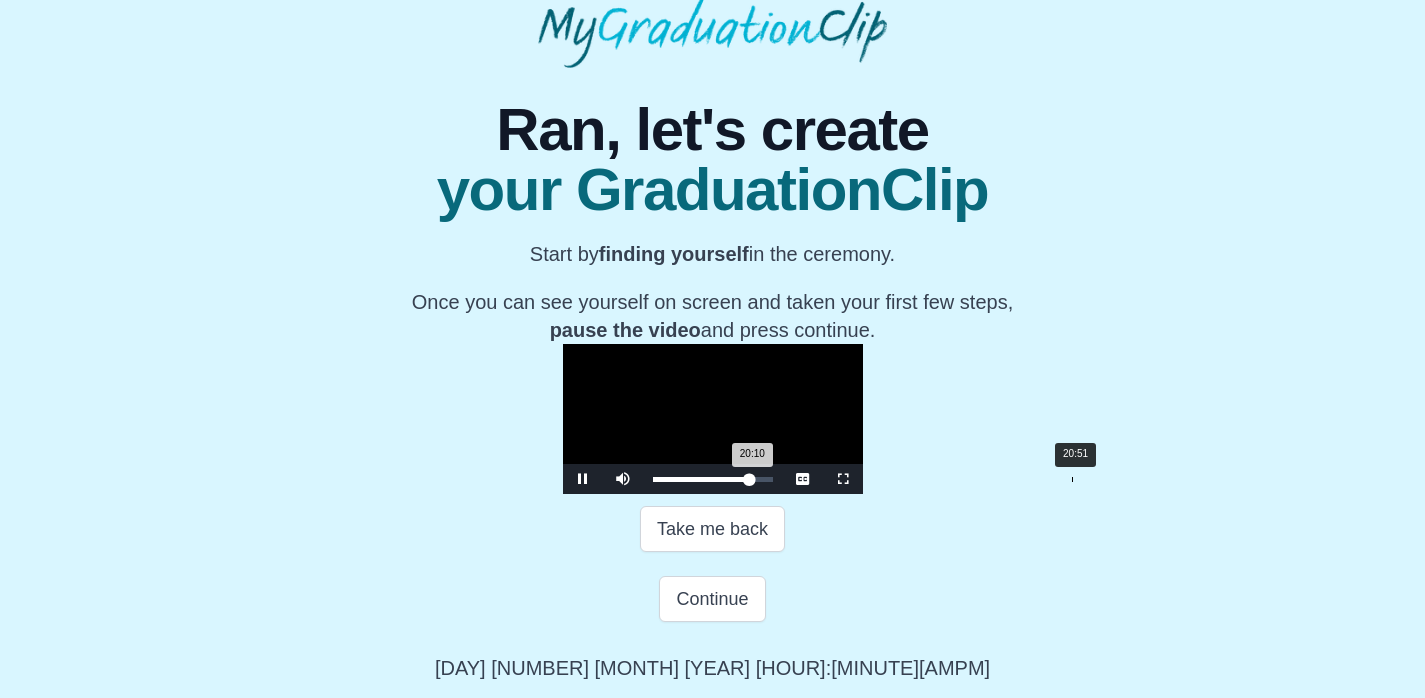 click on "Loaded : 0% 20:51 20:10 Progress : 0%" at bounding box center (713, 479) 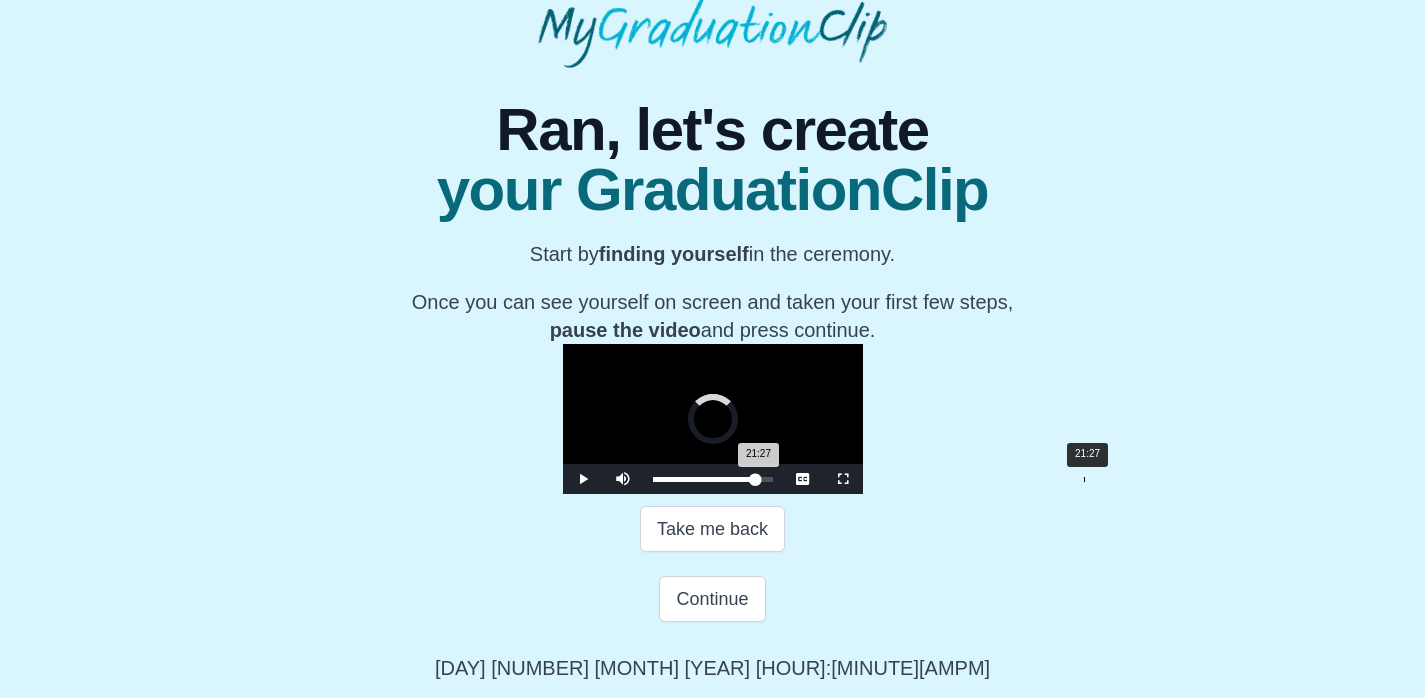 click on "Loaded : 0% 21:27 21:27 Progress : 0%" at bounding box center (713, 479) 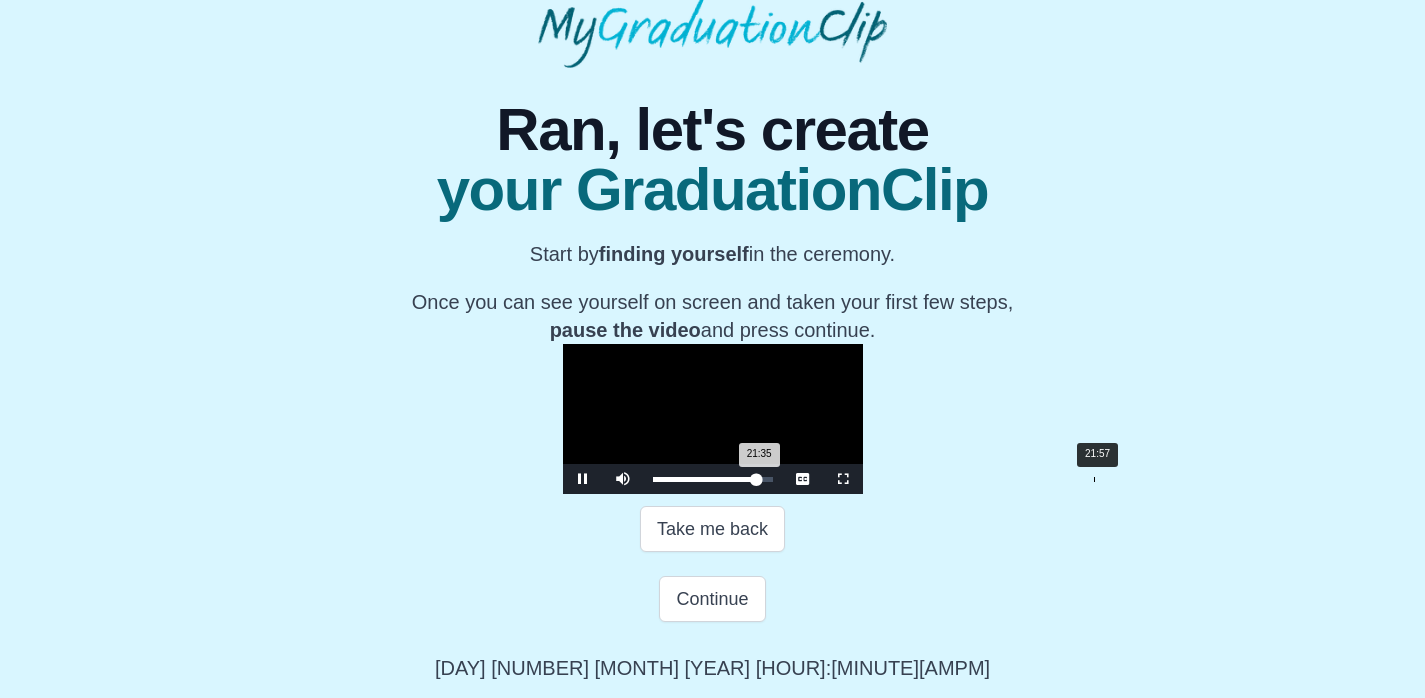 click on "21:35 Progress : 0%" at bounding box center (705, 479) 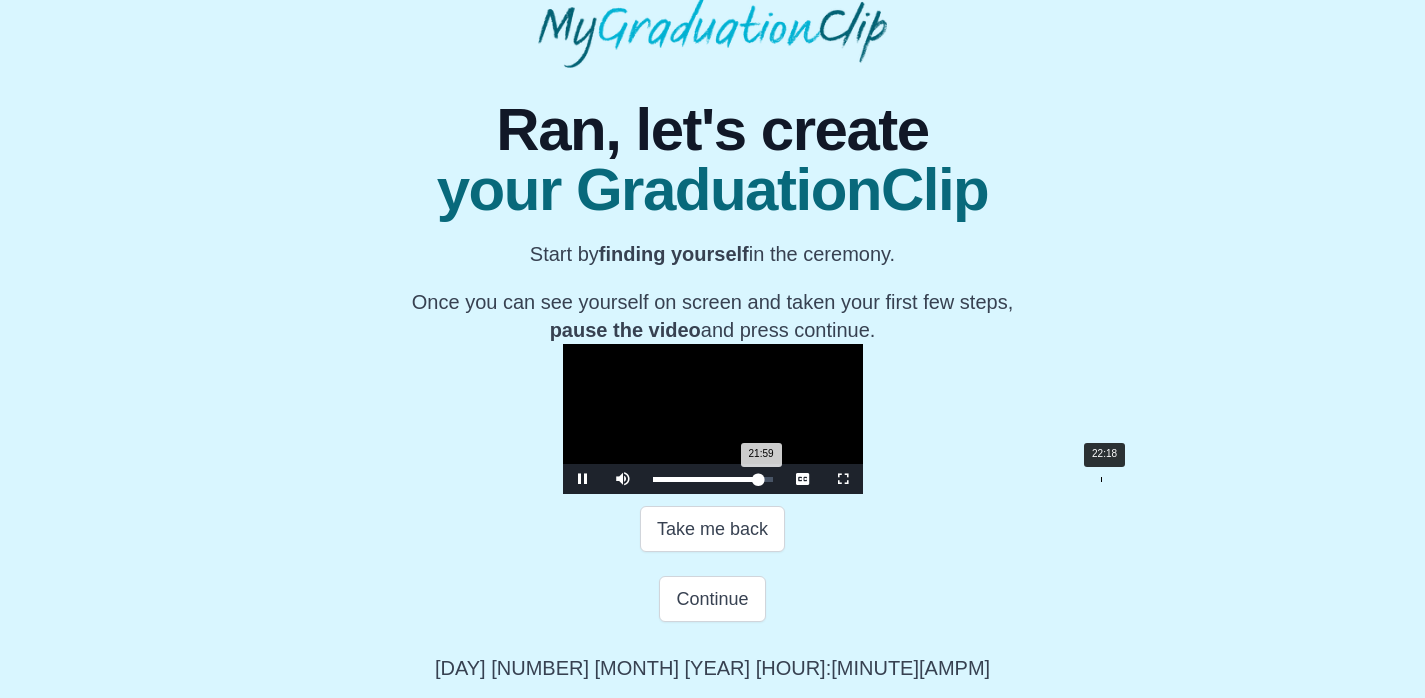 click on "21:59 Progress : 0%" at bounding box center (706, 479) 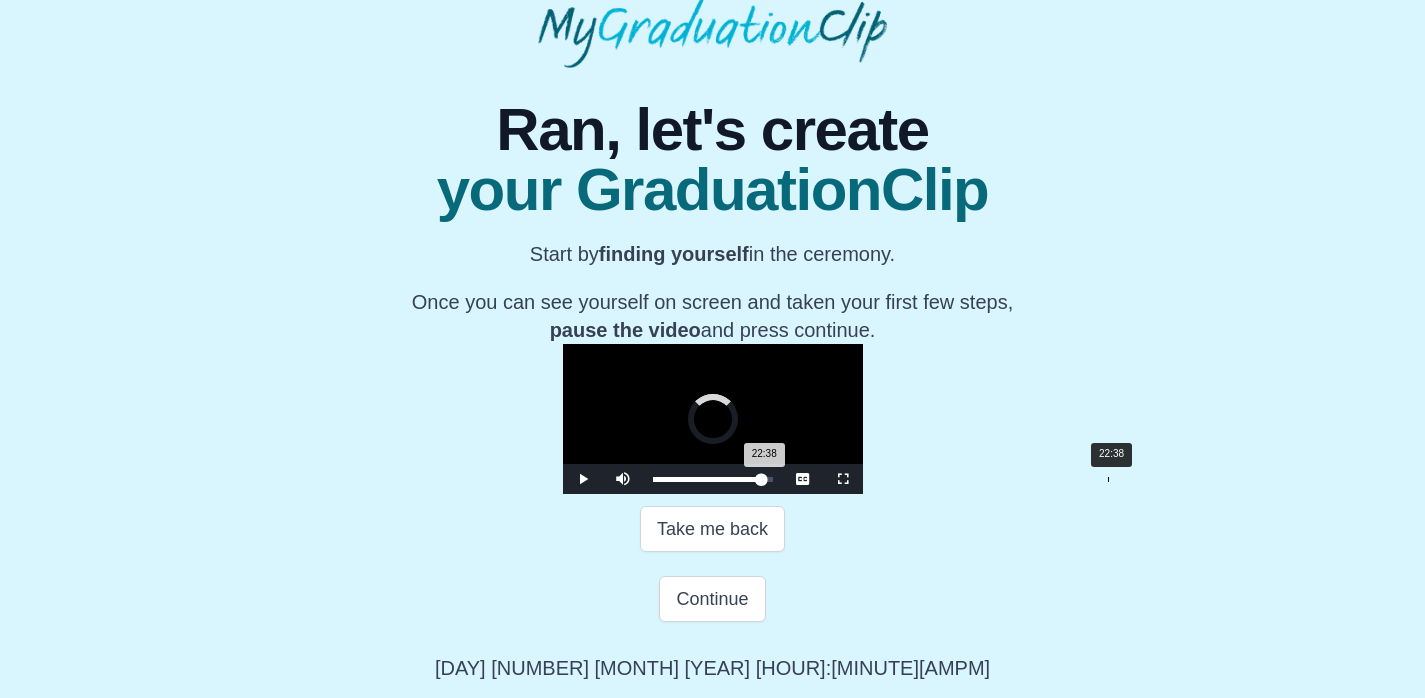 click on "22:38 Progress : 0%" at bounding box center [707, 479] 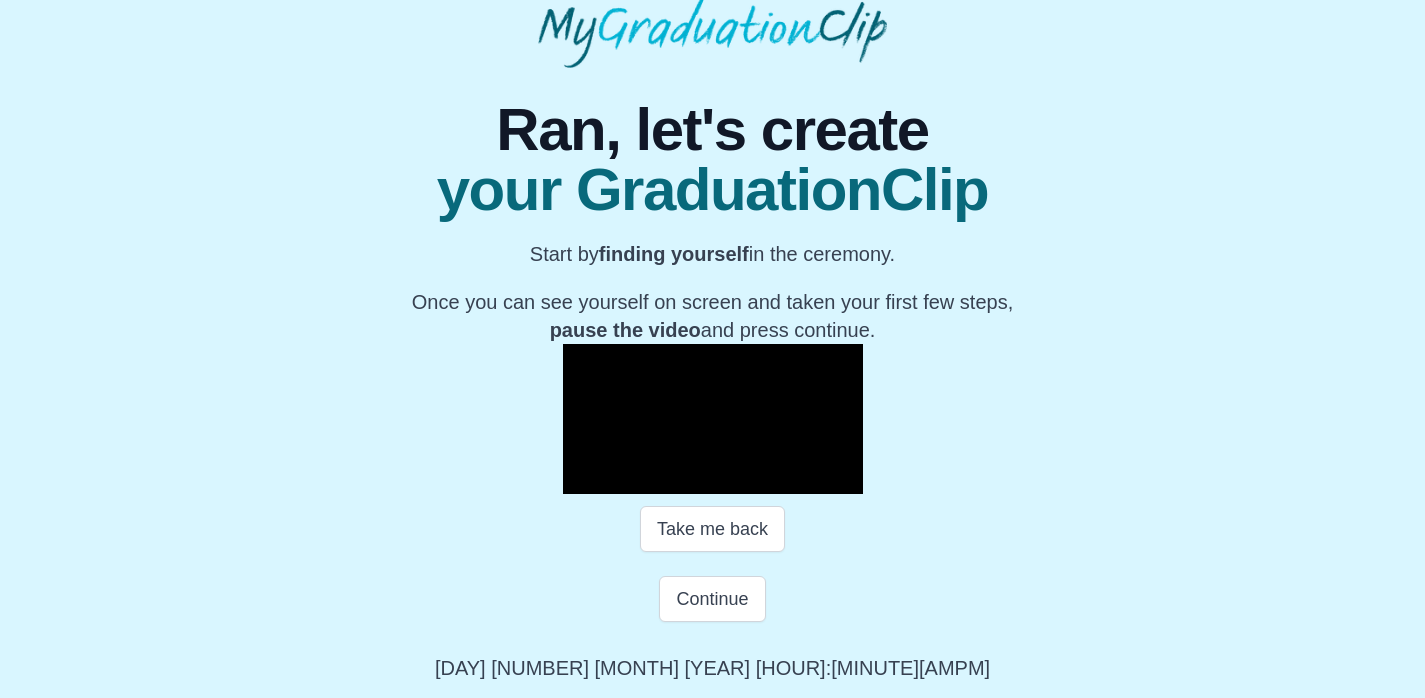 click at bounding box center (583, 479) 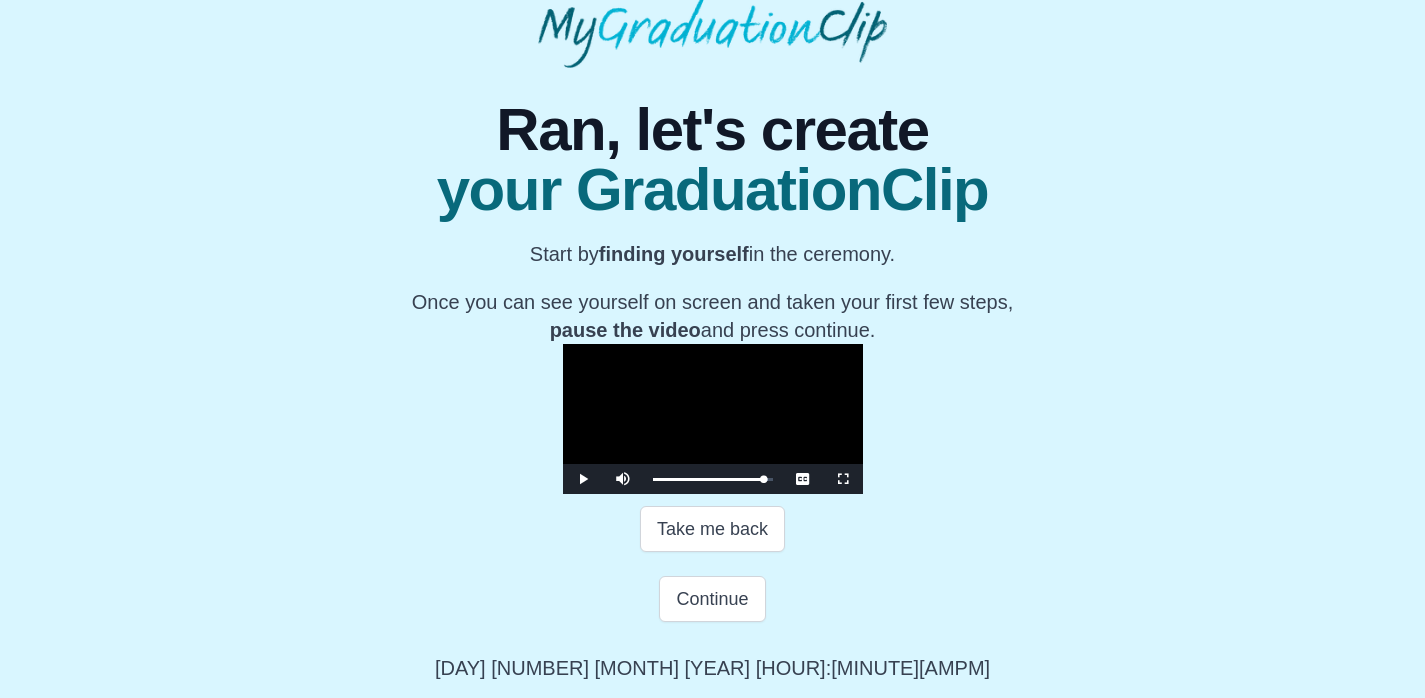 click at bounding box center (583, 479) 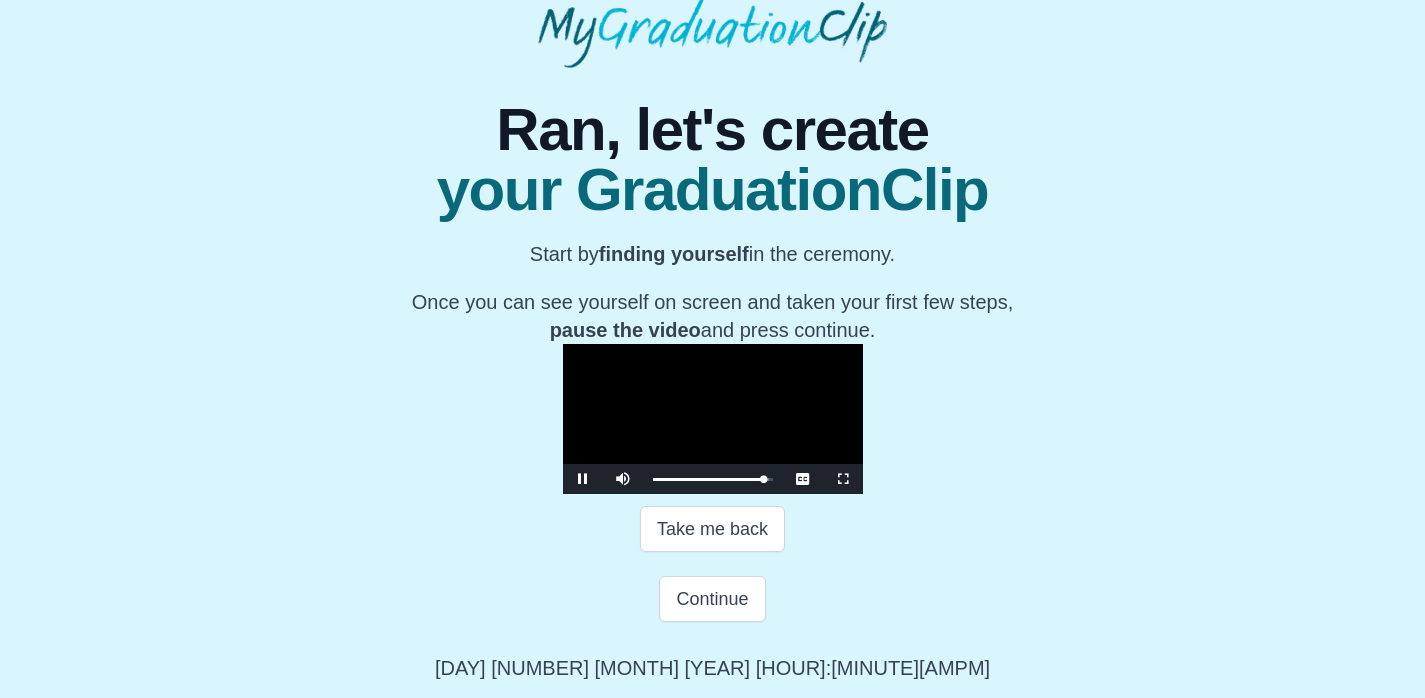 click at bounding box center [583, 479] 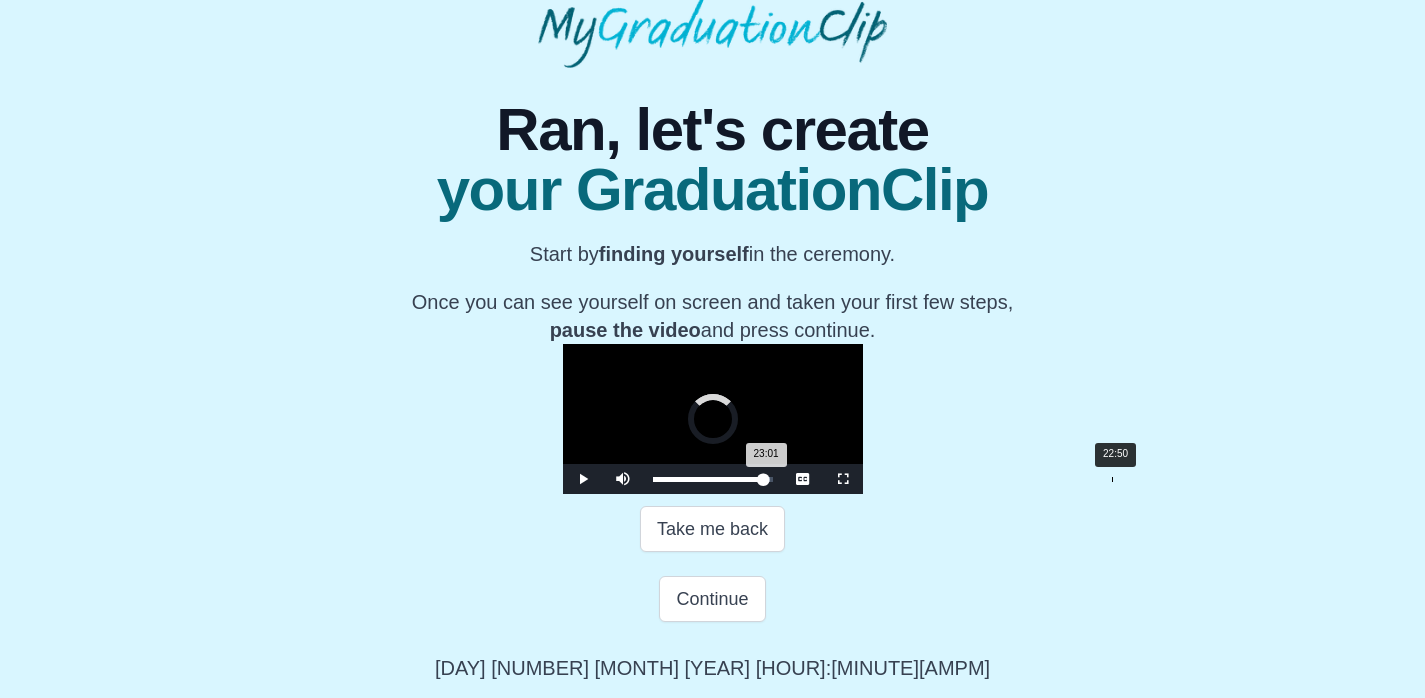 click on "23:01 Progress : 0%" at bounding box center [708, 479] 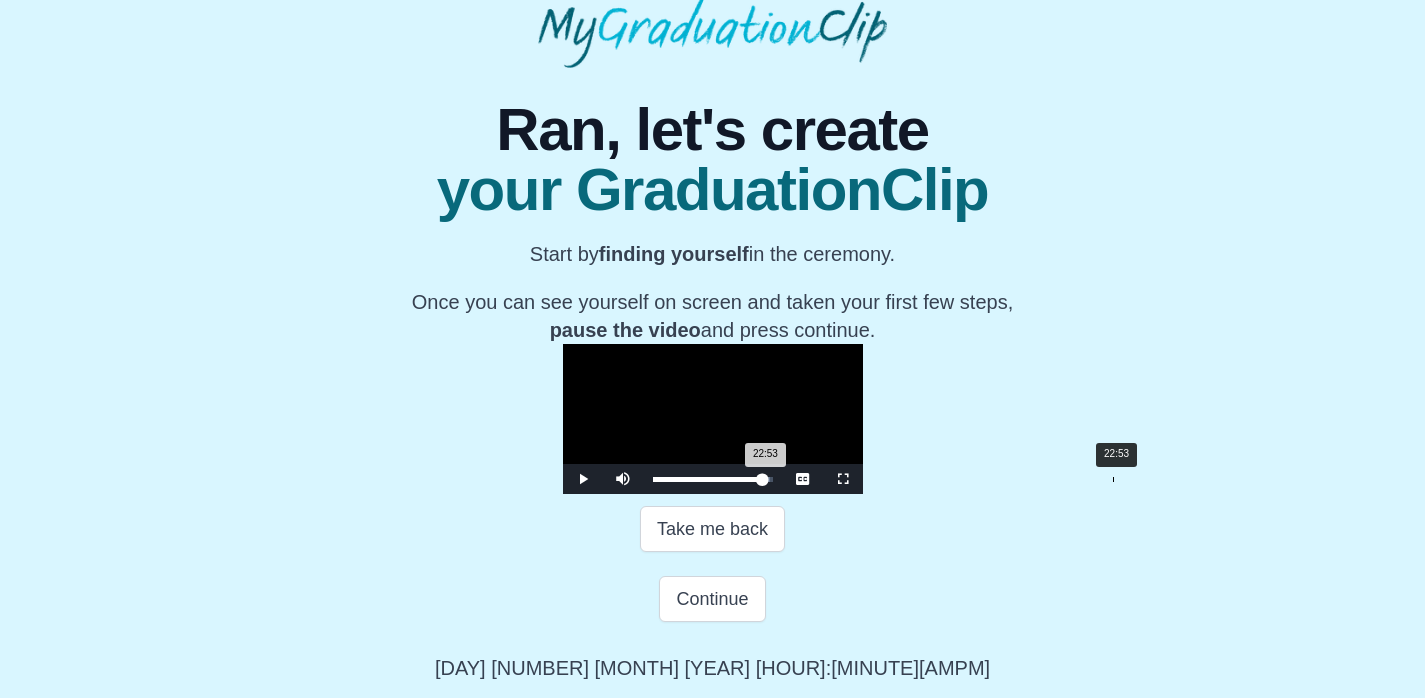 click on "22:53 Progress : 0%" at bounding box center (708, 479) 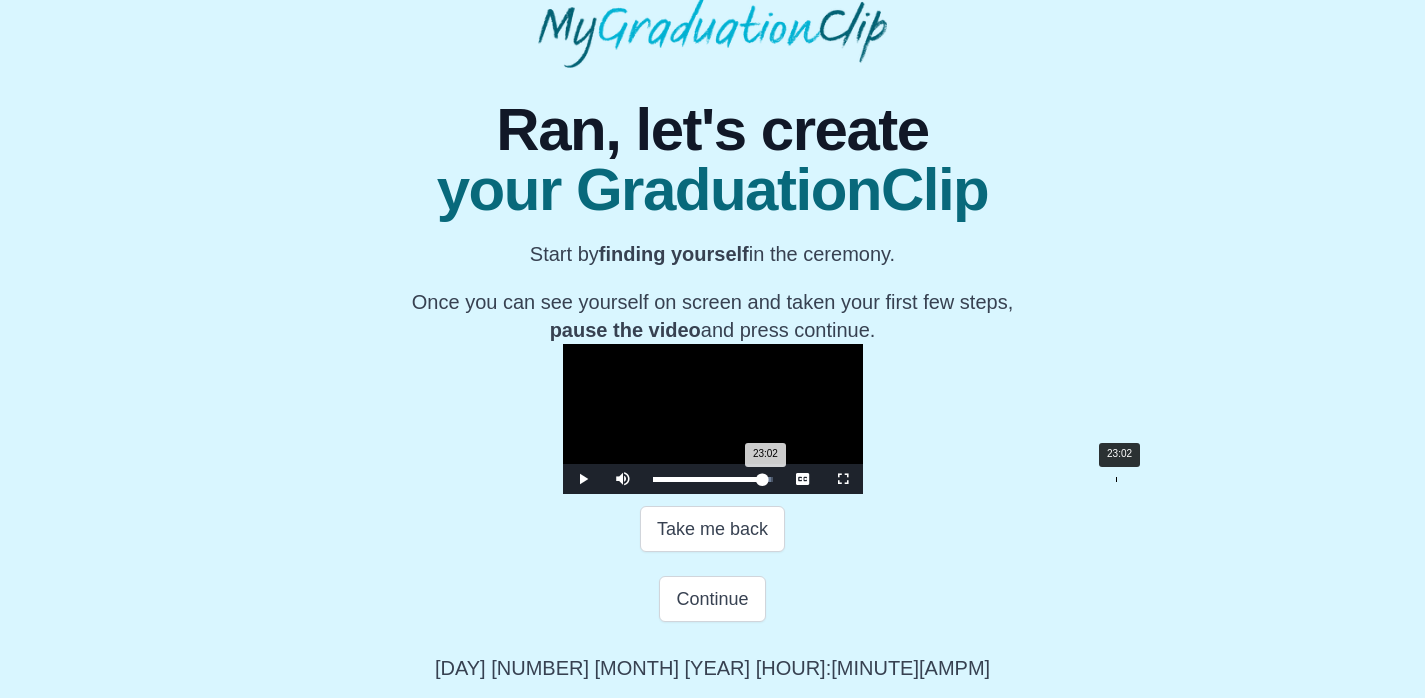 click on "23:02 Progress : 0%" at bounding box center [708, 479] 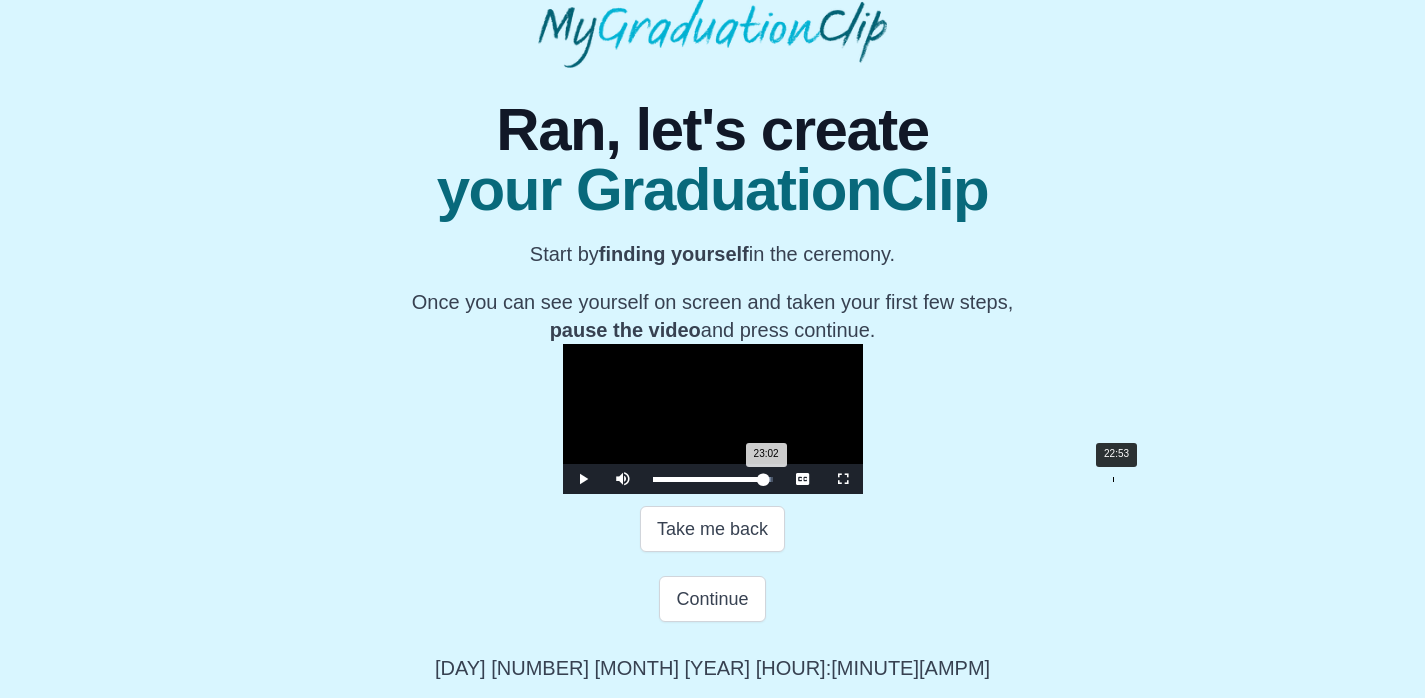 click on "23:02 Progress : 0%" at bounding box center (708, 479) 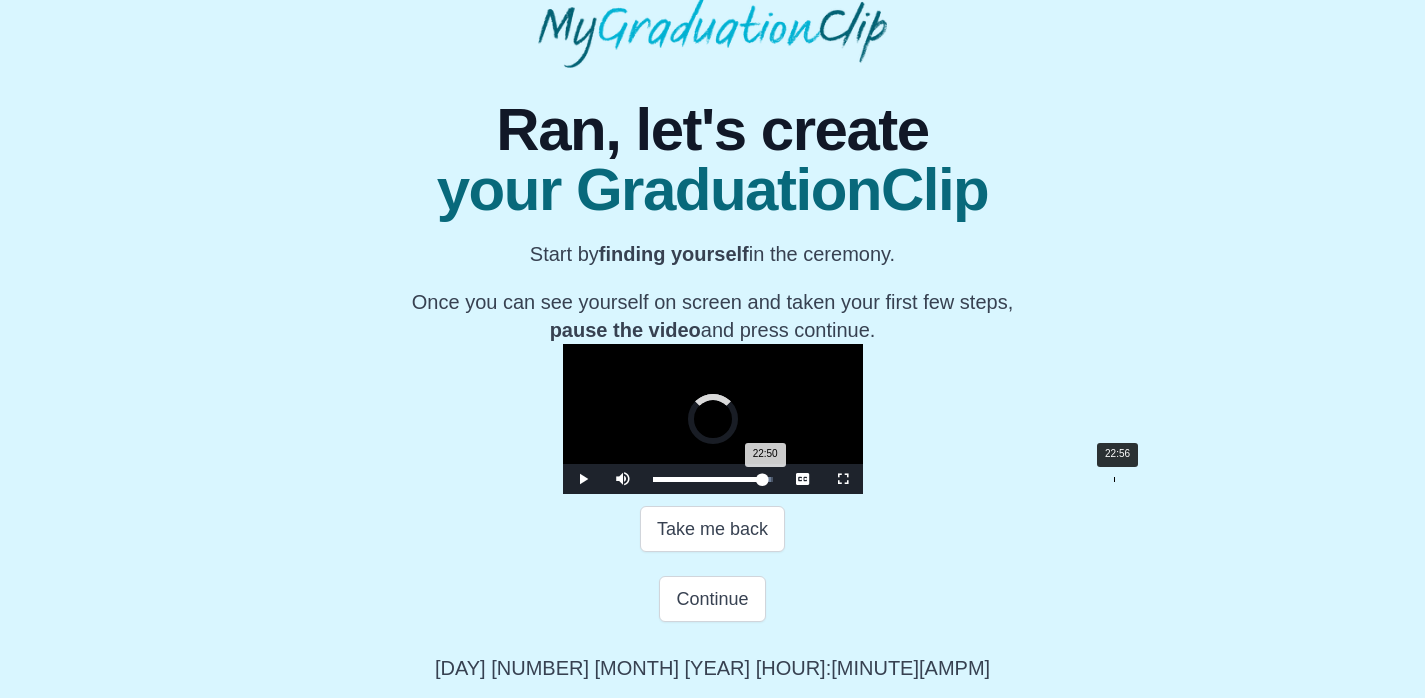 click on "22:50 Progress : 0%" at bounding box center (708, 479) 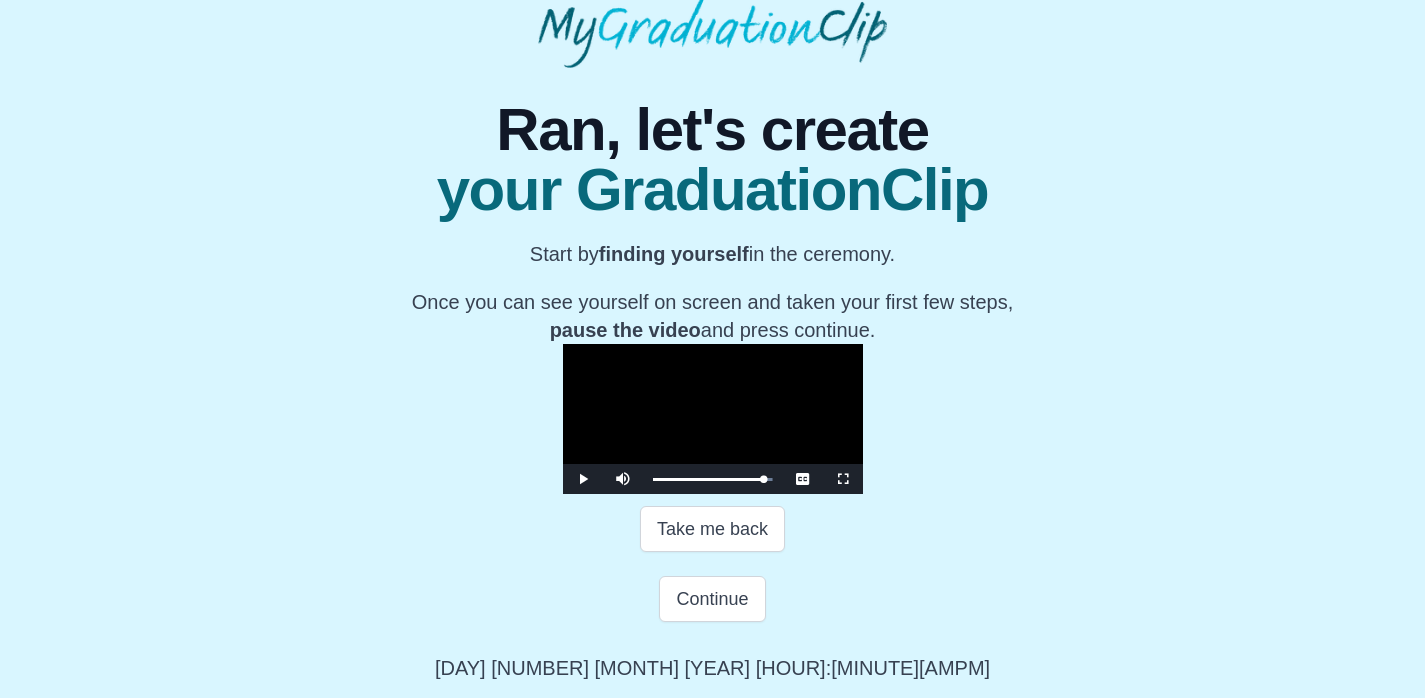 click at bounding box center (583, 479) 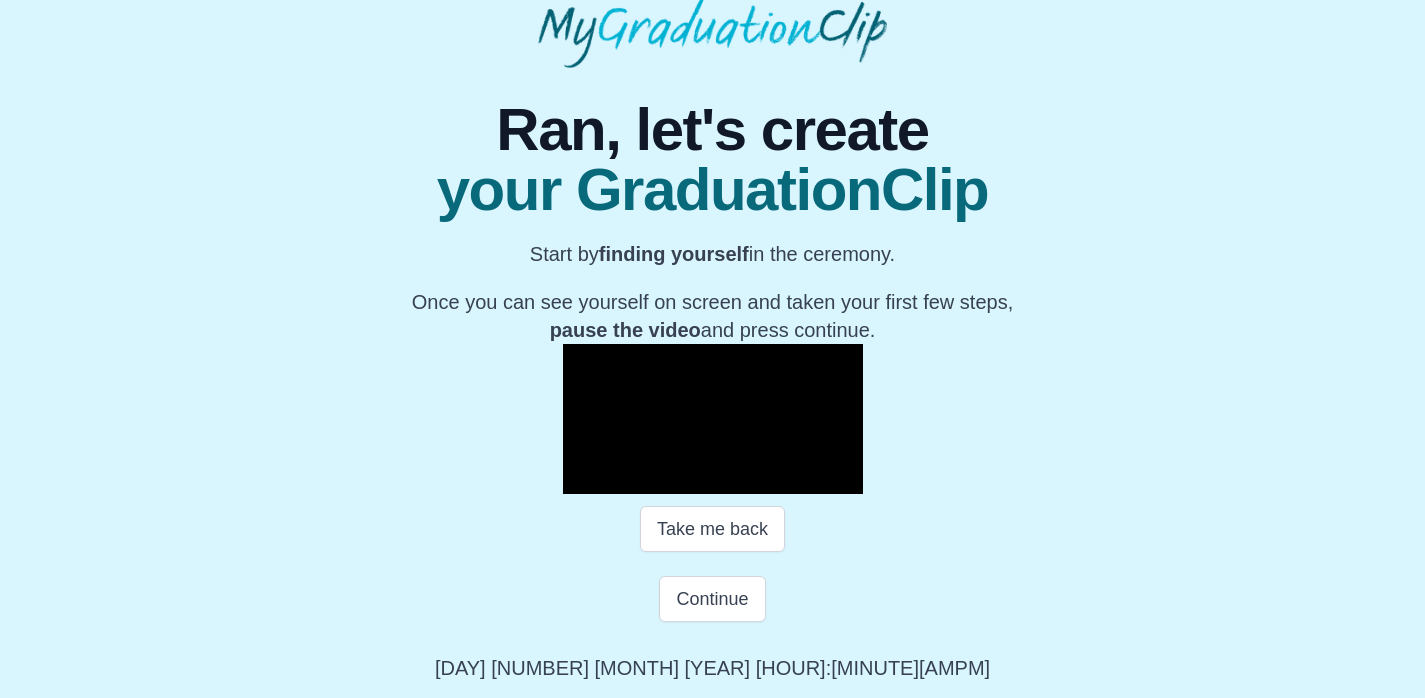 click at bounding box center (583, 479) 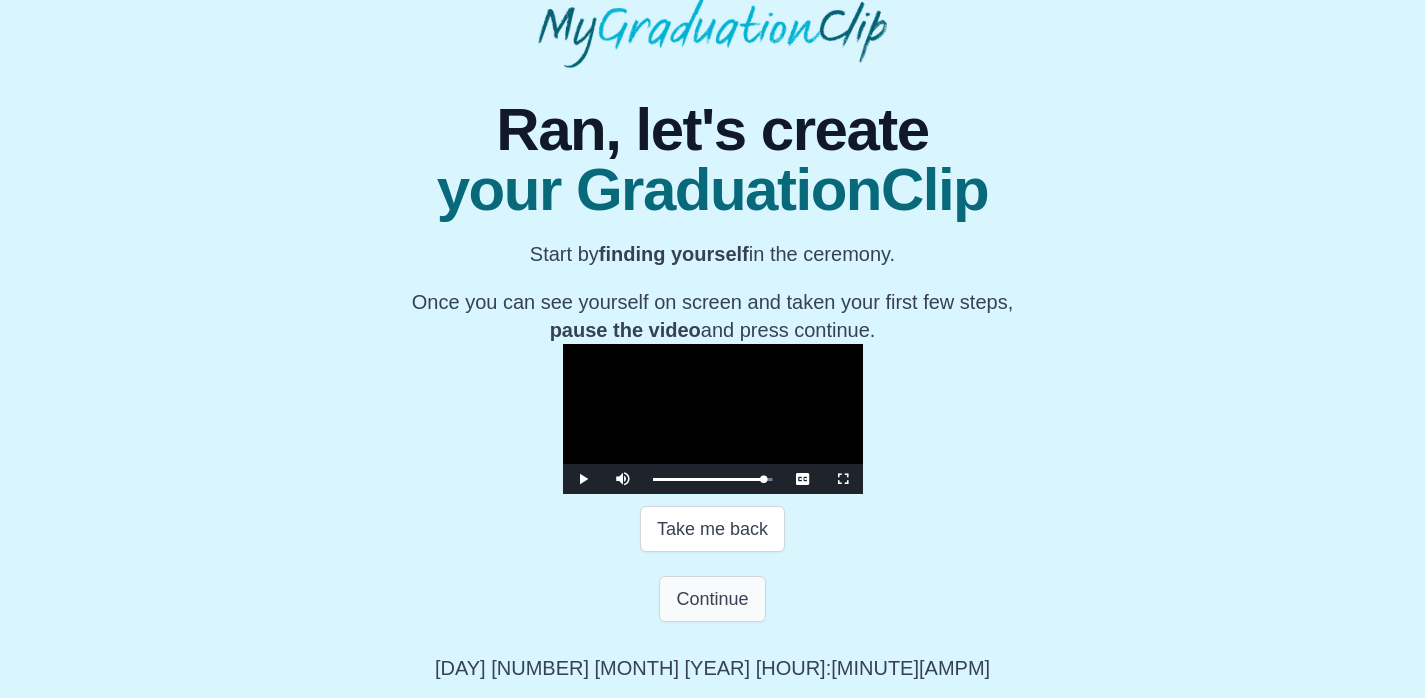click on "Continue" at bounding box center [712, 599] 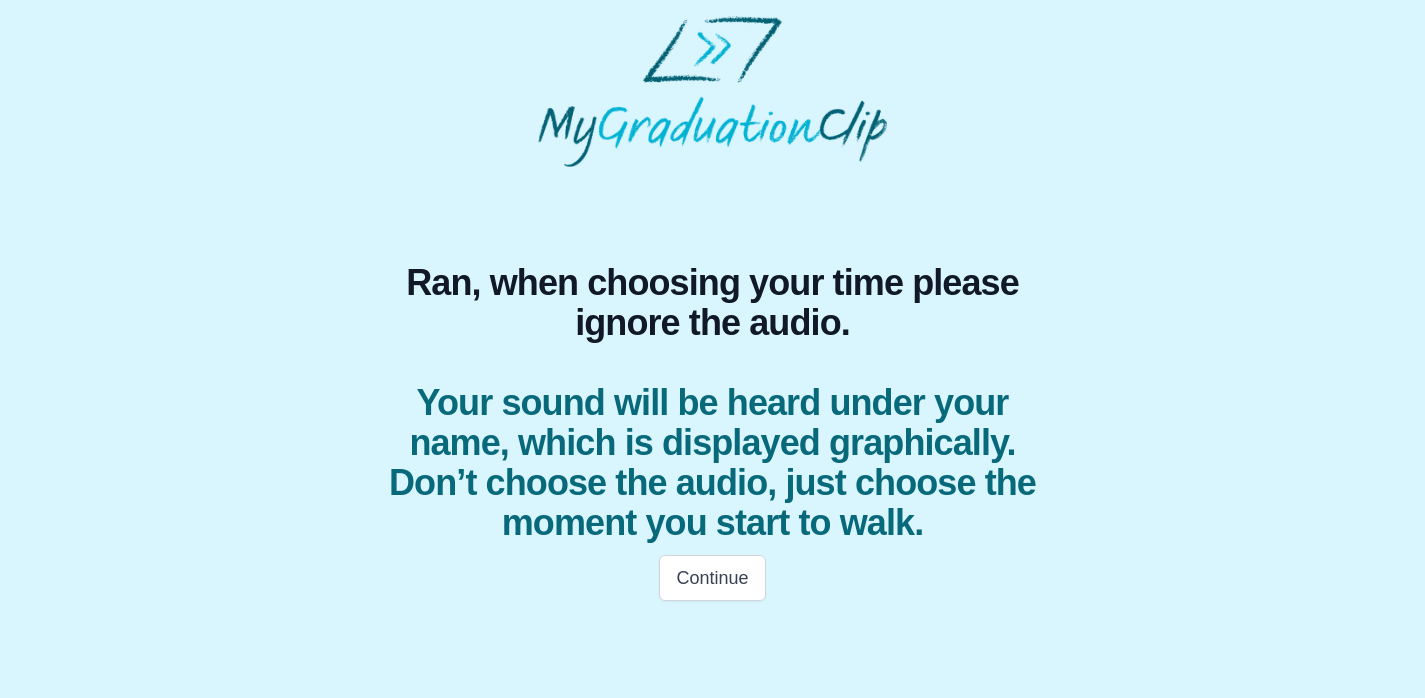 scroll, scrollTop: 0, scrollLeft: 0, axis: both 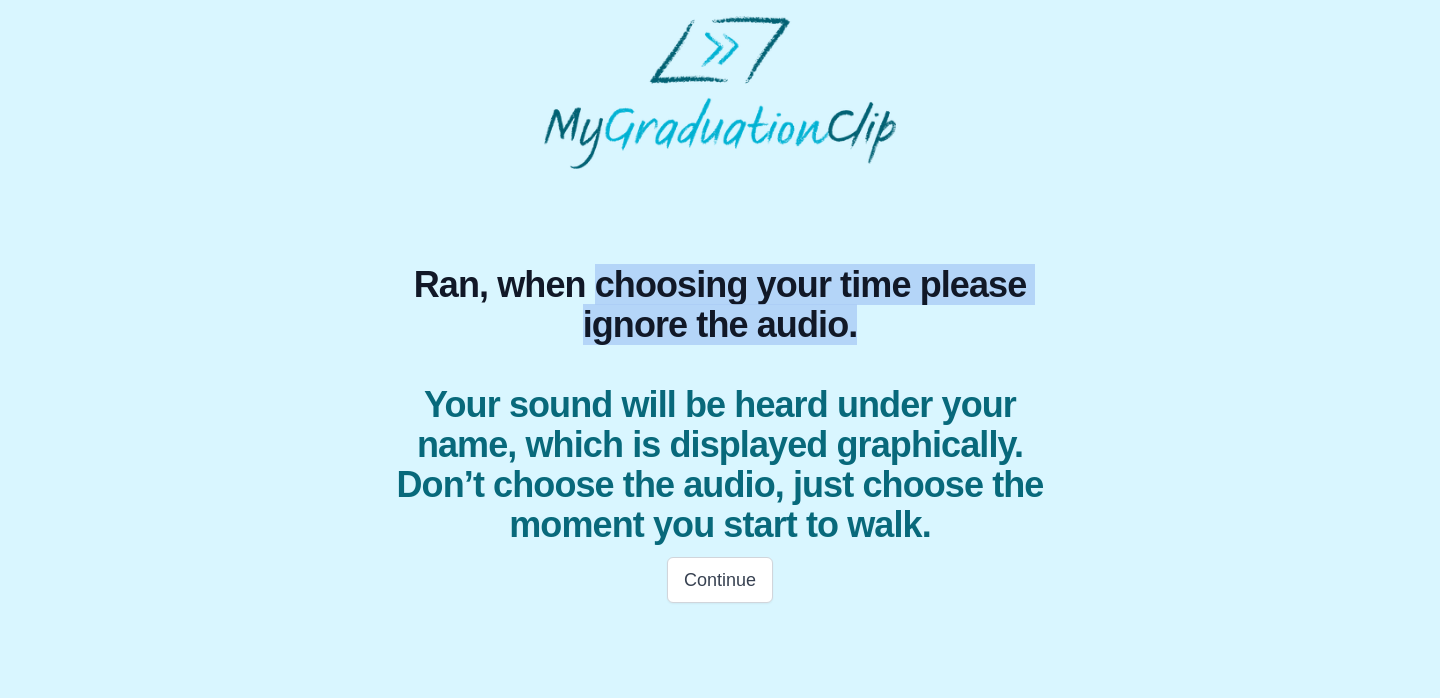 drag, startPoint x: 596, startPoint y: 287, endPoint x: 961, endPoint y: 337, distance: 368.40875 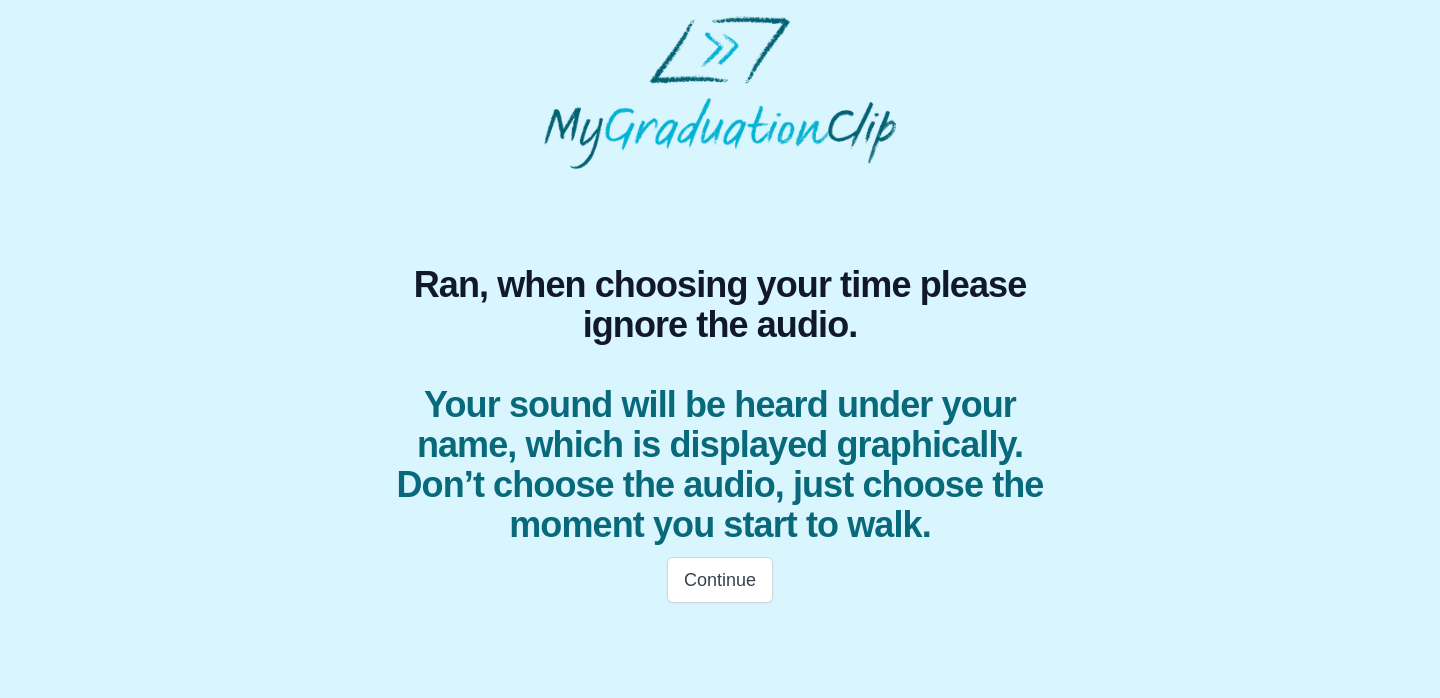 click on "Ran, when choosing your time please ignore the audio. Your sound will be heard under your name, which is displayed graphically. Don’t choose the audio, just choose the moment you start to walk." at bounding box center (720, 405) 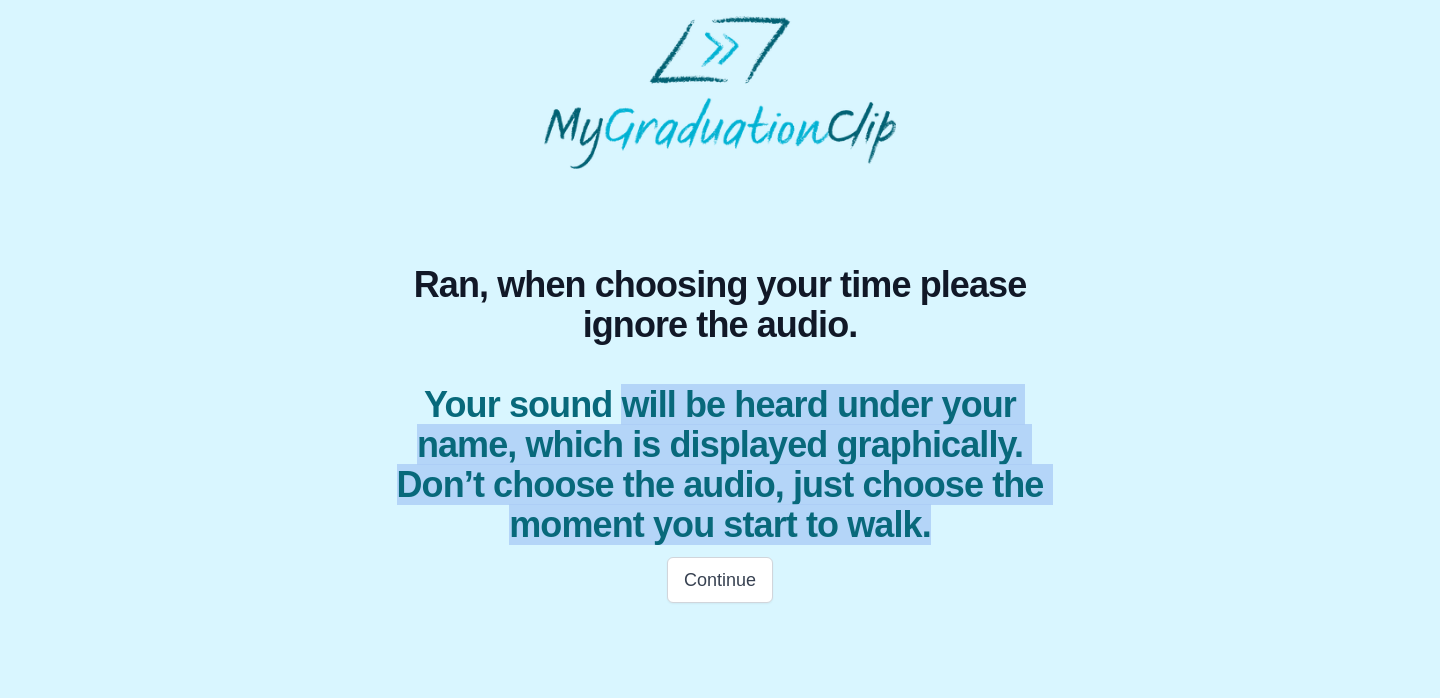 drag, startPoint x: 623, startPoint y: 396, endPoint x: 985, endPoint y: 525, distance: 384.29807 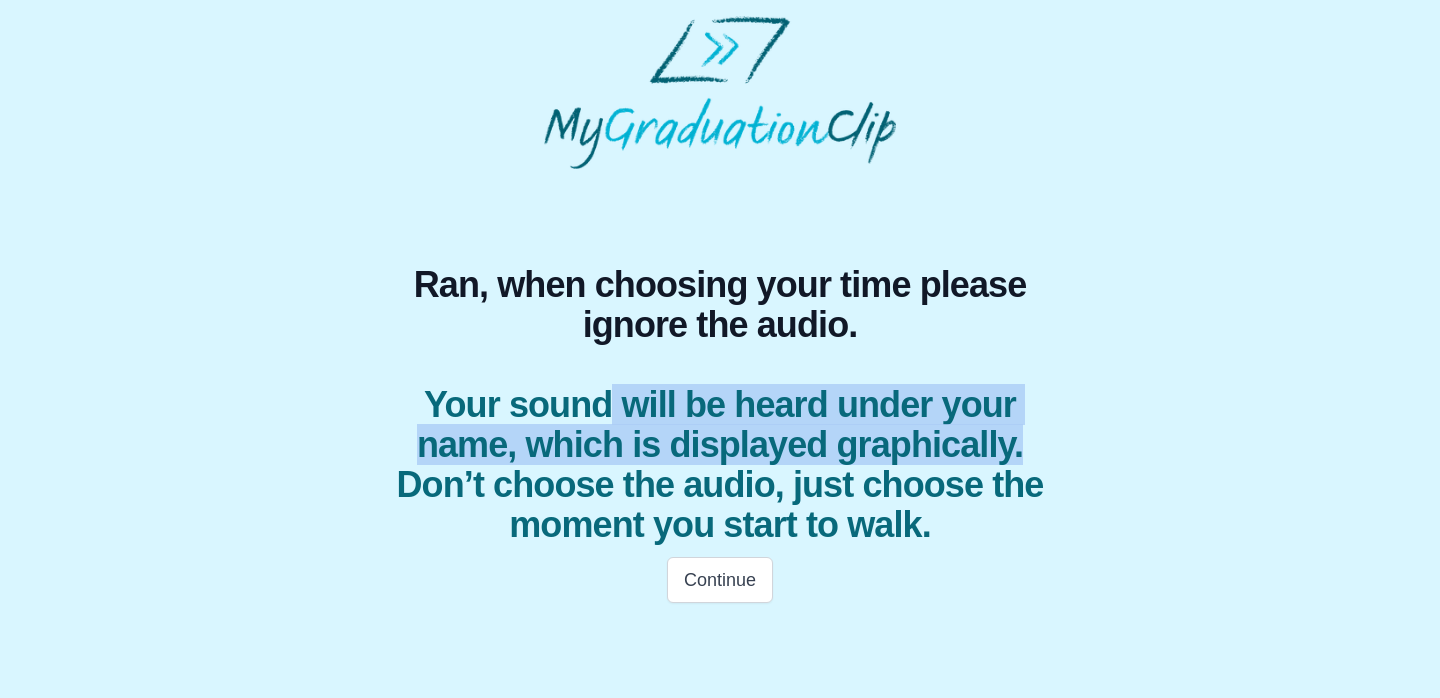 drag, startPoint x: 610, startPoint y: 403, endPoint x: 1077, endPoint y: 442, distance: 468.62564 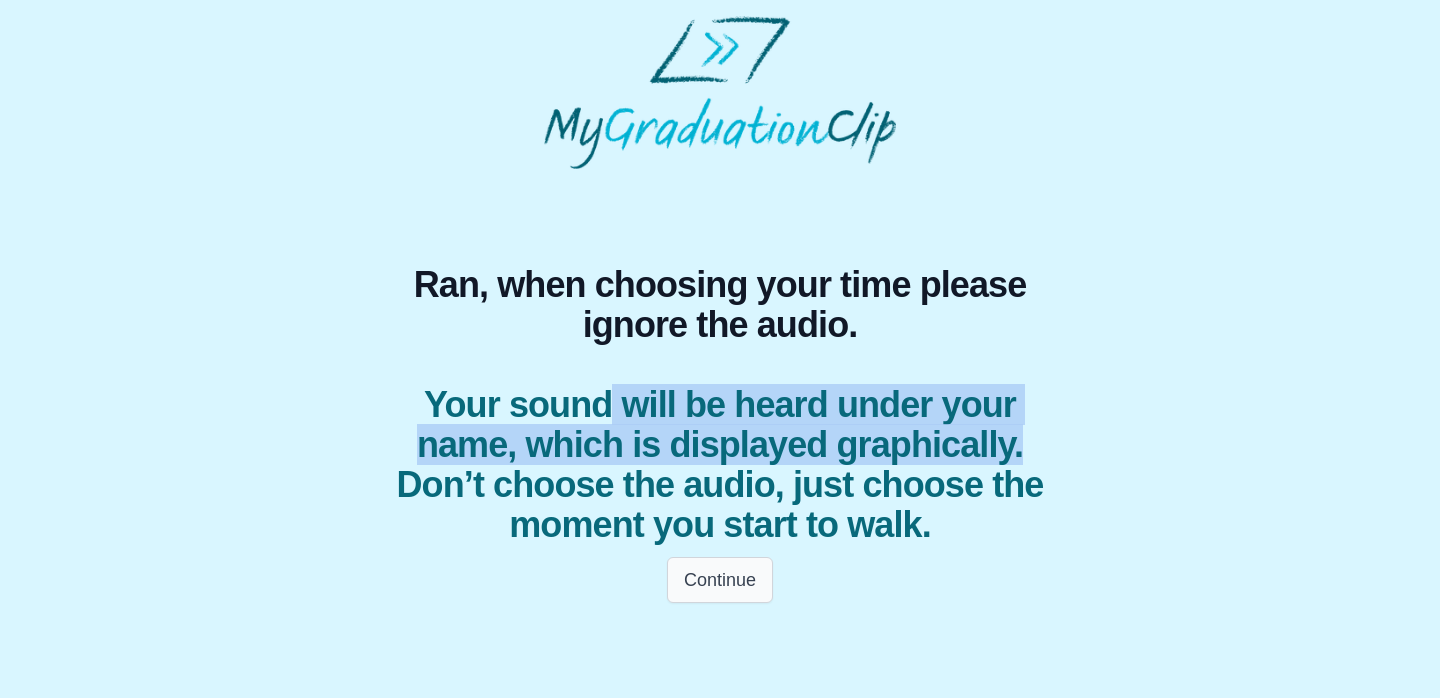 click on "Continue" at bounding box center [720, 580] 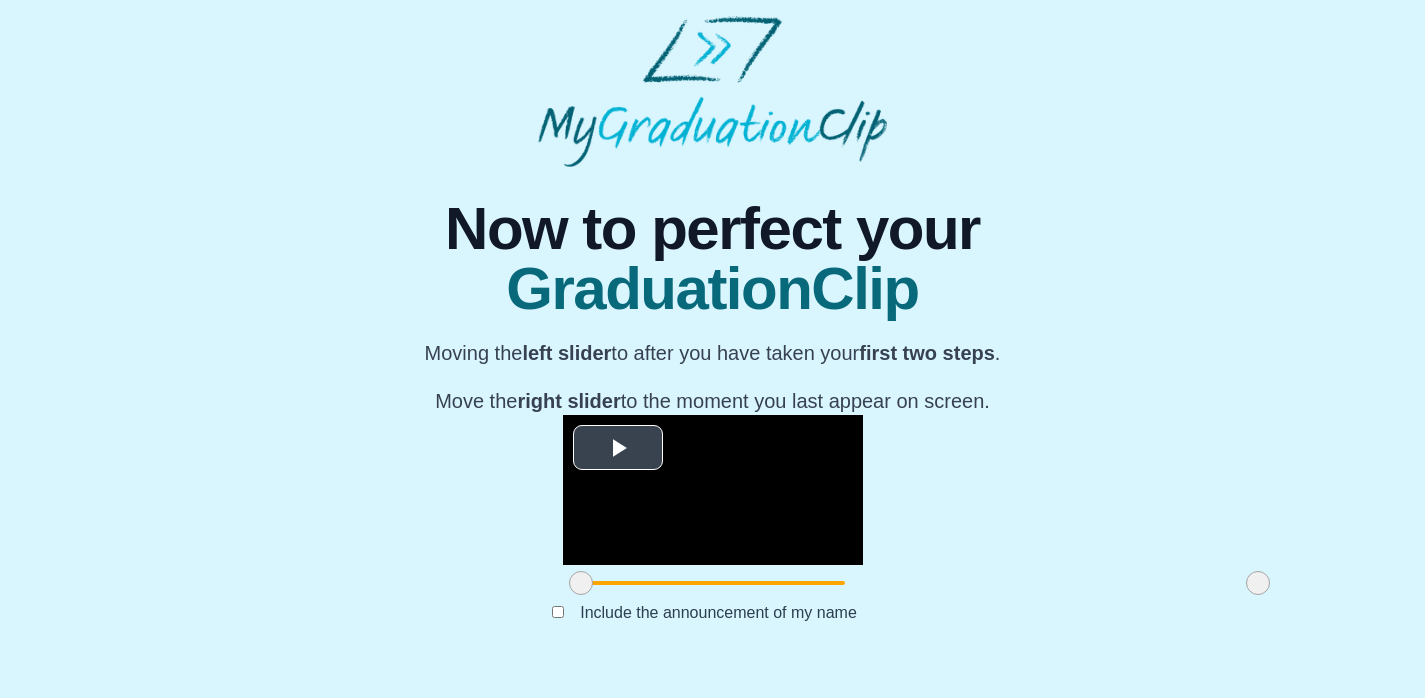 scroll, scrollTop: 214, scrollLeft: 0, axis: vertical 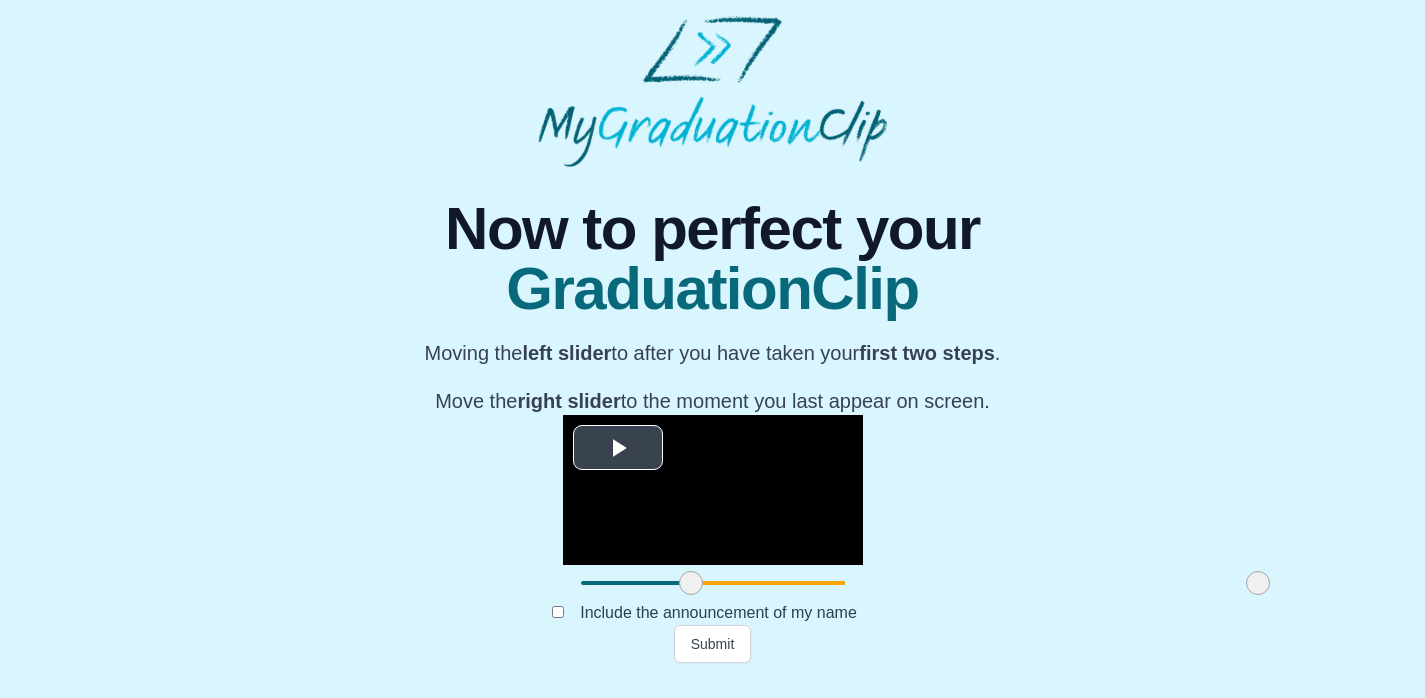 drag, startPoint x: 374, startPoint y: 619, endPoint x: 499, endPoint y: 577, distance: 131.86736 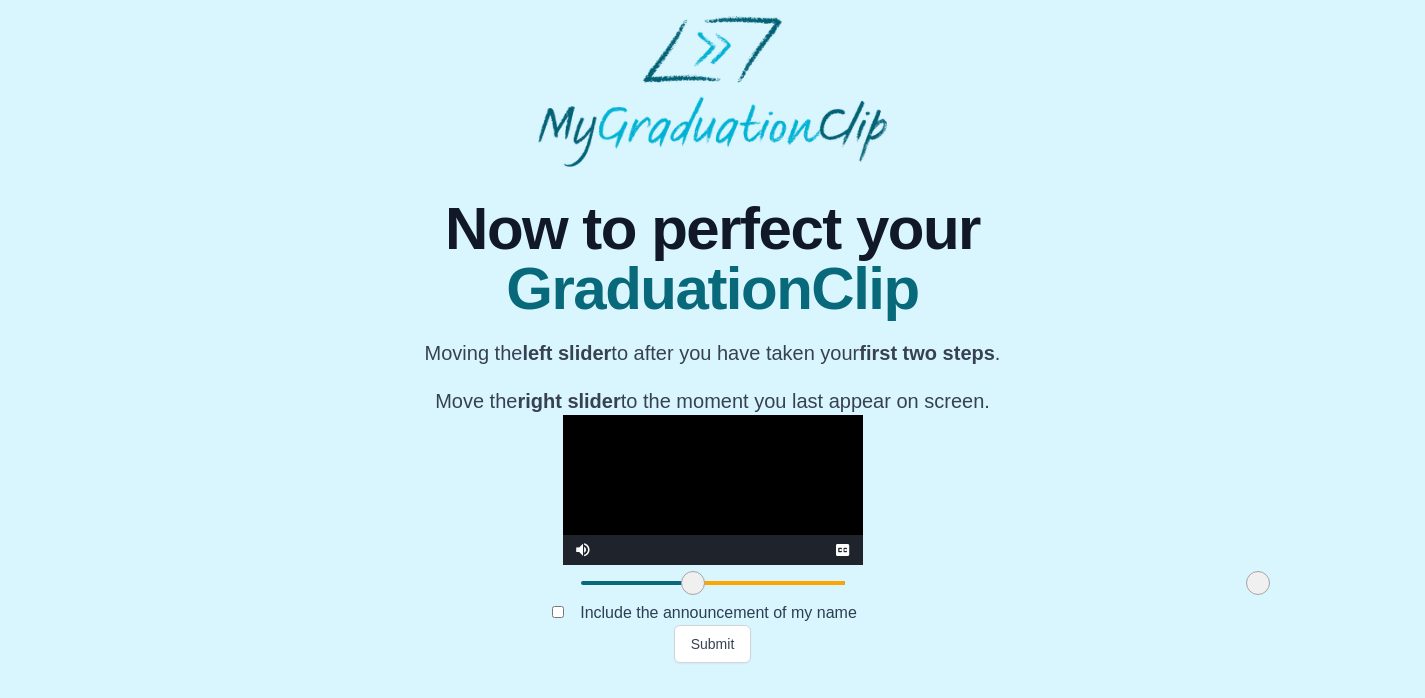 click at bounding box center (693, 583) 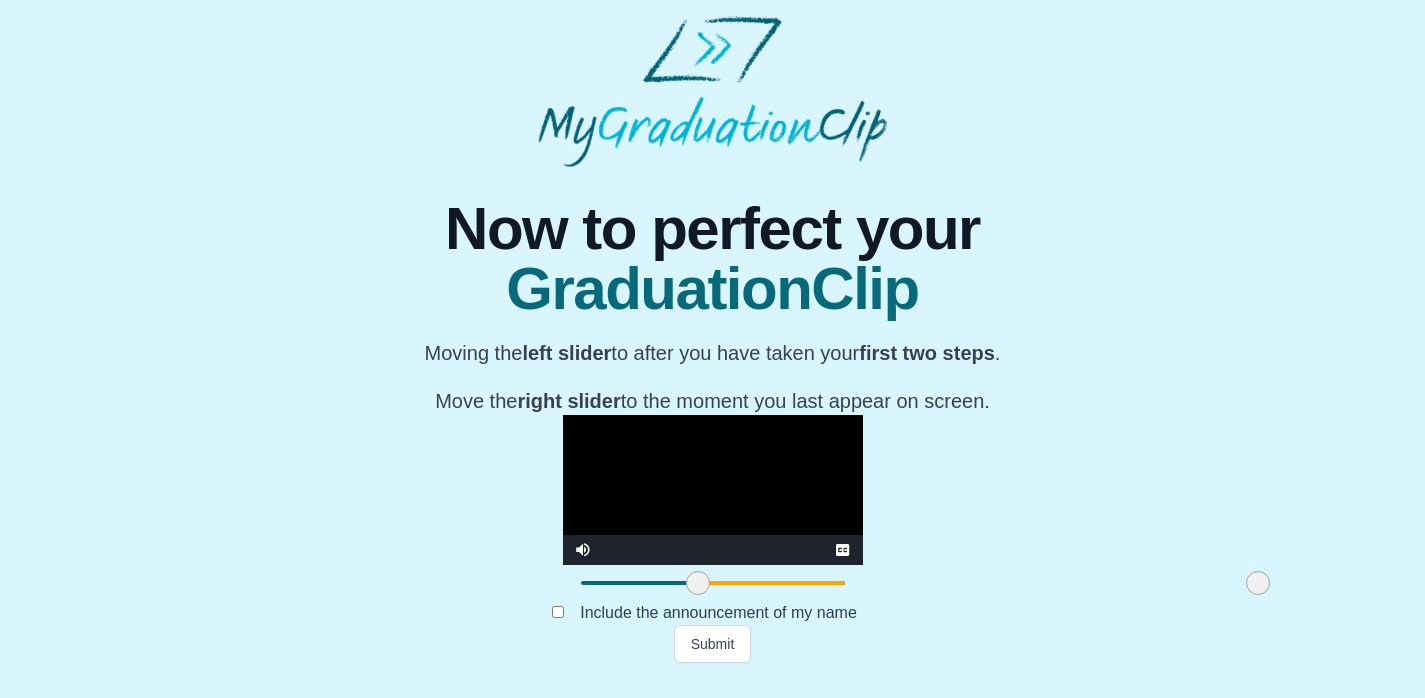 click at bounding box center [698, 583] 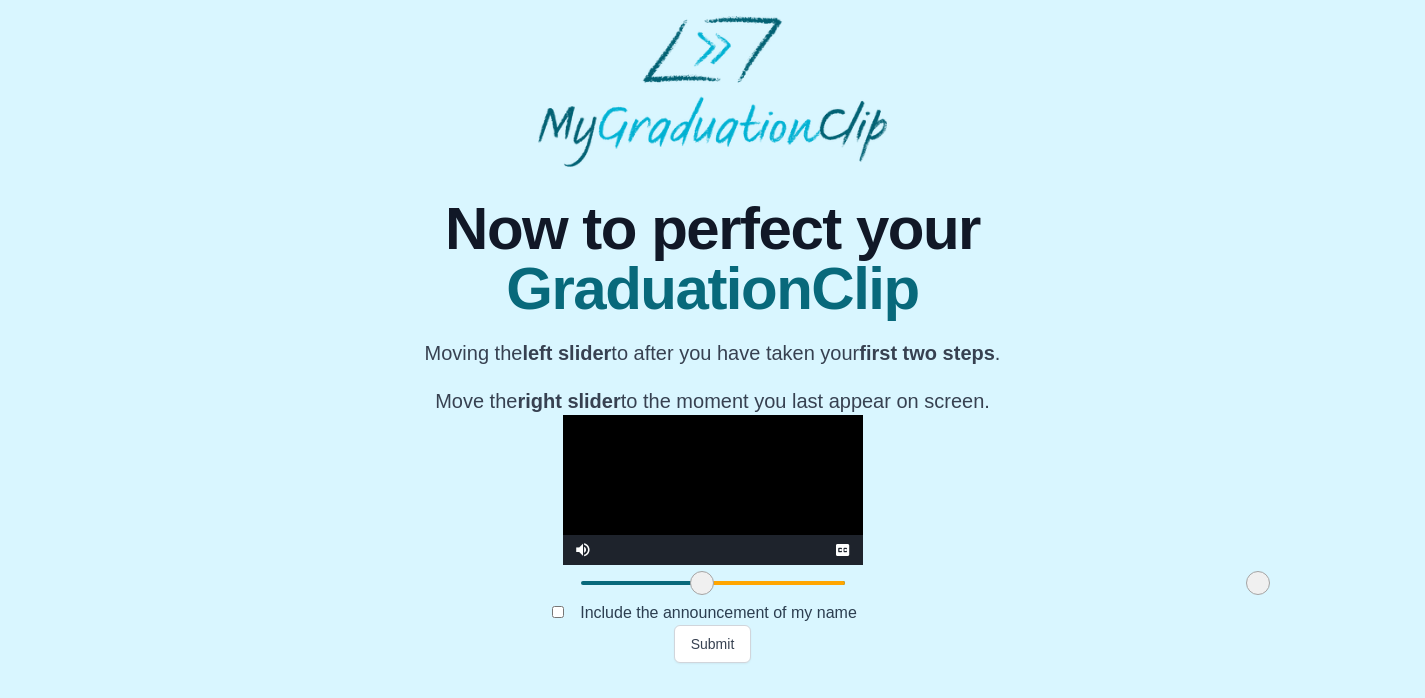 click at bounding box center [702, 583] 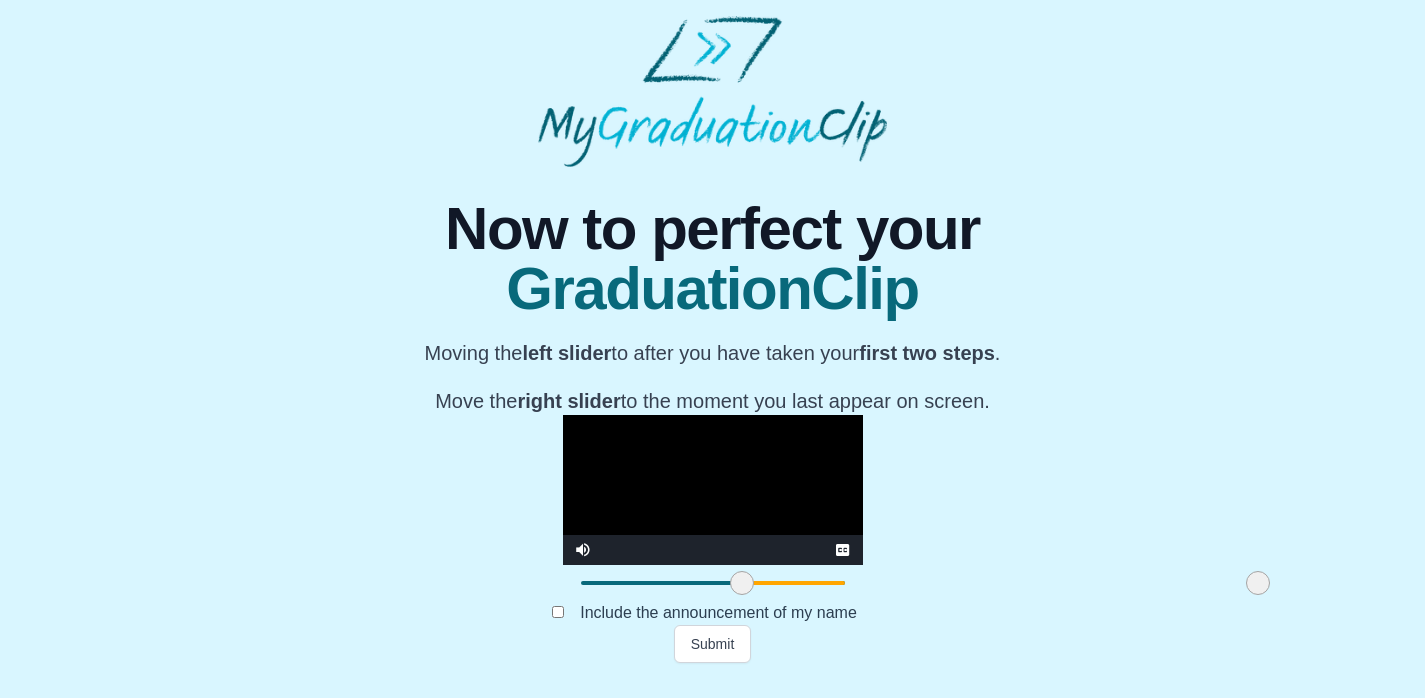 drag, startPoint x: 497, startPoint y: 625, endPoint x: 537, endPoint y: 638, distance: 42.059483 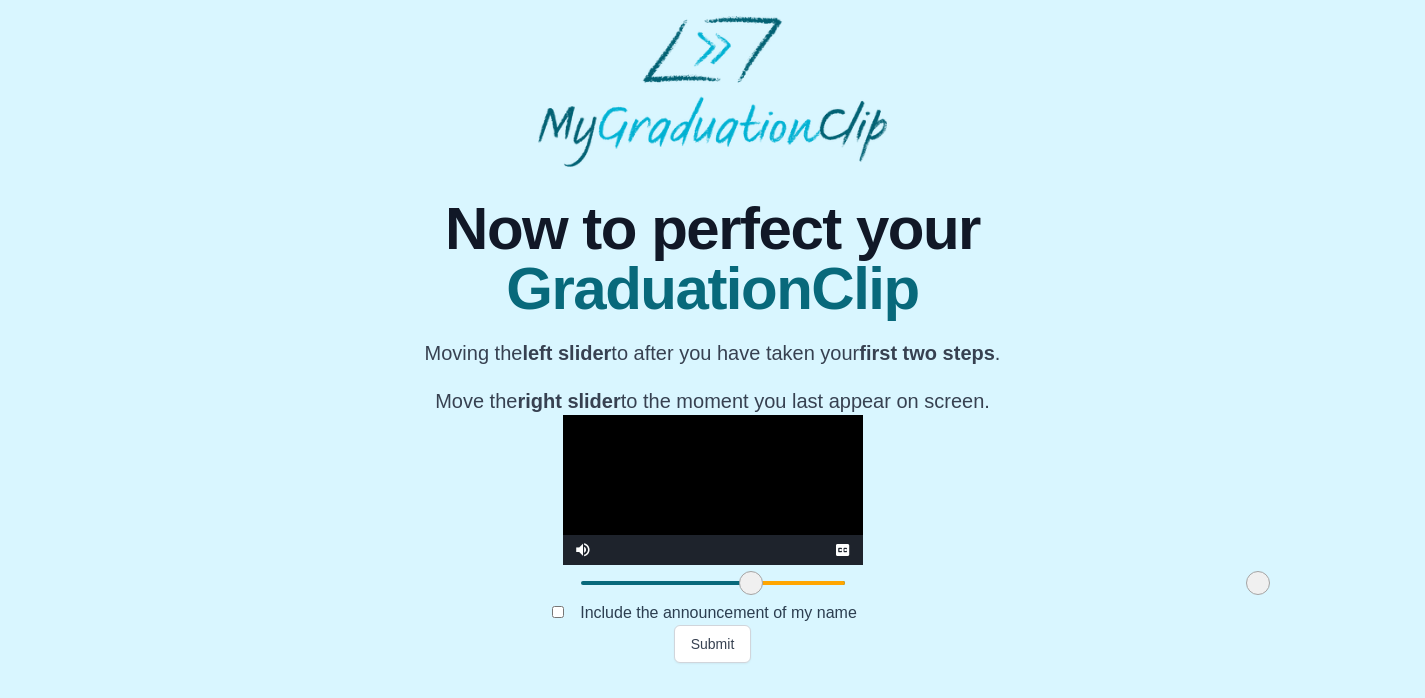drag, startPoint x: 535, startPoint y: 624, endPoint x: 544, endPoint y: 629, distance: 10.29563 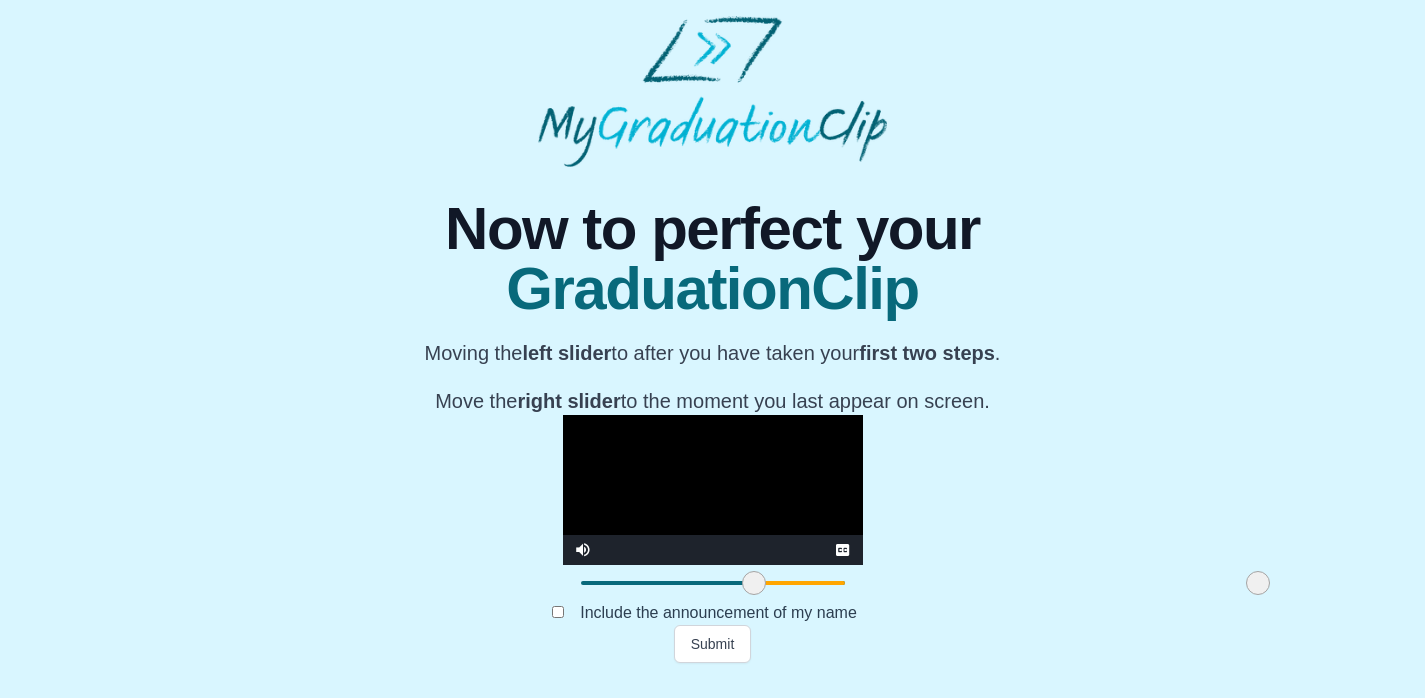 click at bounding box center [754, 583] 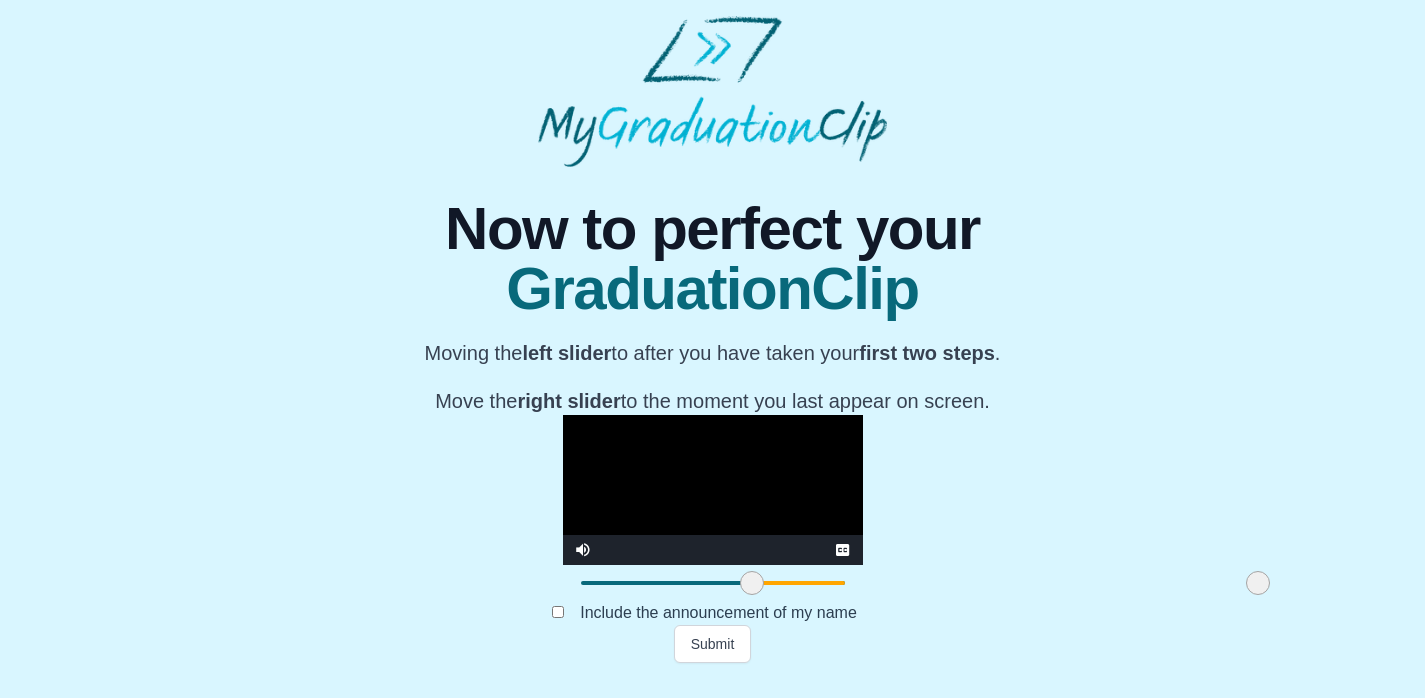 click at bounding box center [752, 583] 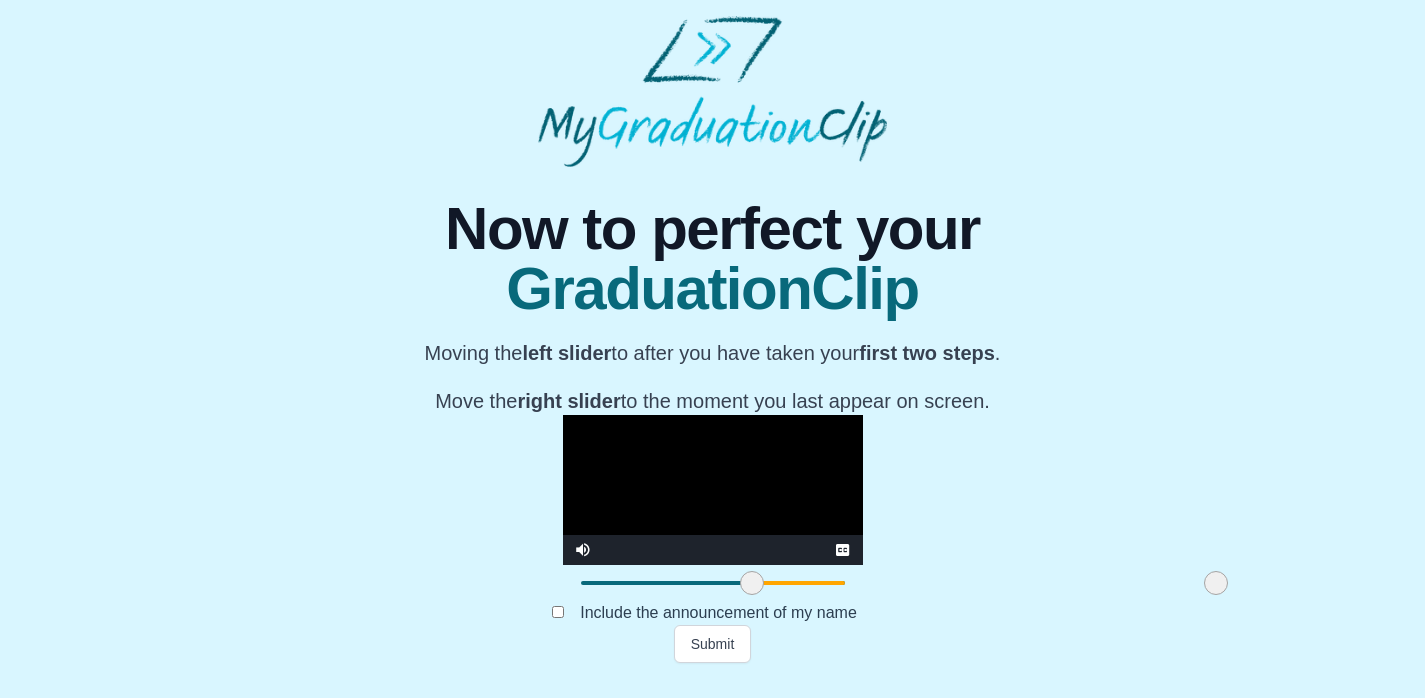 drag, startPoint x: 1047, startPoint y: 625, endPoint x: 1005, endPoint y: 639, distance: 44.27189 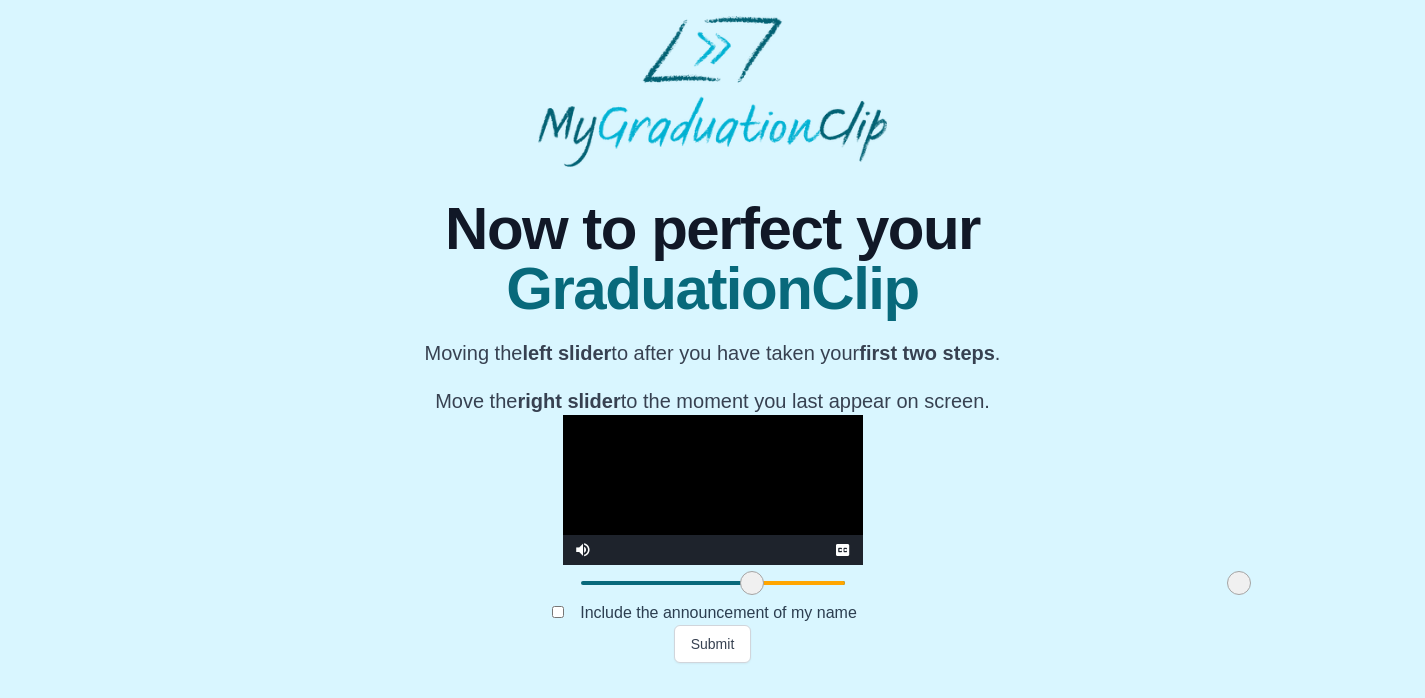 drag, startPoint x: 1005, startPoint y: 622, endPoint x: 1028, endPoint y: 624, distance: 23.086792 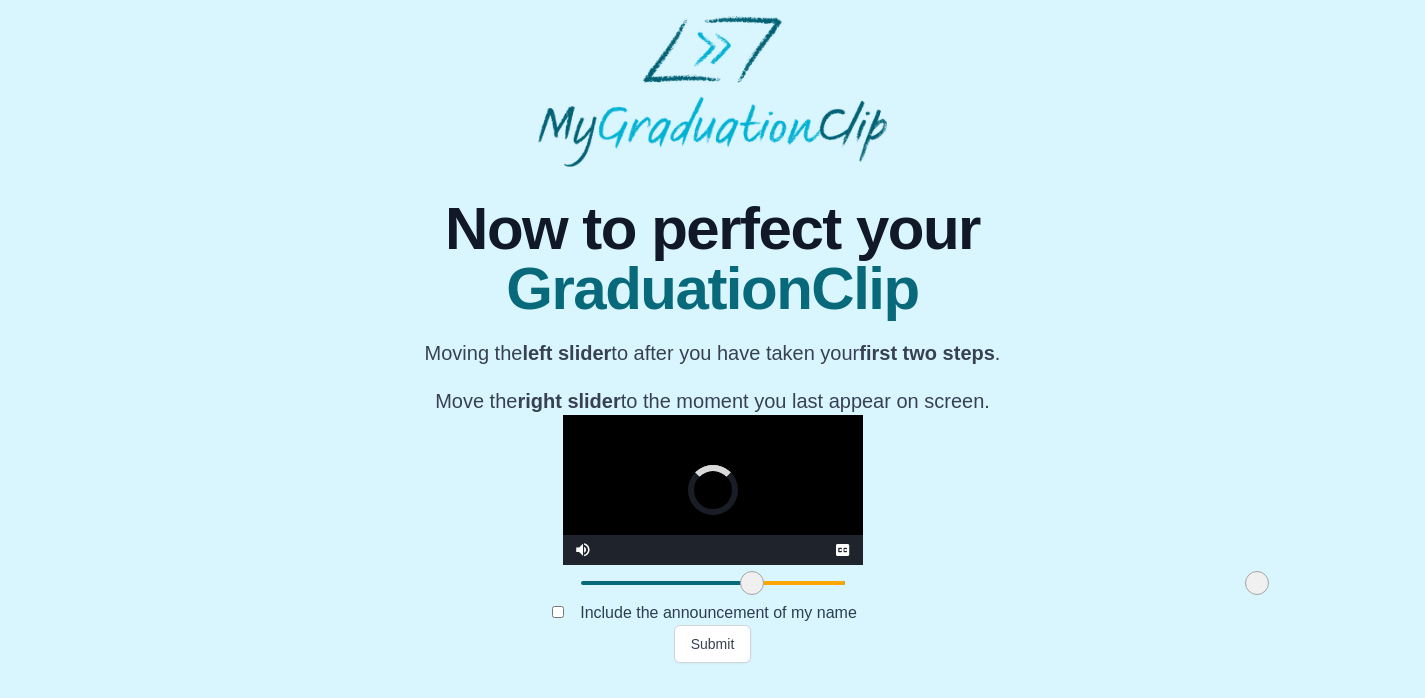 drag, startPoint x: 1028, startPoint y: 624, endPoint x: 1056, endPoint y: 627, distance: 28.160255 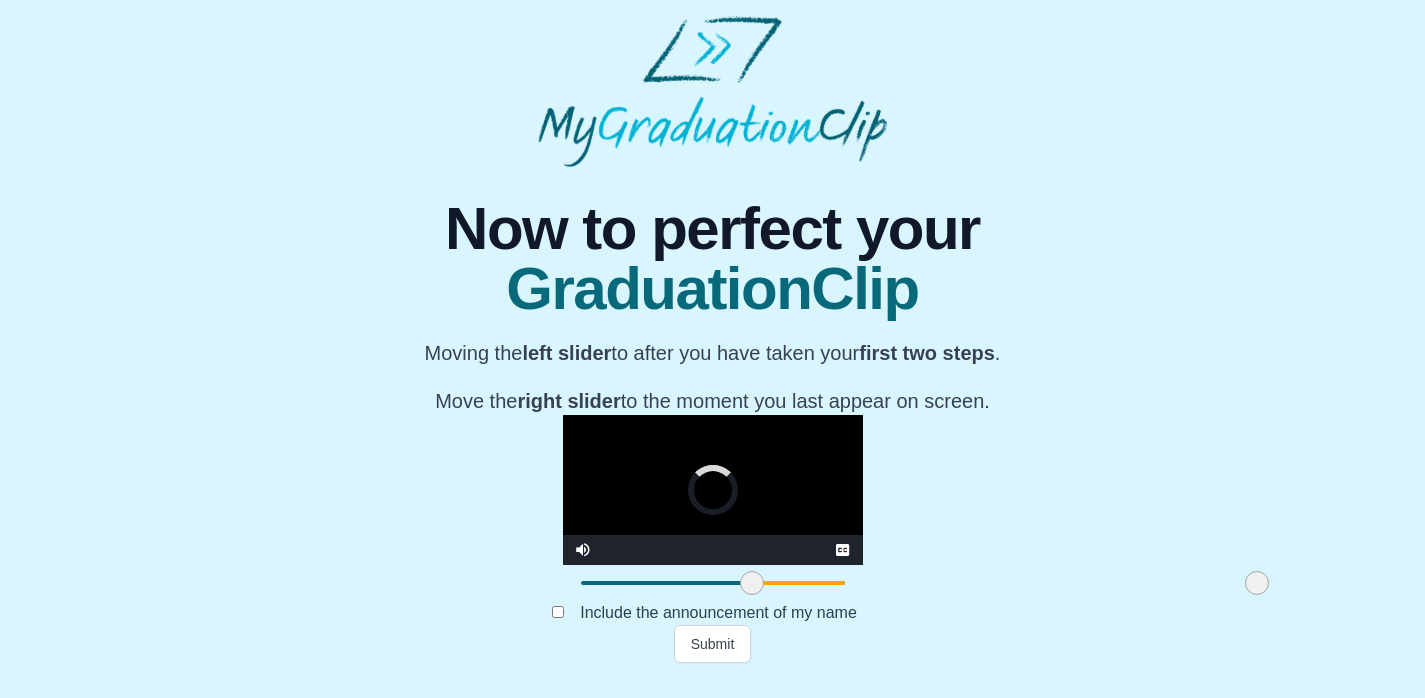 click at bounding box center (1257, 583) 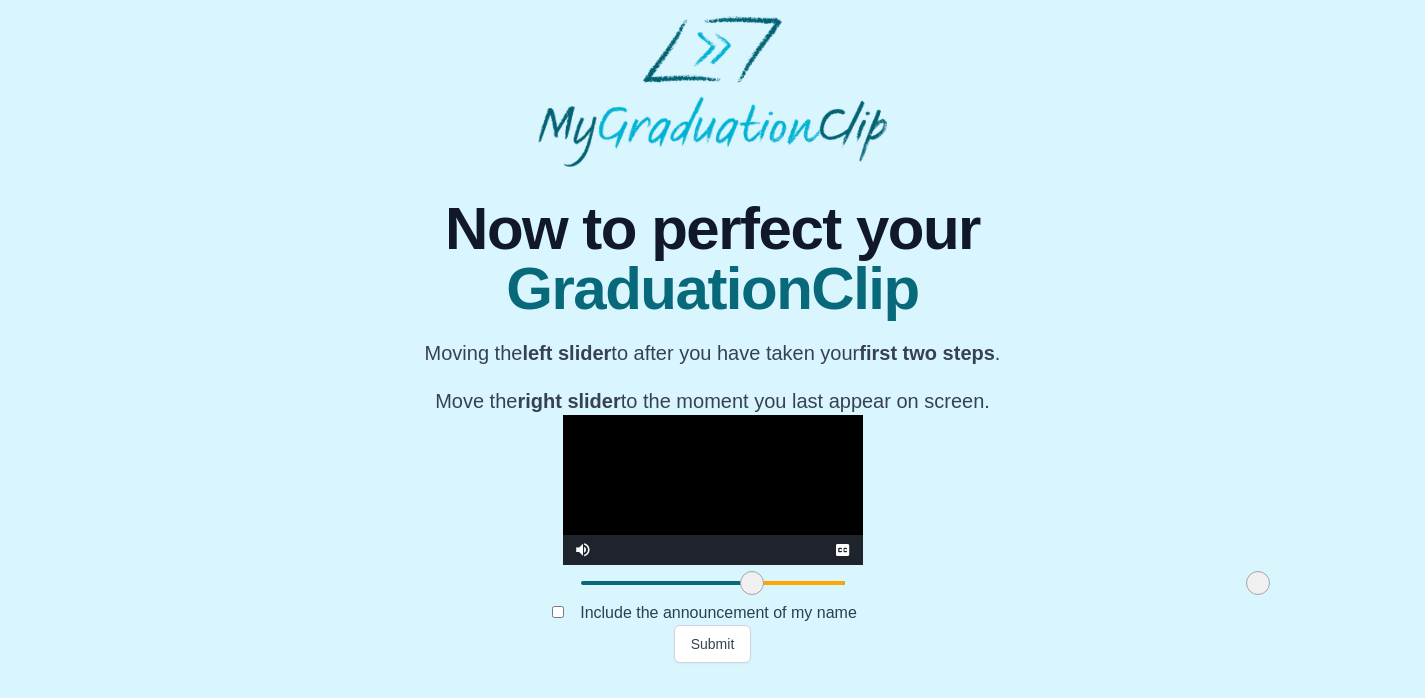 click at bounding box center (713, 490) 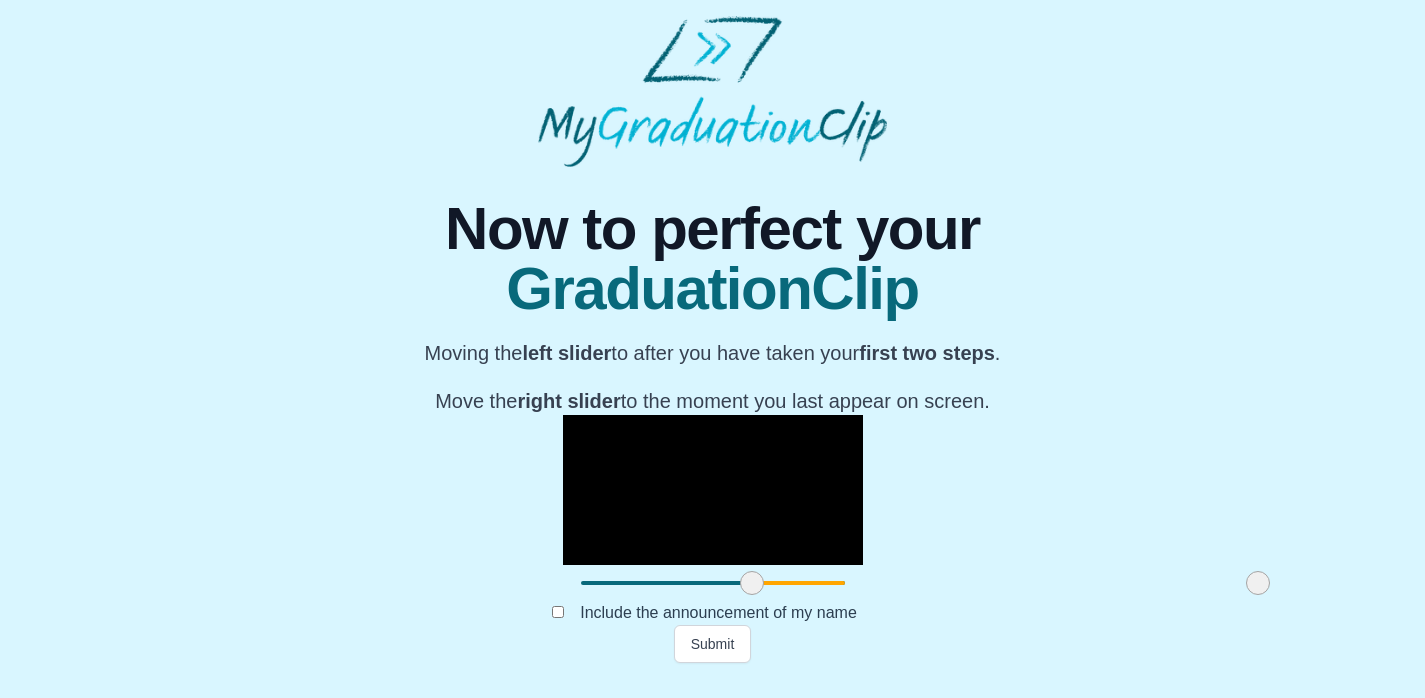 scroll, scrollTop: 233, scrollLeft: 0, axis: vertical 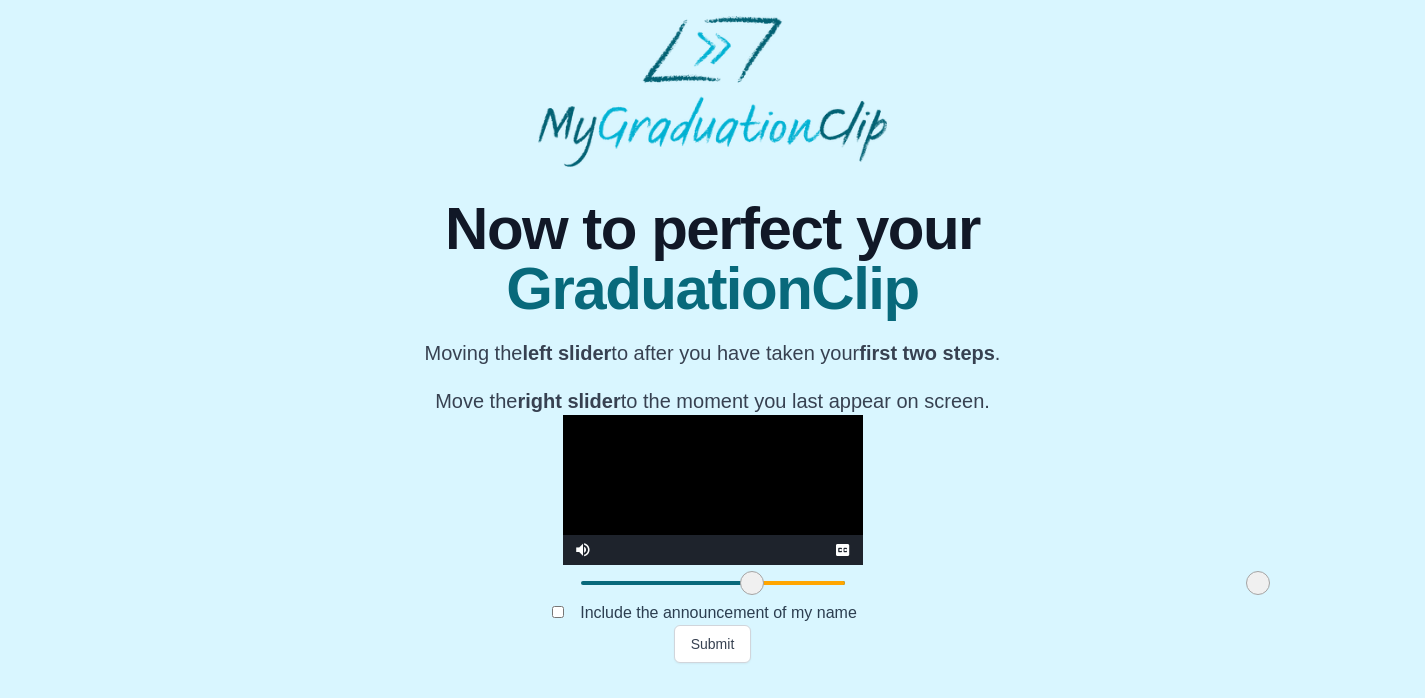 drag, startPoint x: 1048, startPoint y: 606, endPoint x: 1095, endPoint y: 611, distance: 47.26521 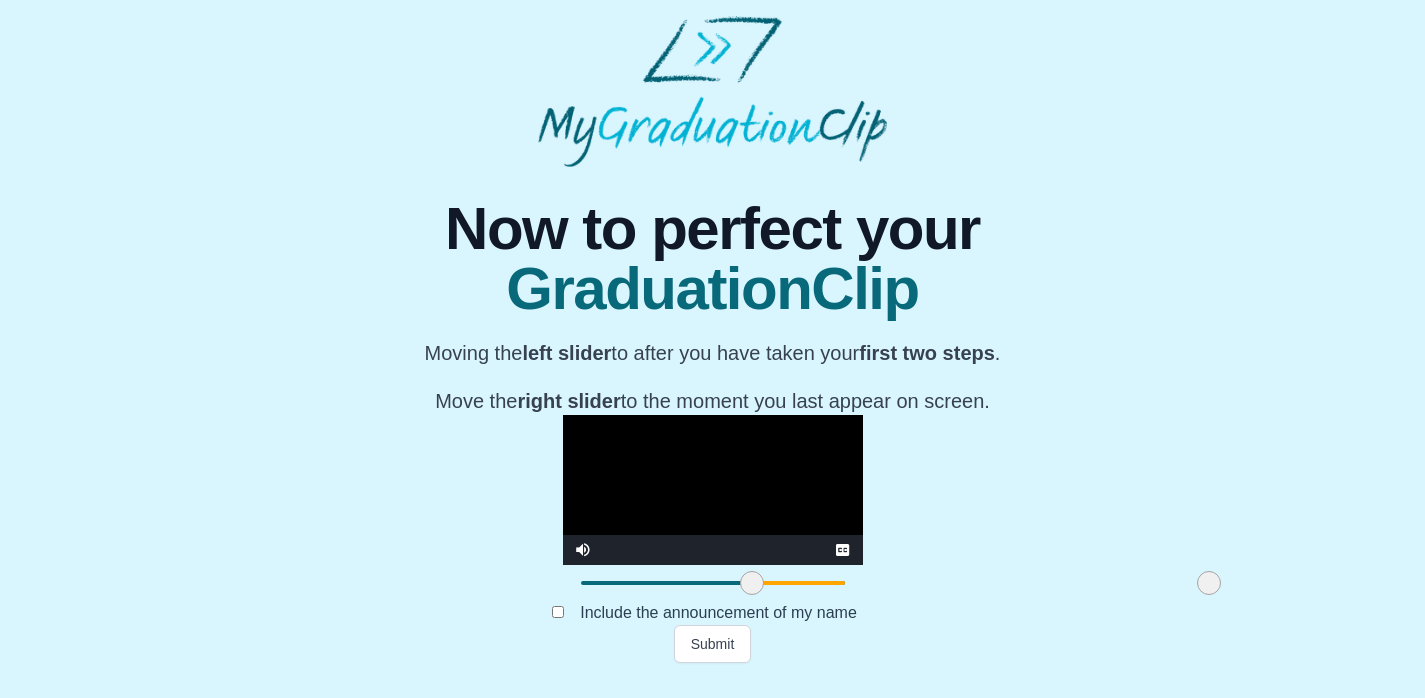 drag, startPoint x: 1050, startPoint y: 606, endPoint x: 1001, endPoint y: 606, distance: 49 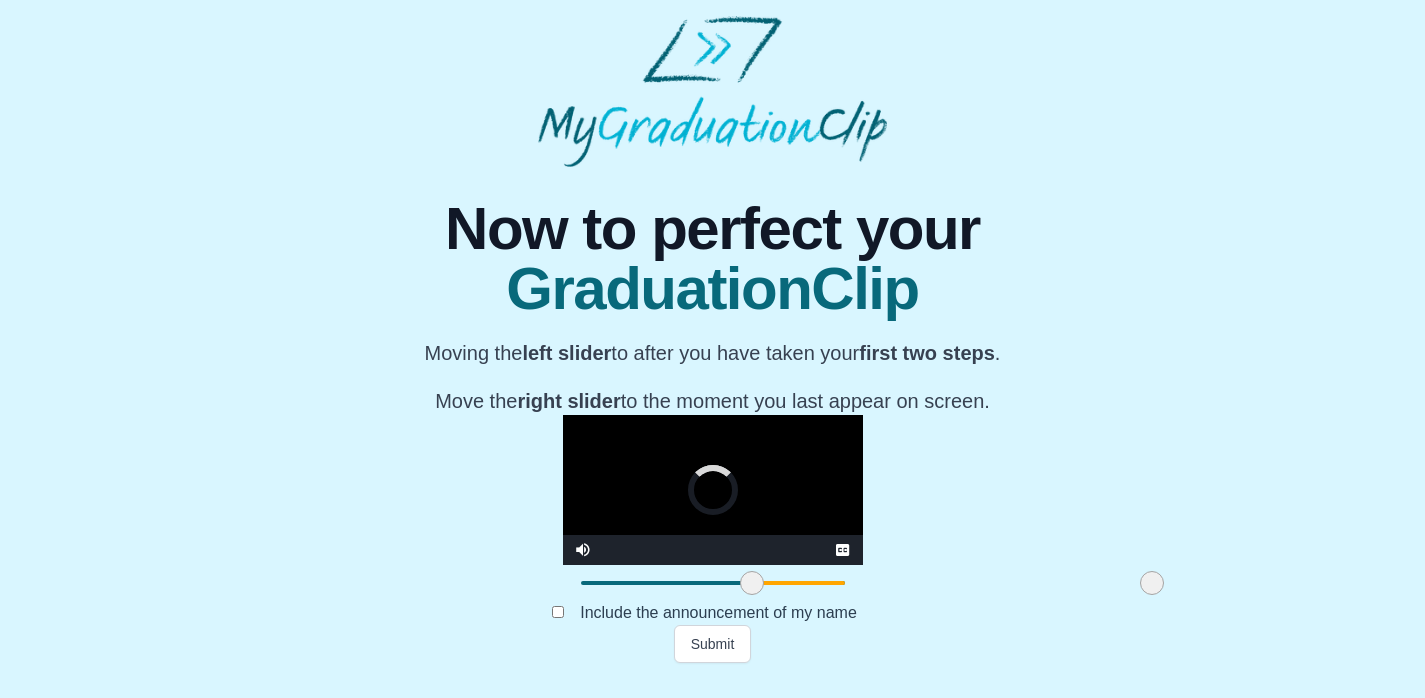 drag, startPoint x: 1001, startPoint y: 606, endPoint x: 939, endPoint y: 606, distance: 62 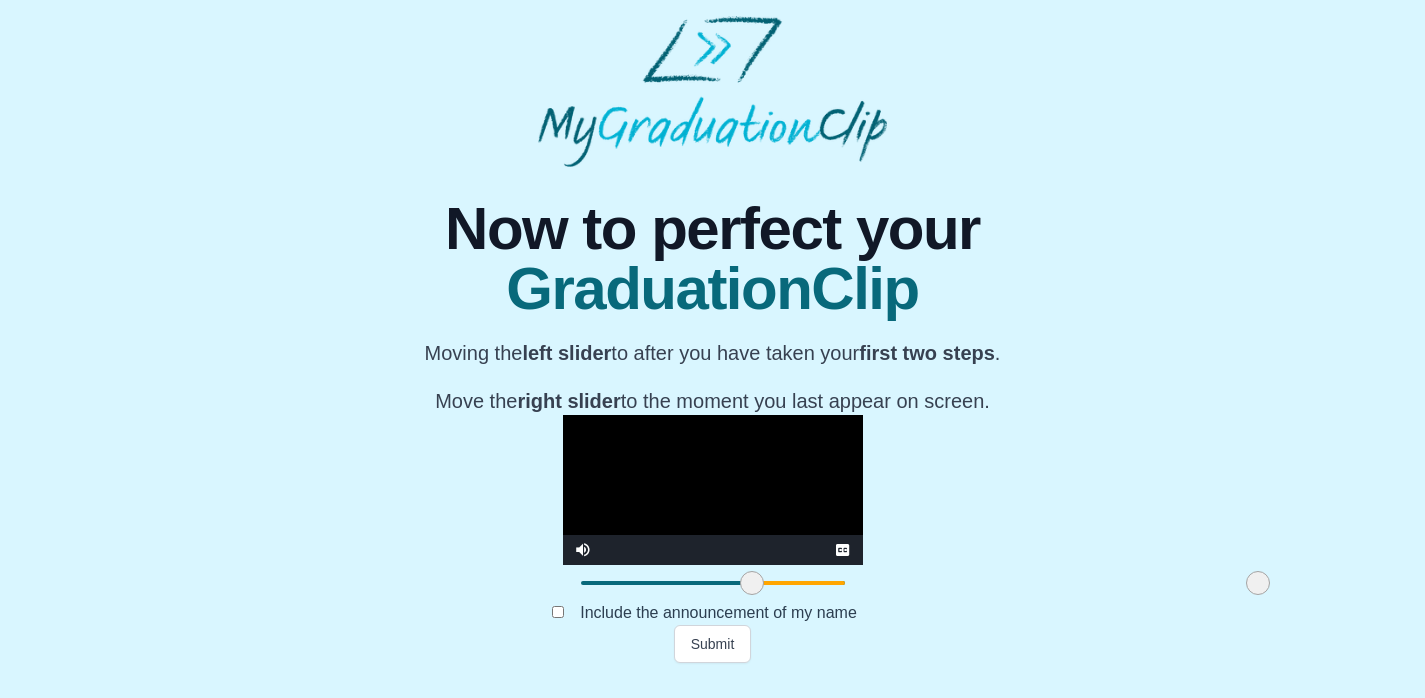 drag, startPoint x: 939, startPoint y: 606, endPoint x: 1062, endPoint y: 609, distance: 123.03658 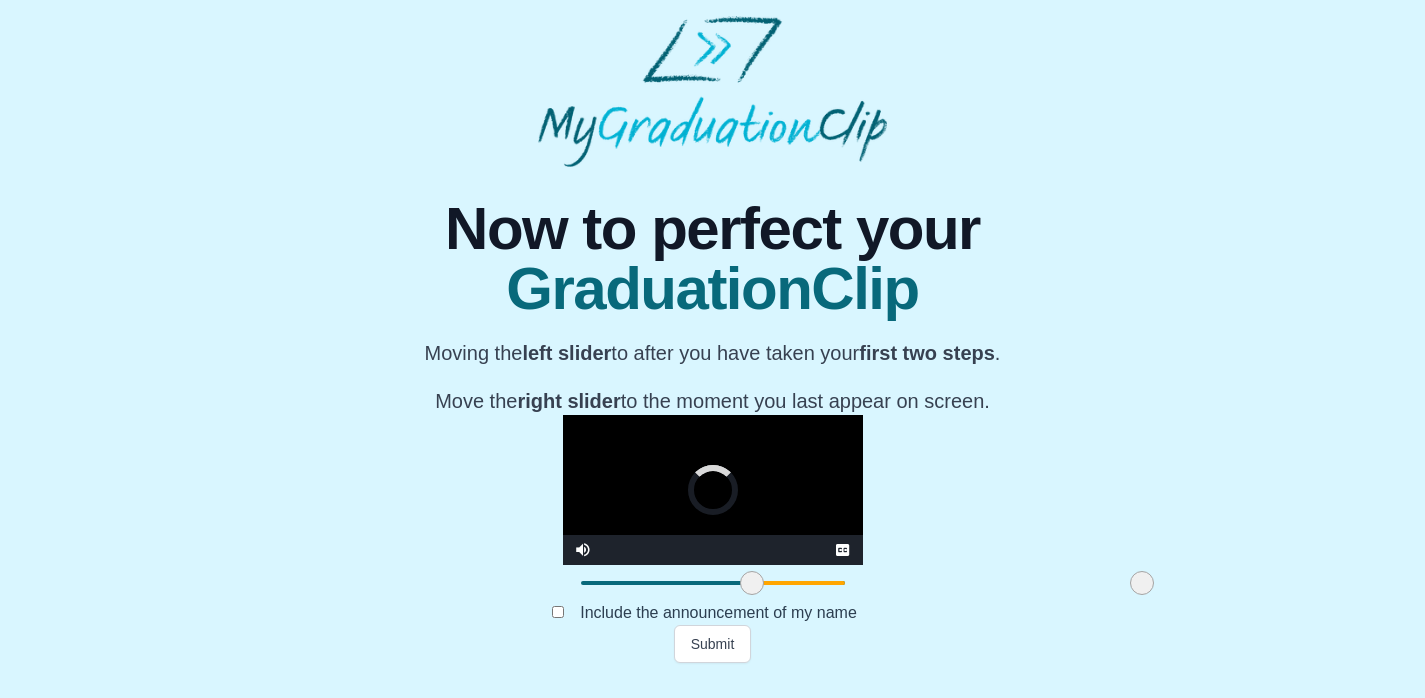 drag, startPoint x: 1044, startPoint y: 603, endPoint x: 928, endPoint y: 611, distance: 116.275536 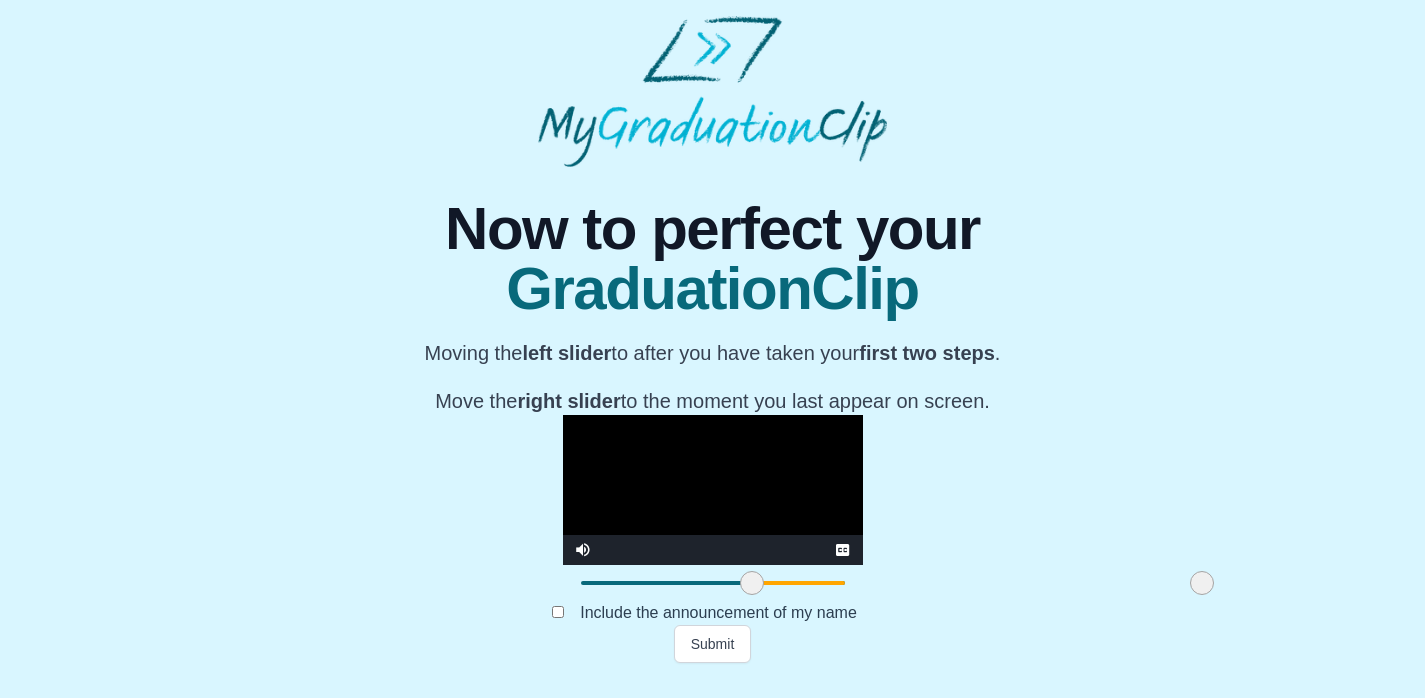 drag, startPoint x: 929, startPoint y: 611, endPoint x: 989, endPoint y: 616, distance: 60.207973 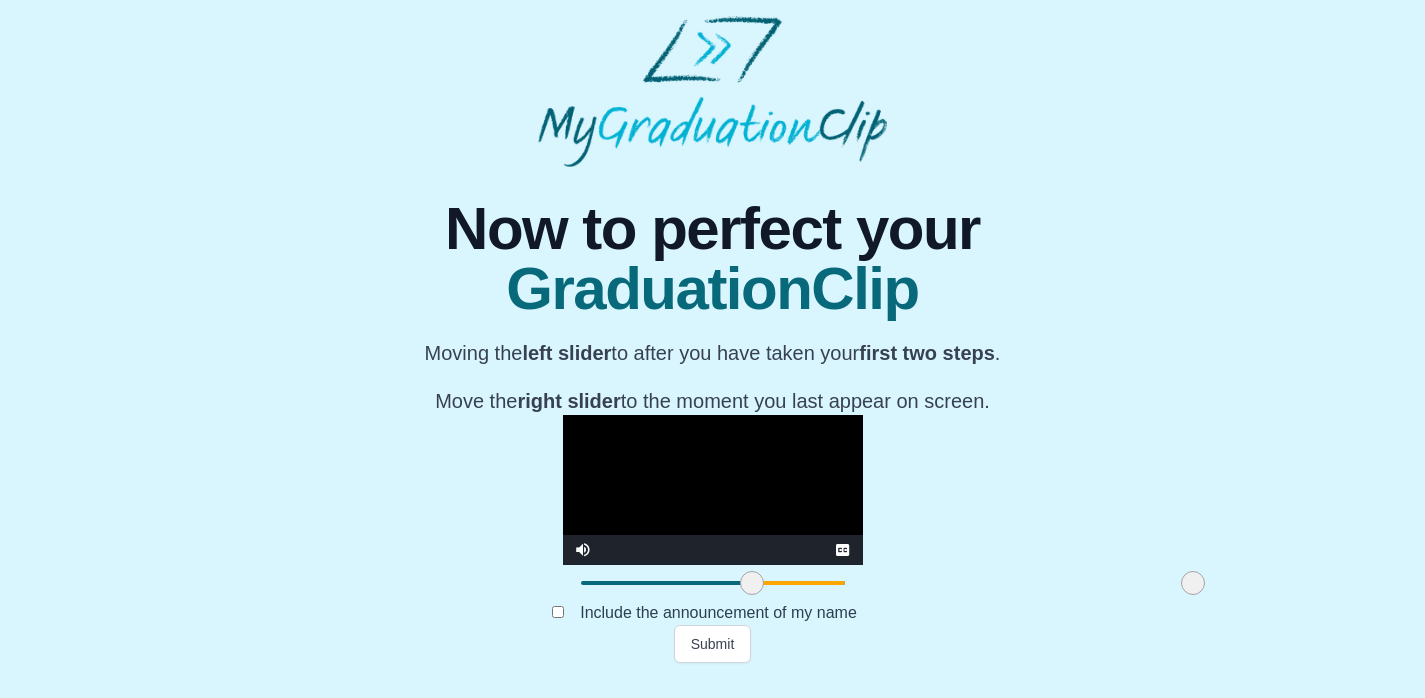 click at bounding box center [1193, 583] 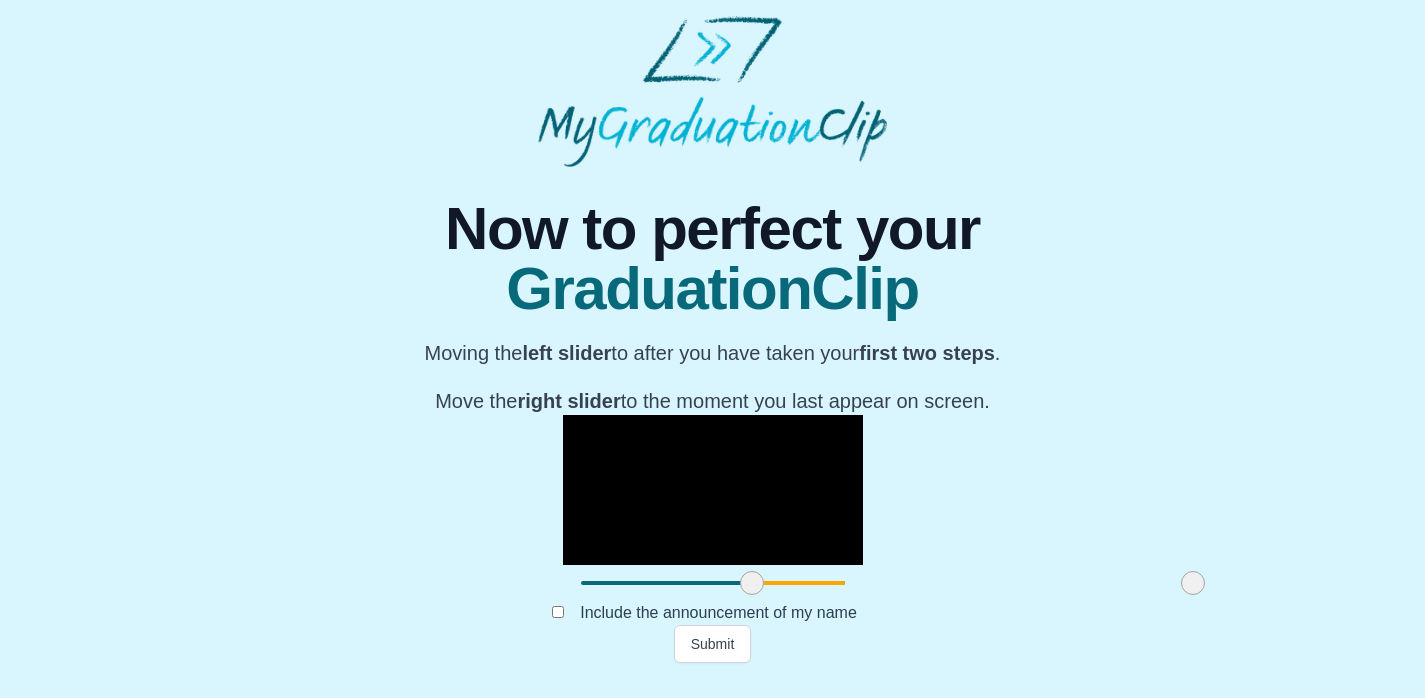 click at bounding box center [713, 490] 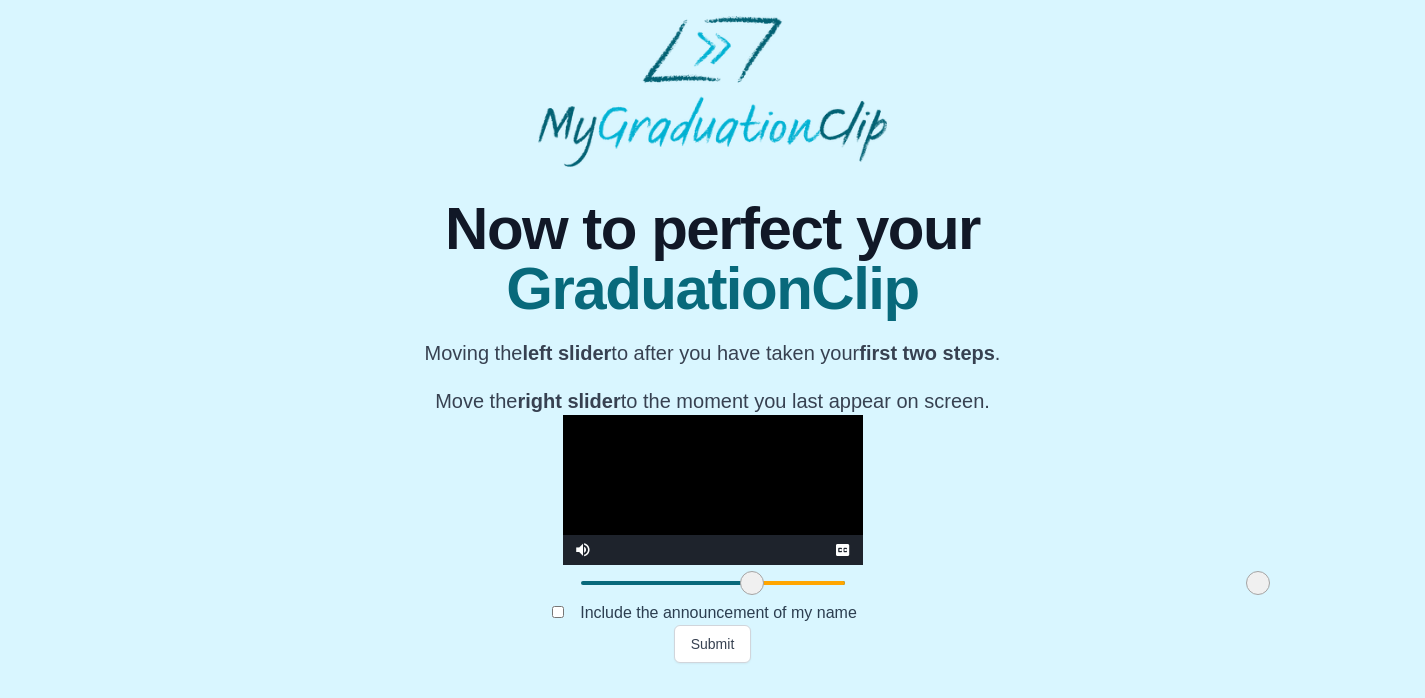 drag, startPoint x: 990, startPoint y: 602, endPoint x: 1063, endPoint y: 610, distance: 73.43705 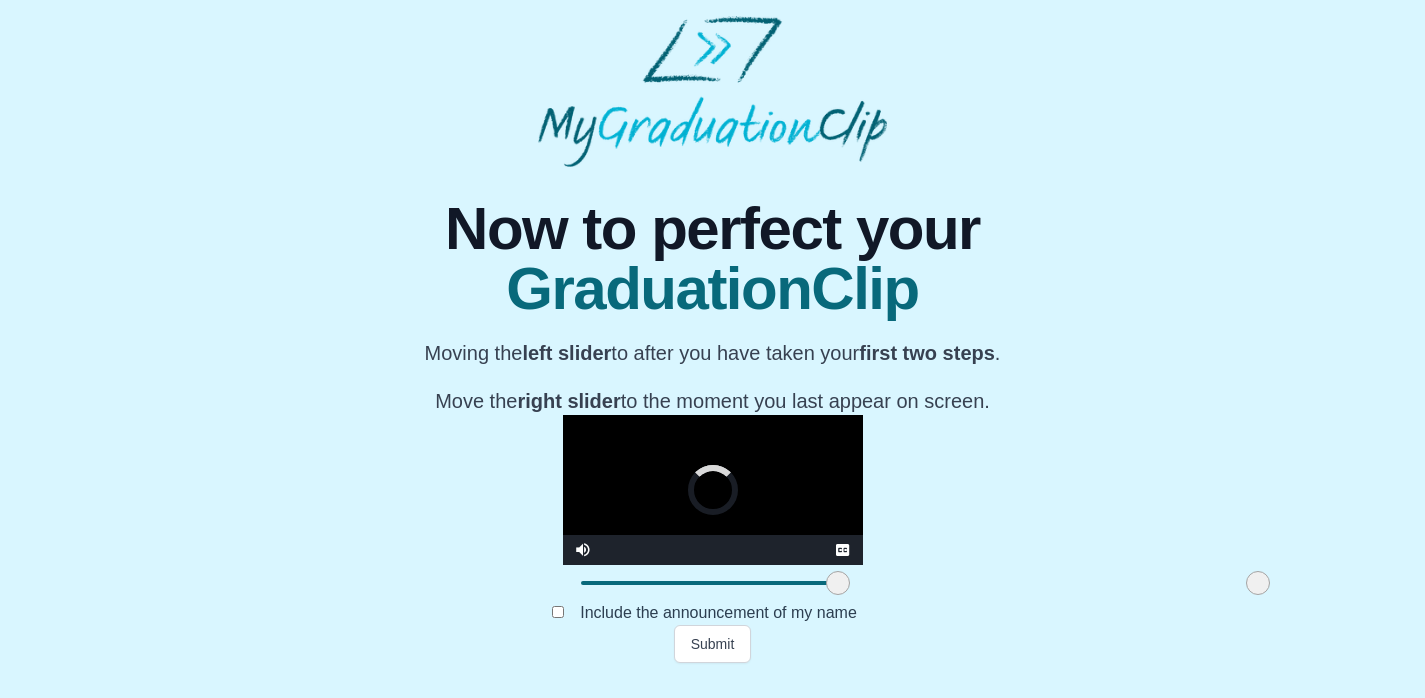 drag, startPoint x: 543, startPoint y: 596, endPoint x: 629, endPoint y: 602, distance: 86.209045 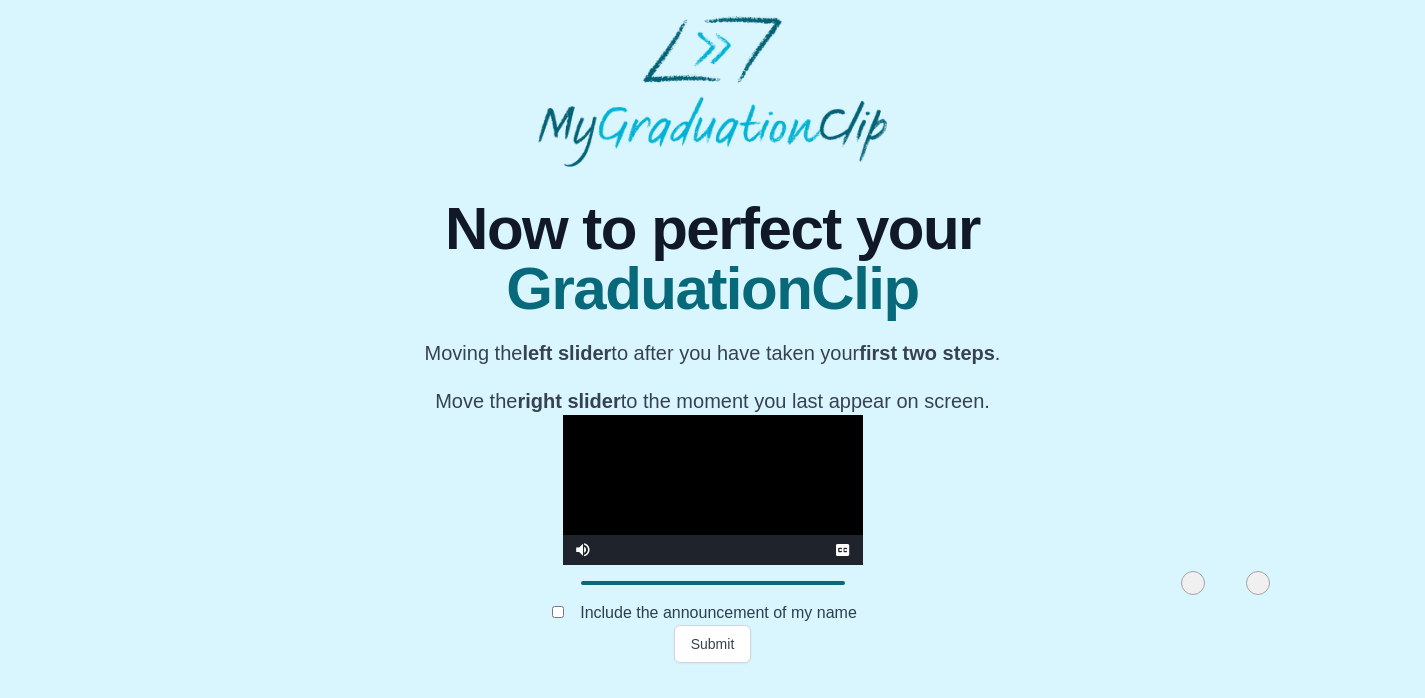 drag, startPoint x: 626, startPoint y: 602, endPoint x: 982, endPoint y: 607, distance: 356.03513 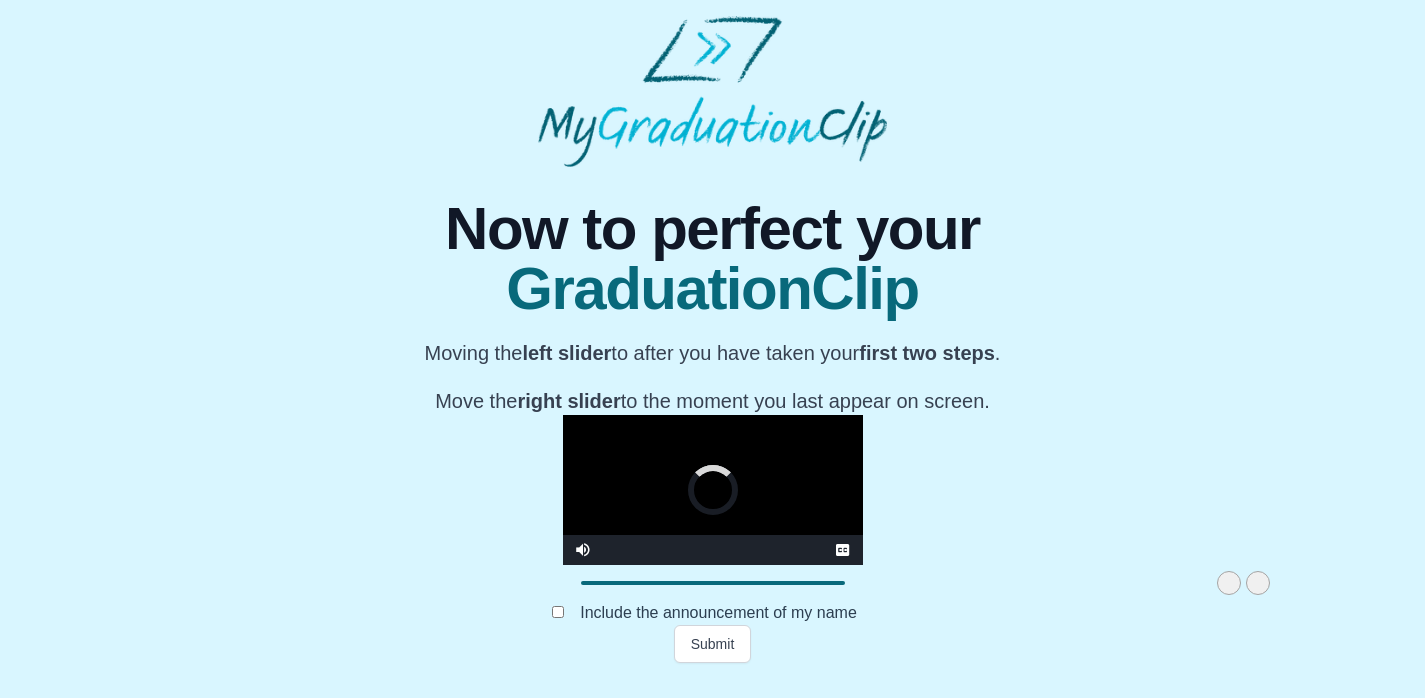 drag, startPoint x: 982, startPoint y: 607, endPoint x: 1017, endPoint y: 607, distance: 35 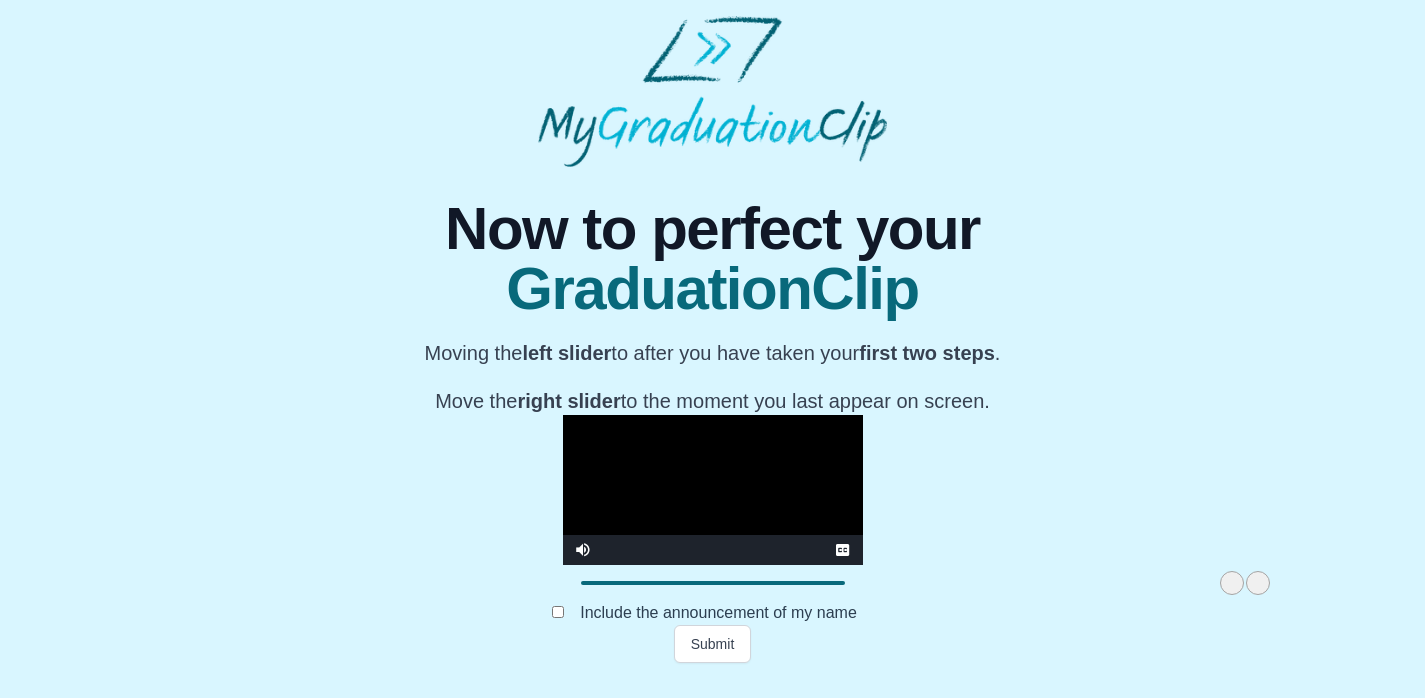 drag, startPoint x: 1021, startPoint y: 603, endPoint x: 1036, endPoint y: 605, distance: 15.132746 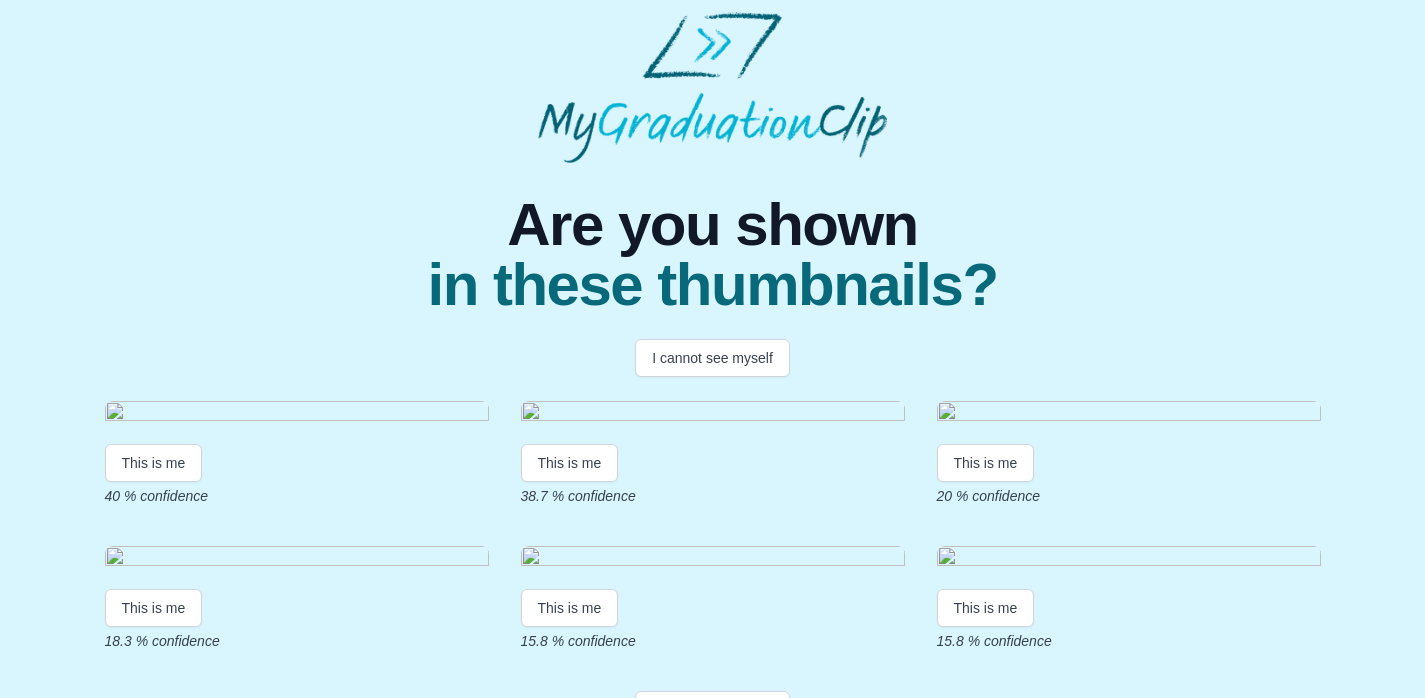 scroll, scrollTop: 5, scrollLeft: 0, axis: vertical 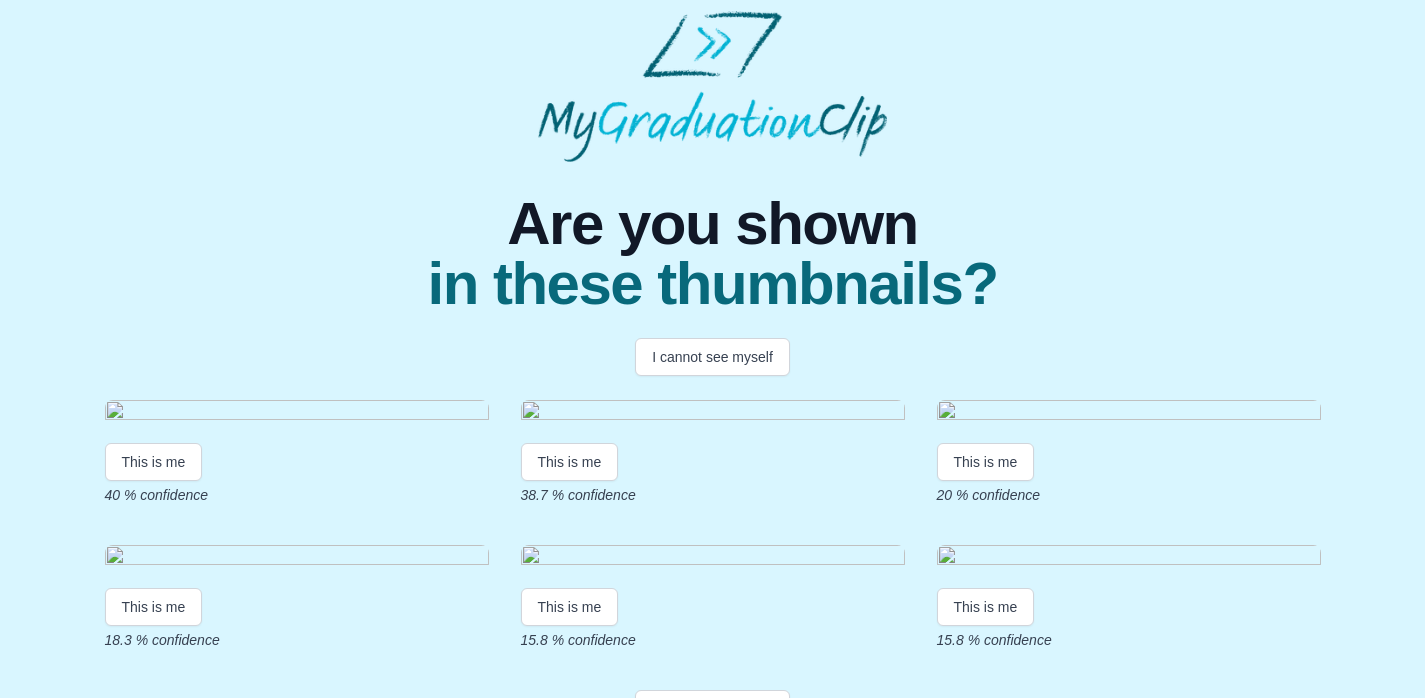 click on "This is me" at bounding box center (713, 462) 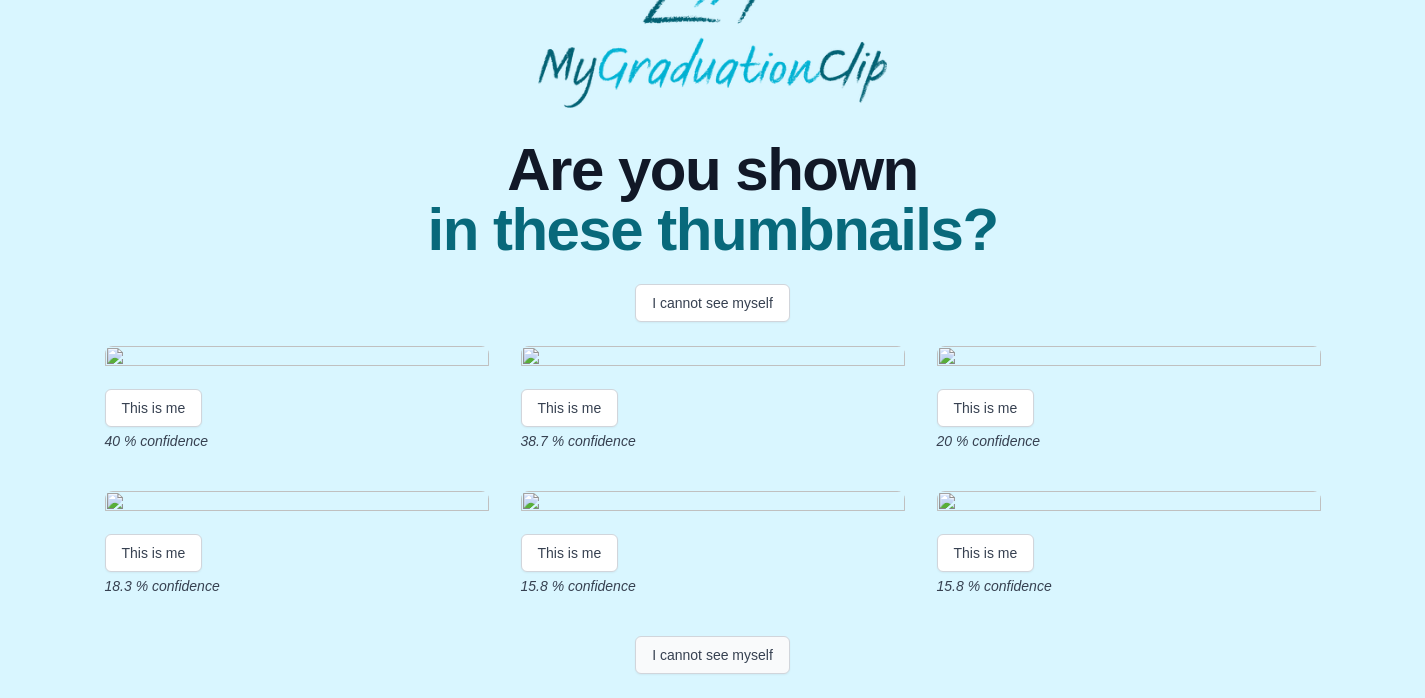 click on "I cannot see myself" at bounding box center [712, 655] 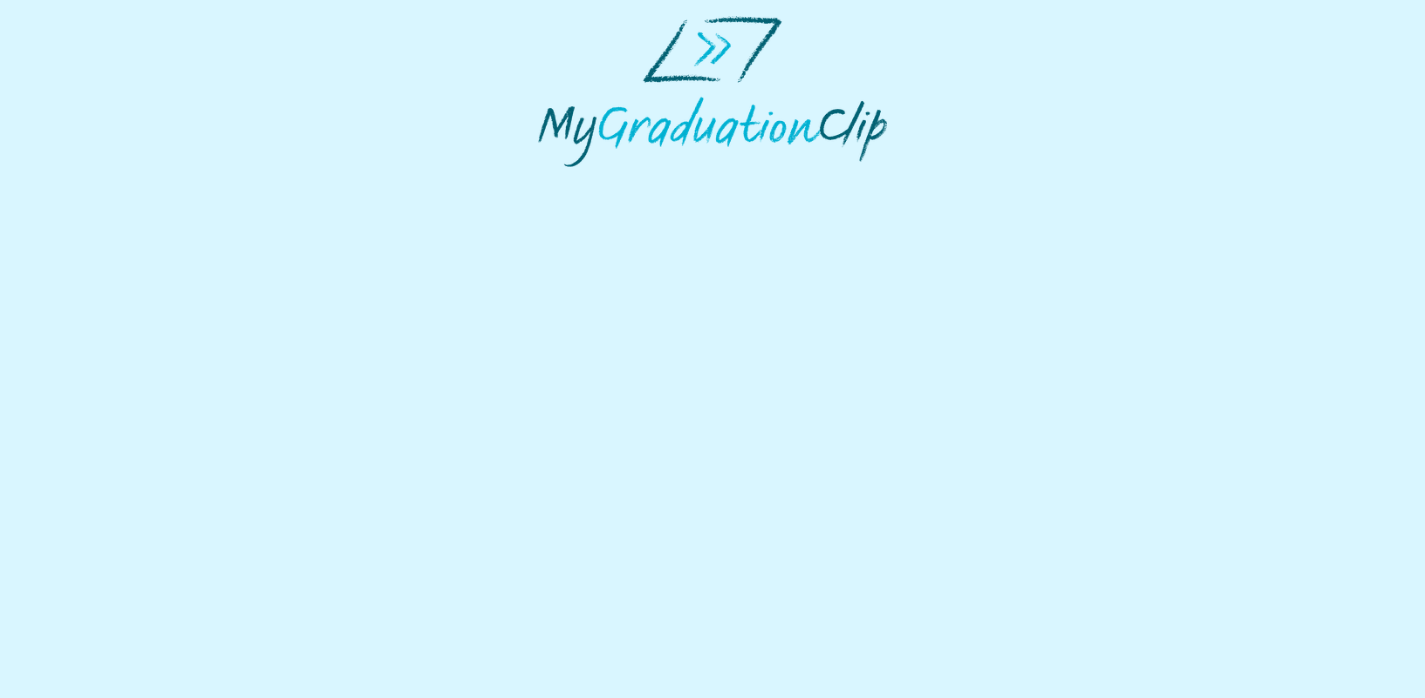 scroll, scrollTop: 0, scrollLeft: 0, axis: both 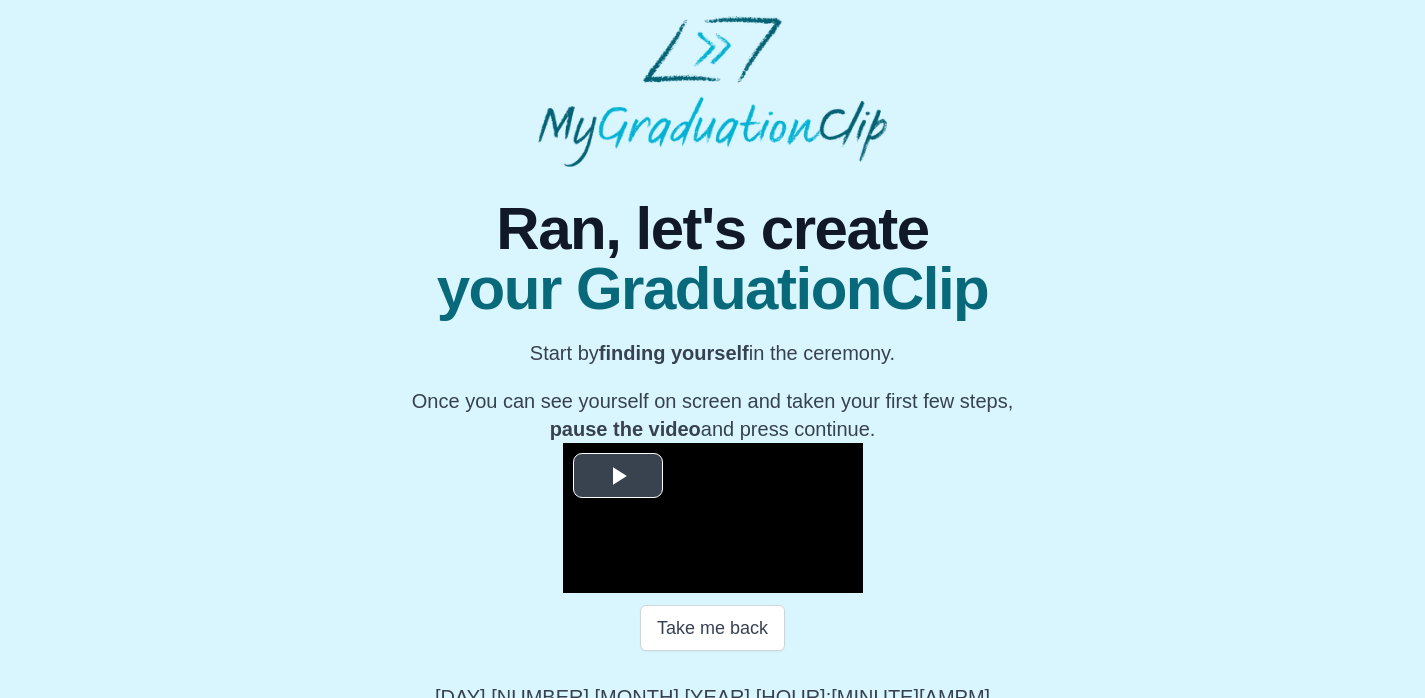 click at bounding box center (618, 476) 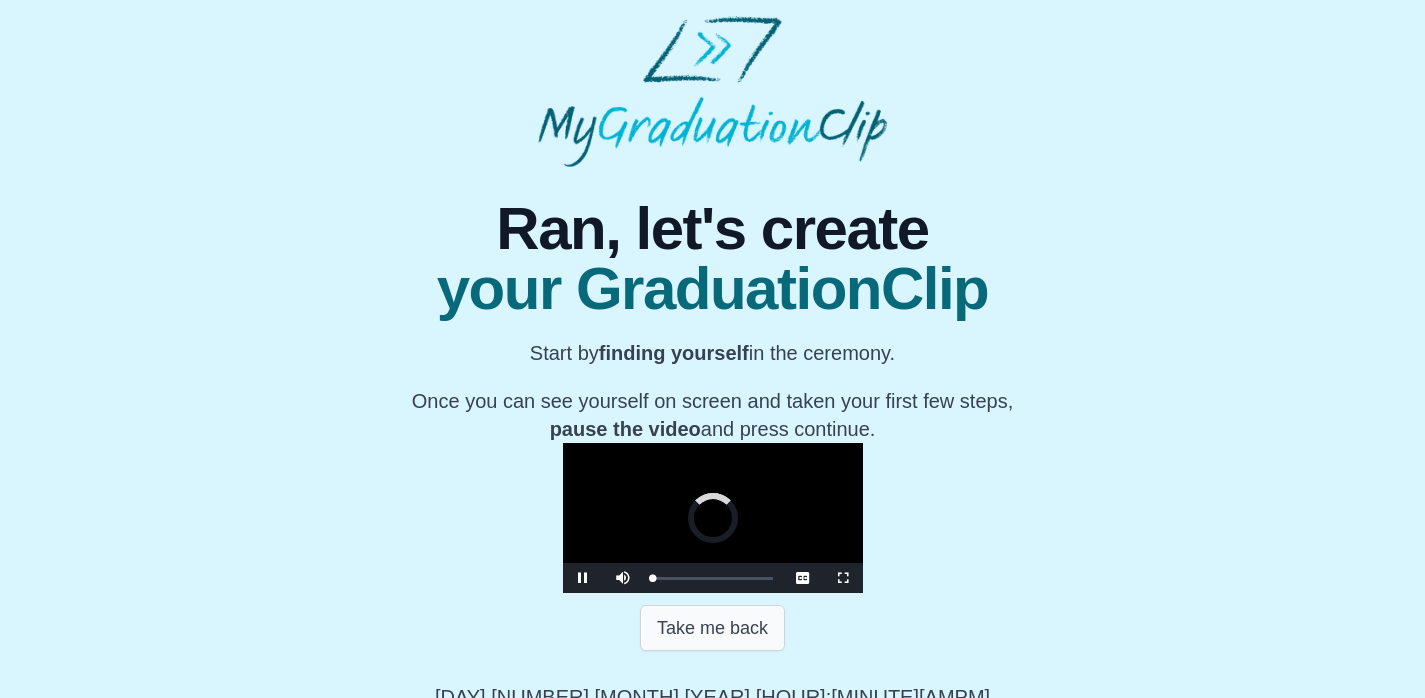 scroll, scrollTop: 281, scrollLeft: 0, axis: vertical 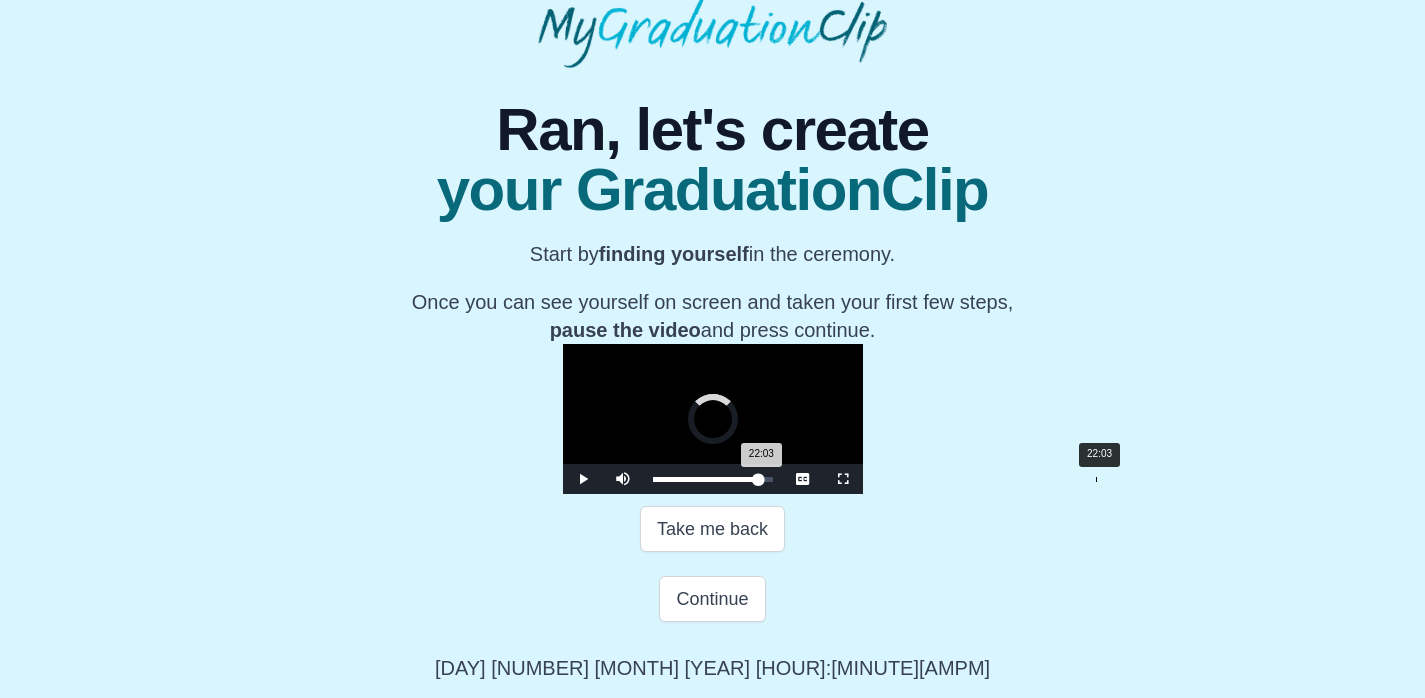 click on "Loaded : 0% 22:03 22:03 Progress : 0%" at bounding box center [713, 479] 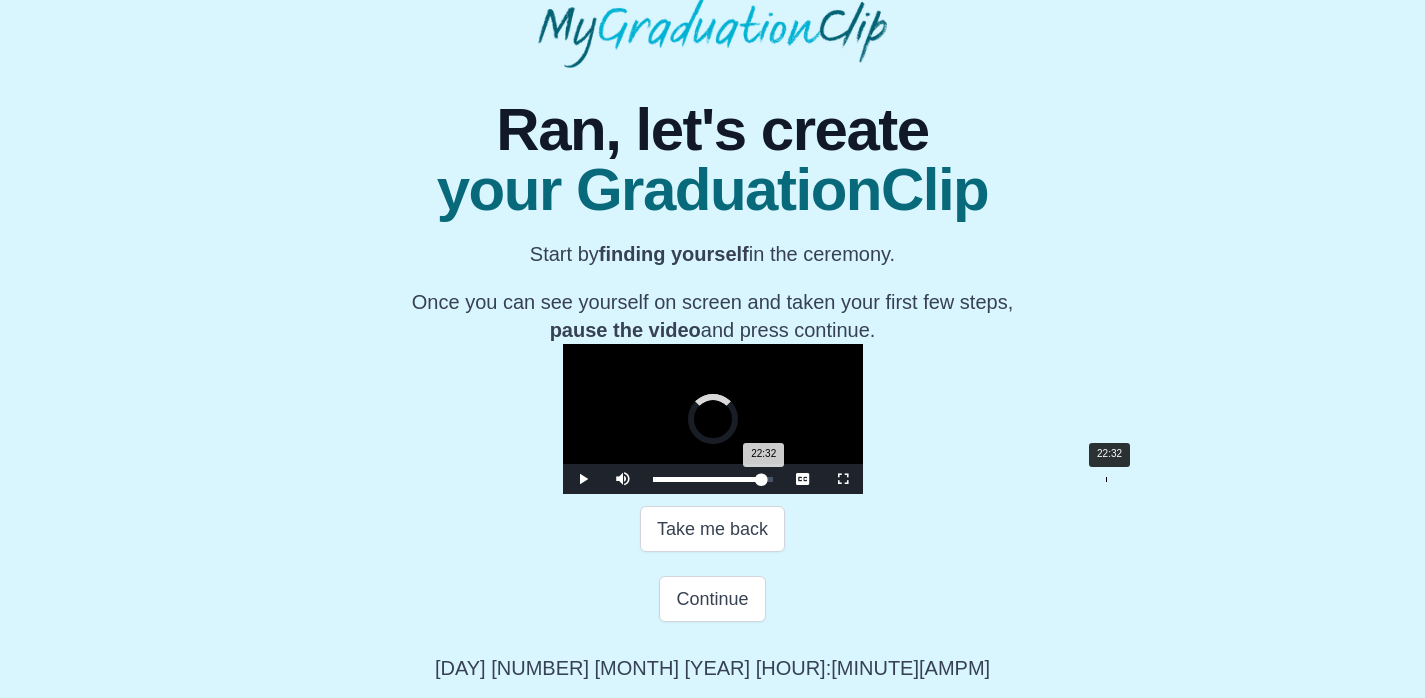 click on "Loaded : 0% 22:32 22:32 Progress : 0%" at bounding box center (713, 479) 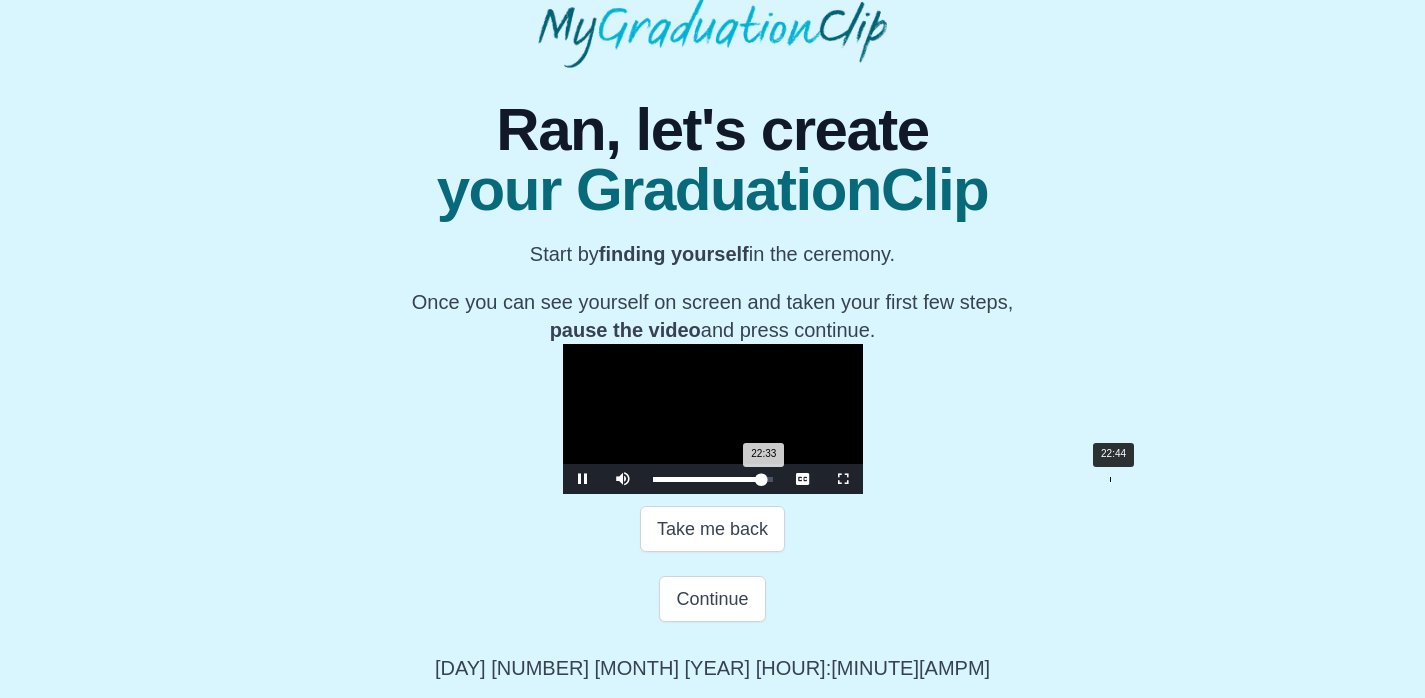 click on "22:33 Progress : 0%" at bounding box center (707, 479) 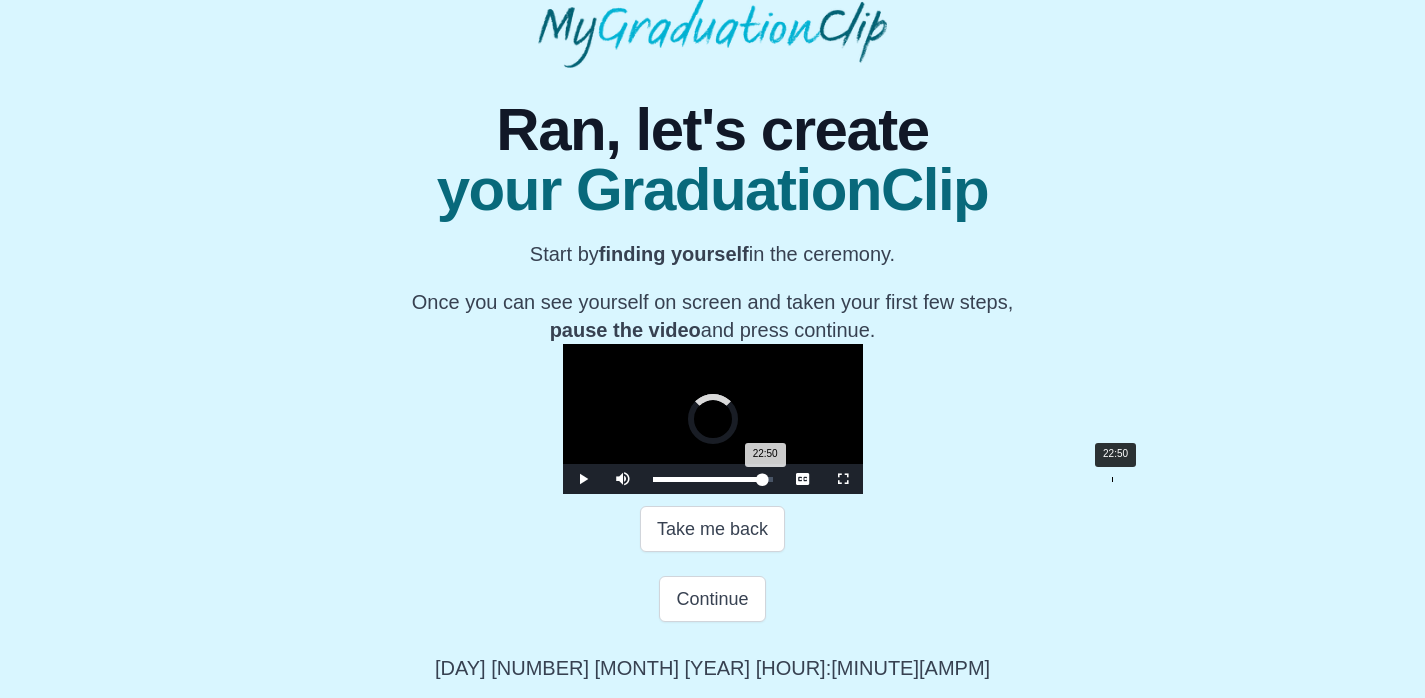 click on "22:50 Progress : 0%" at bounding box center (708, 479) 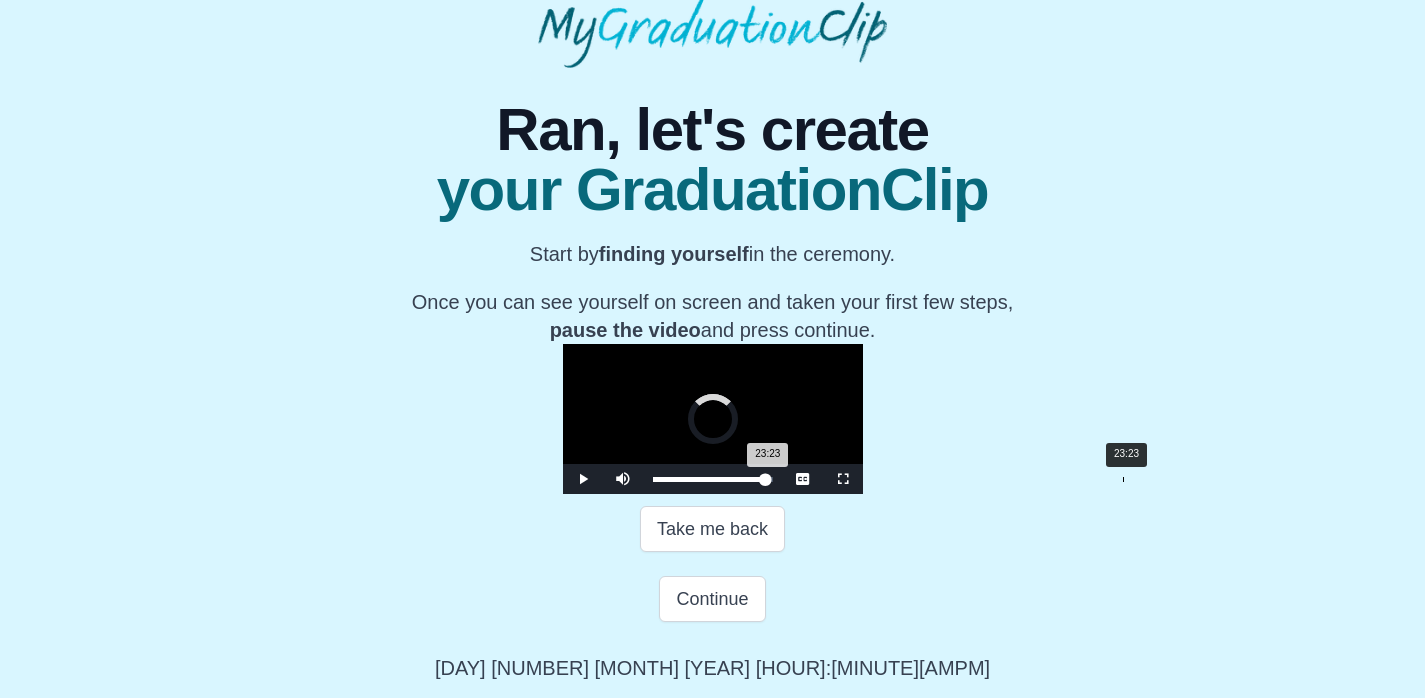 click on "Loaded : 0% 23:23 23:23 Progress : 0%" at bounding box center [713, 479] 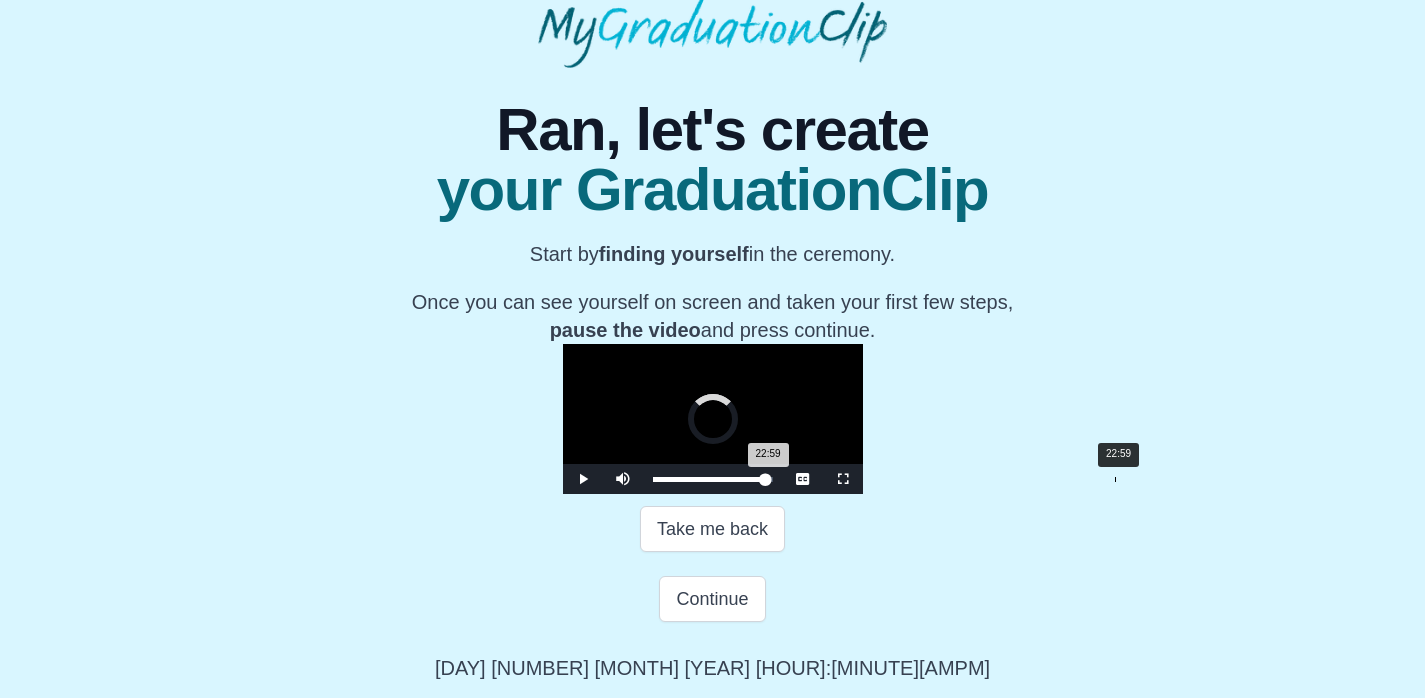 click on "Loaded : 0% 22:59 22:59 Progress : 0%" at bounding box center [713, 479] 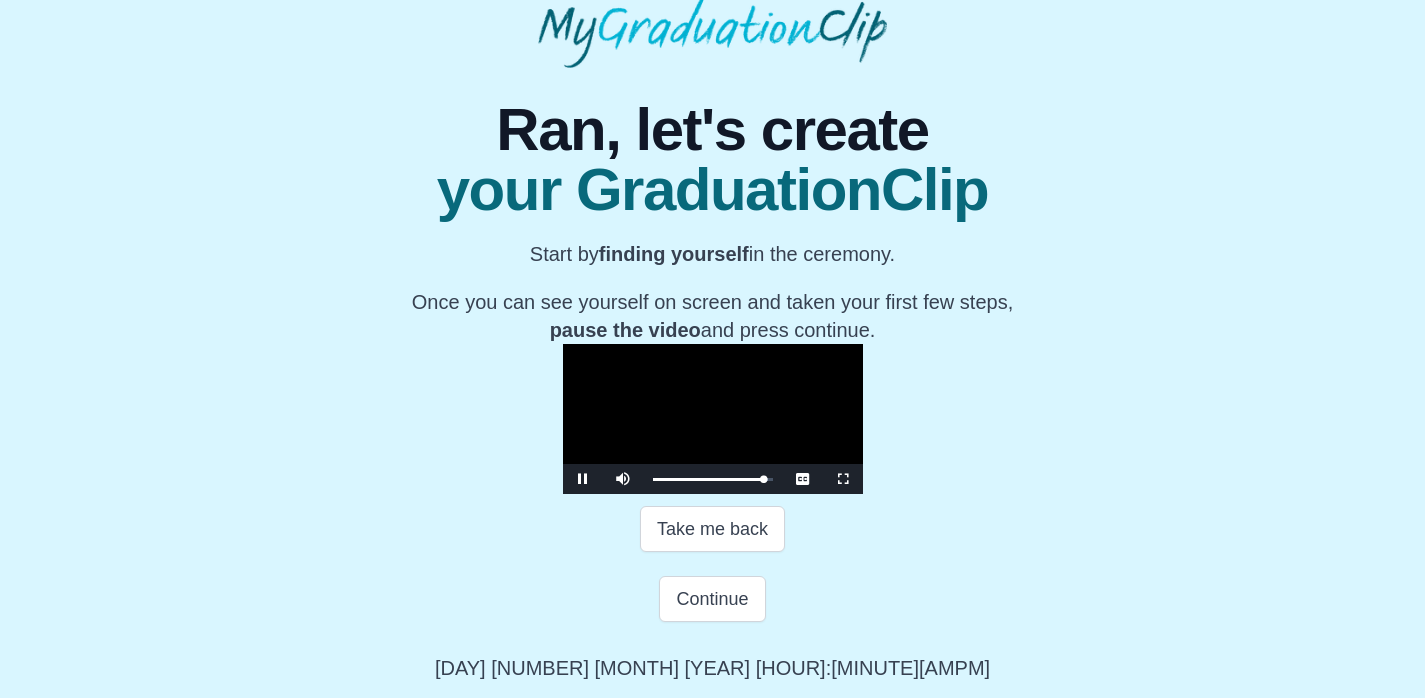 click at bounding box center (583, 479) 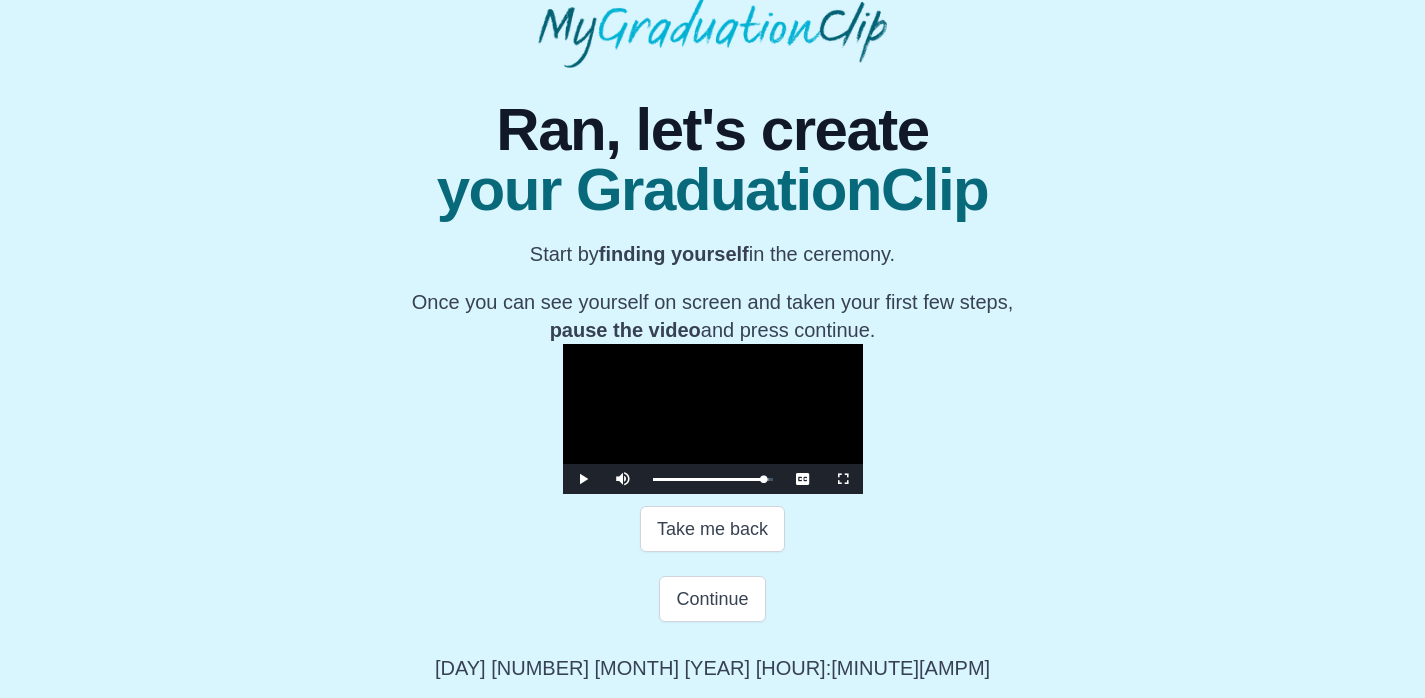 scroll, scrollTop: 351, scrollLeft: 0, axis: vertical 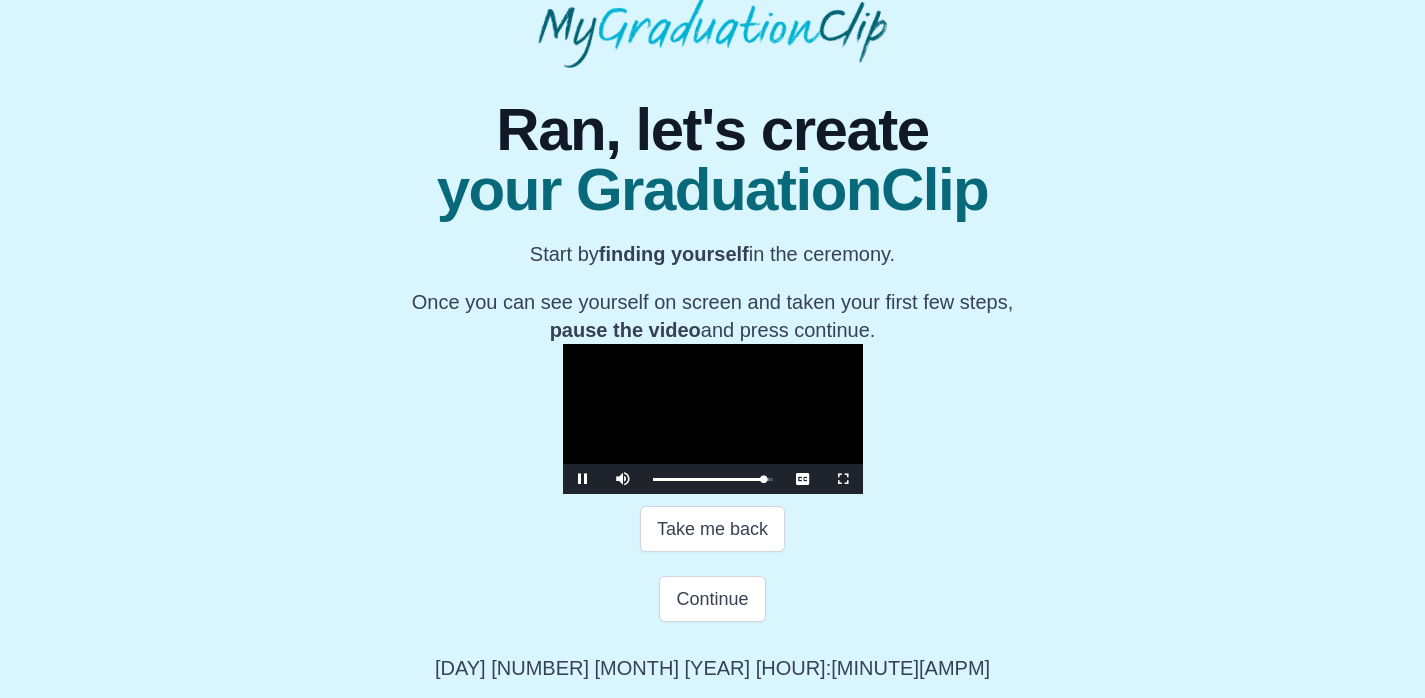 click at bounding box center [583, 479] 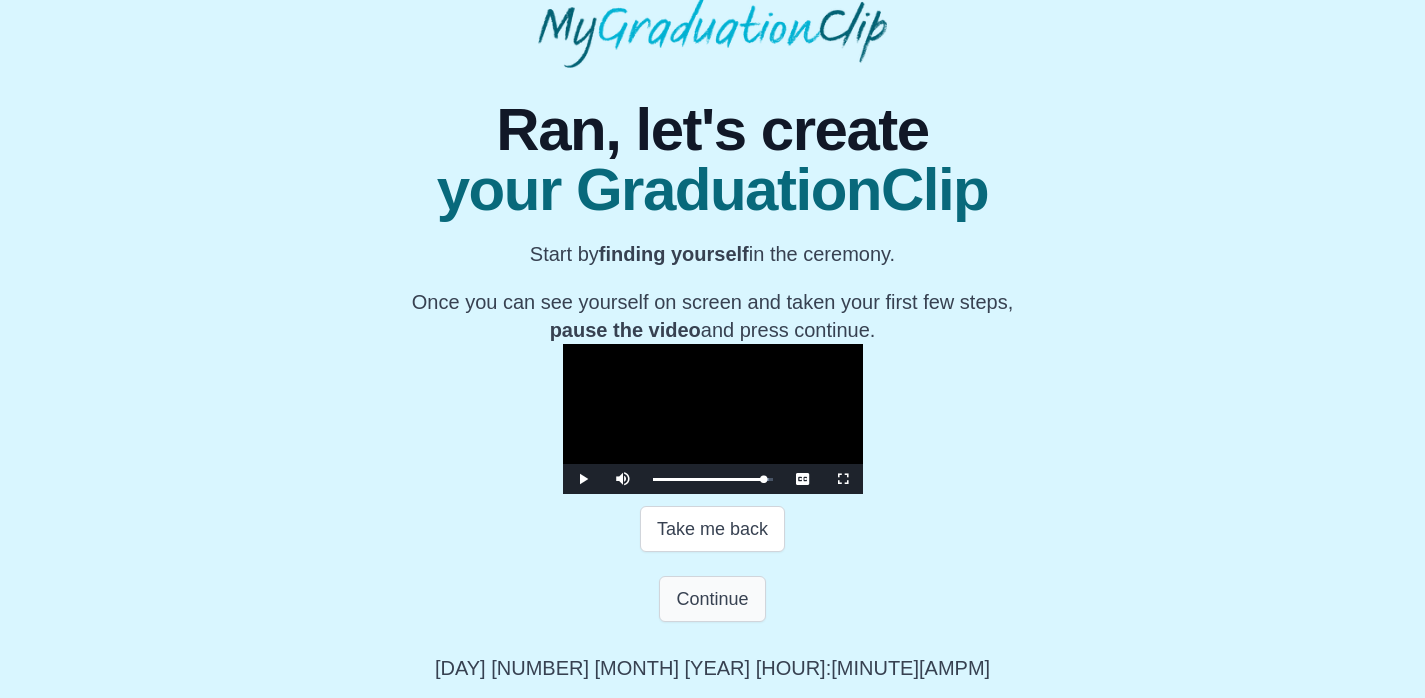click on "Continue" at bounding box center (712, 599) 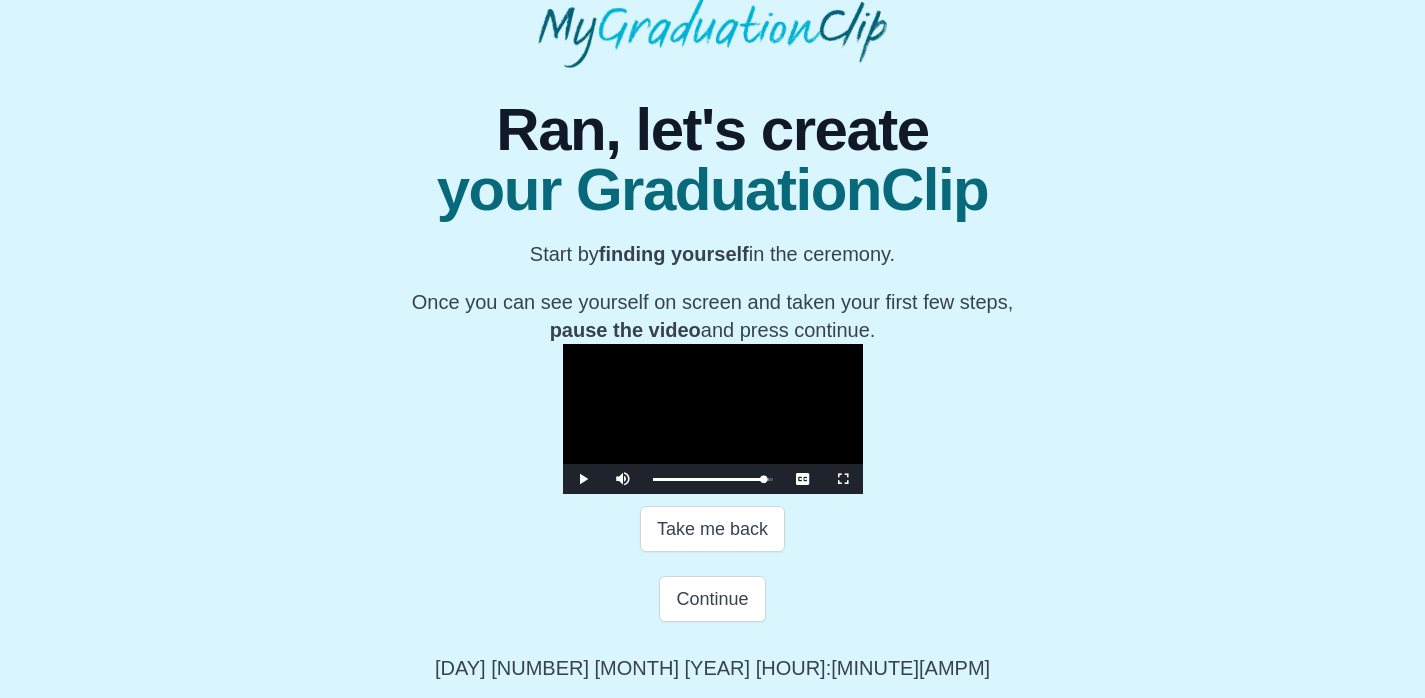 scroll, scrollTop: 0, scrollLeft: 0, axis: both 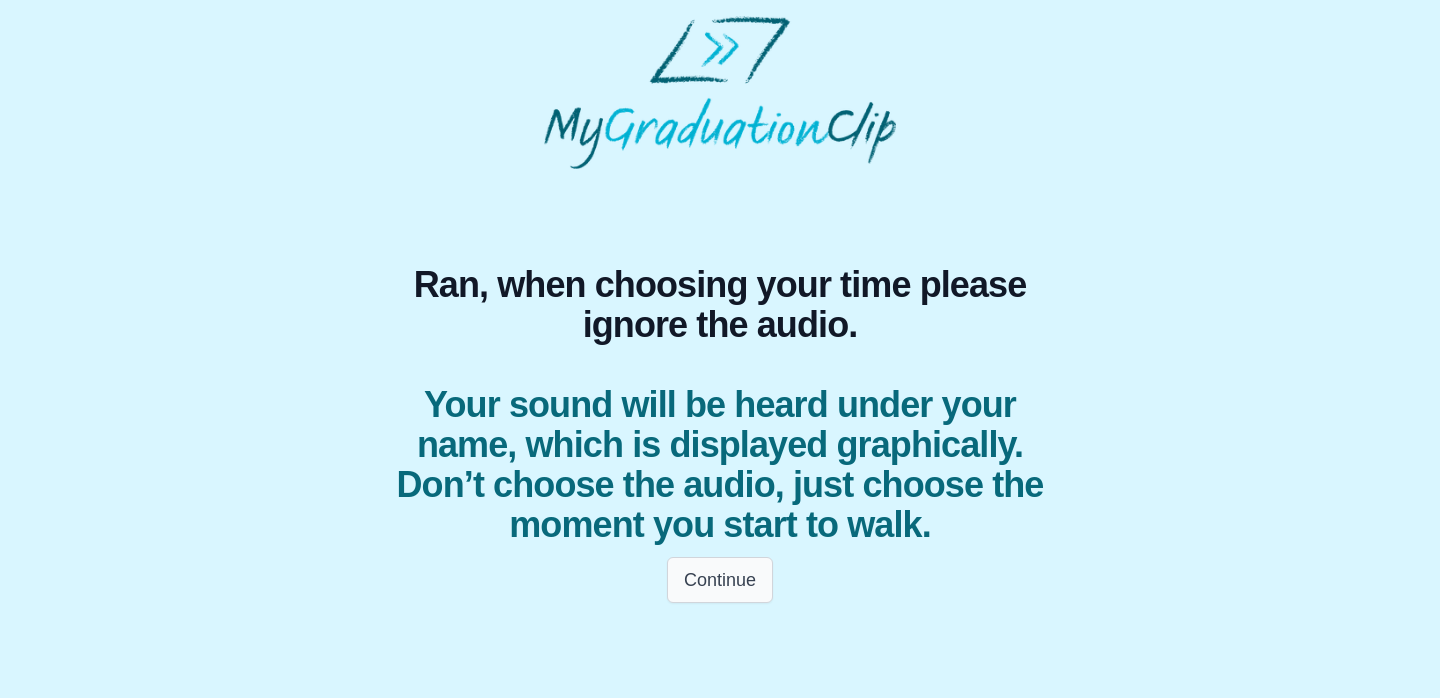 click on "Continue" at bounding box center [720, 580] 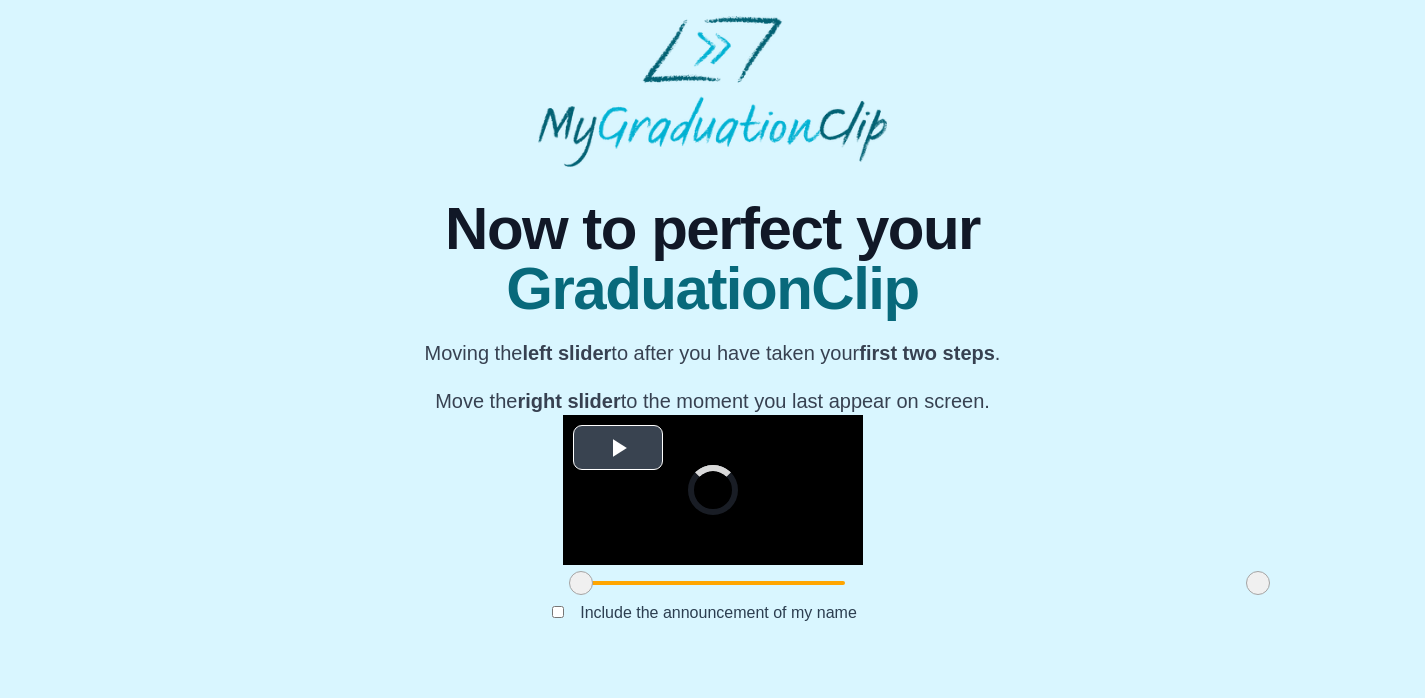 click at bounding box center (713, 490) 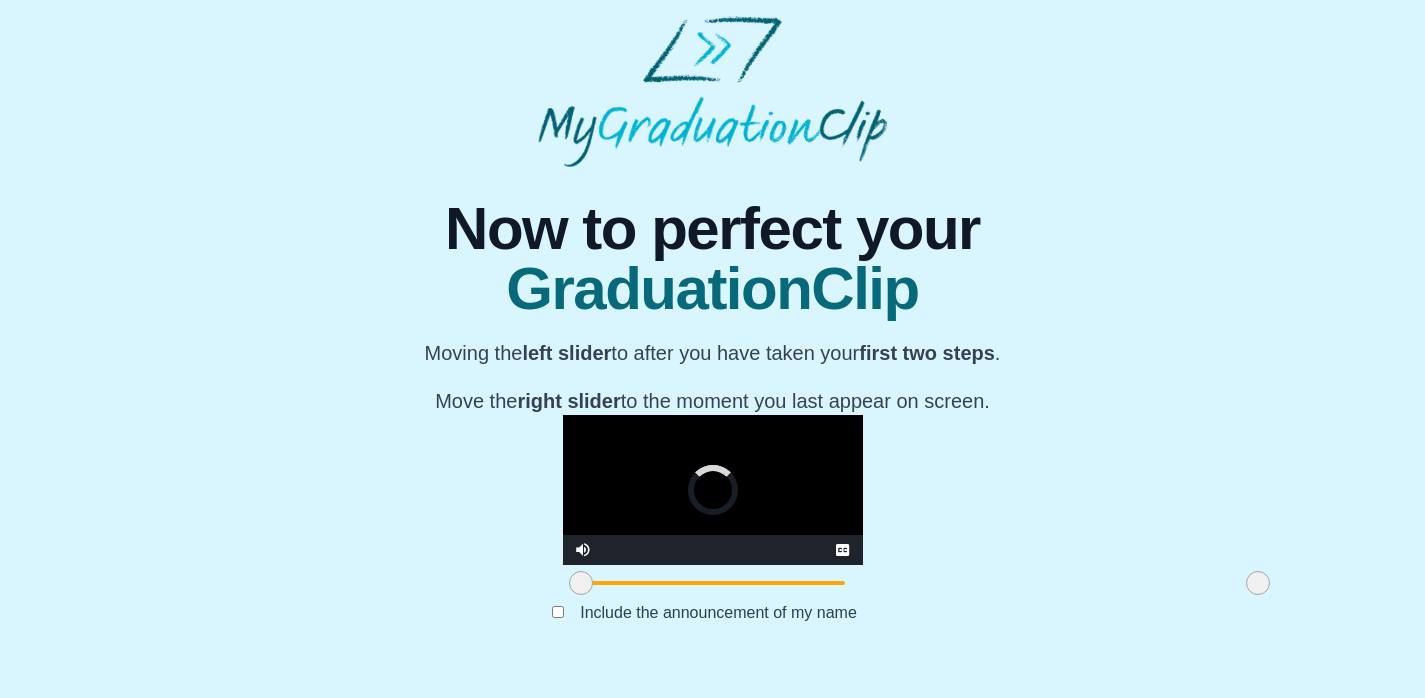 scroll, scrollTop: 233, scrollLeft: 0, axis: vertical 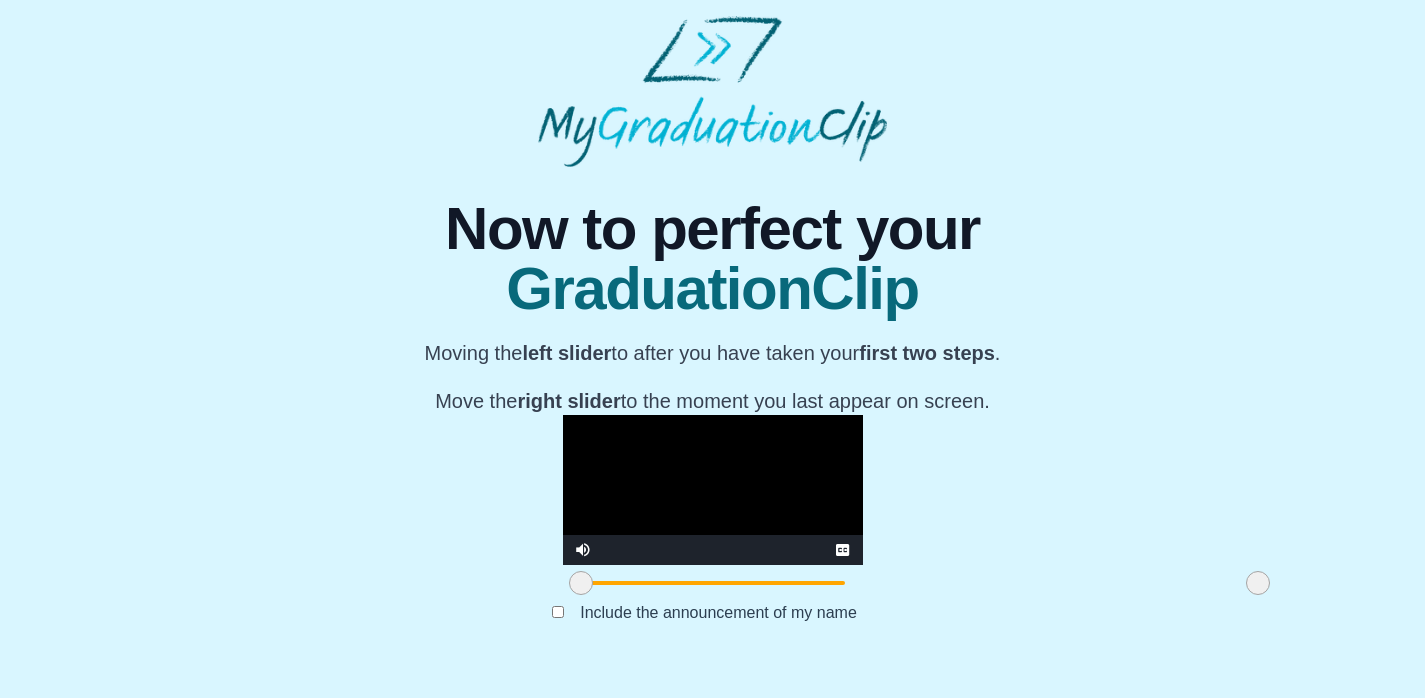 click at bounding box center (581, 583) 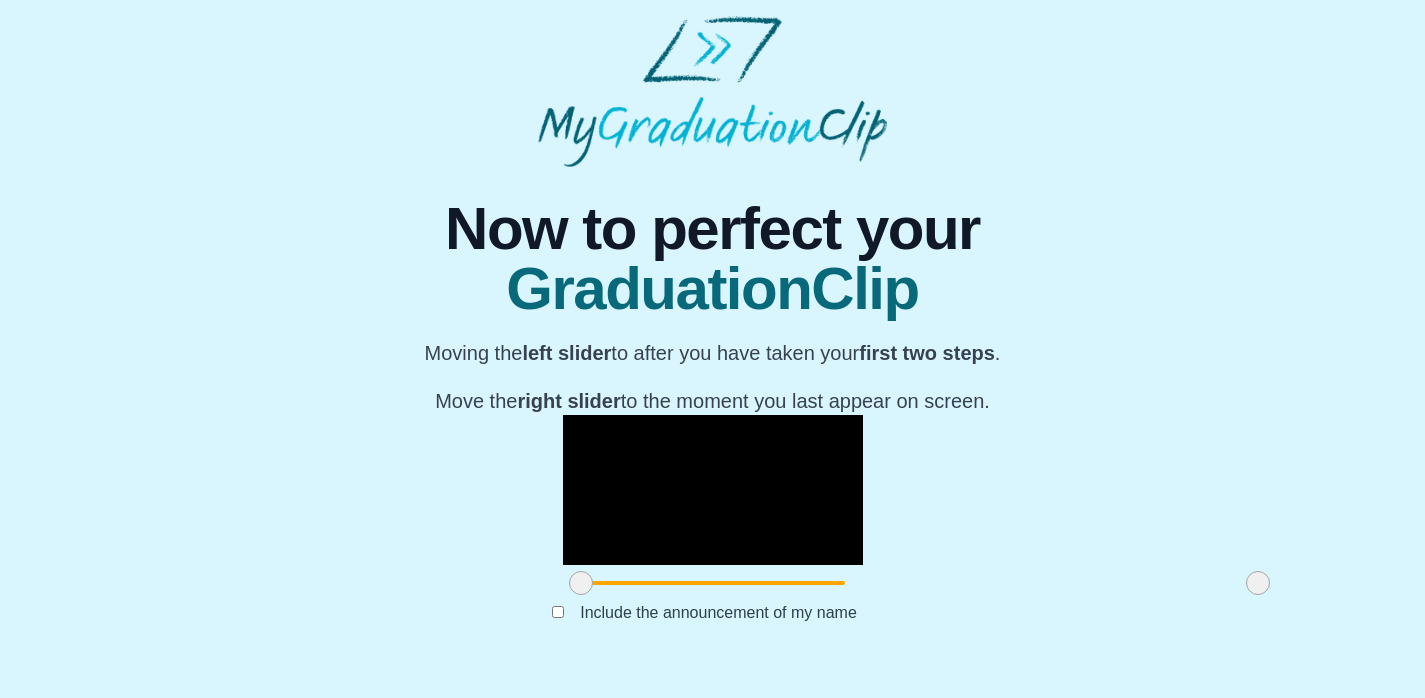 click at bounding box center [713, 583] 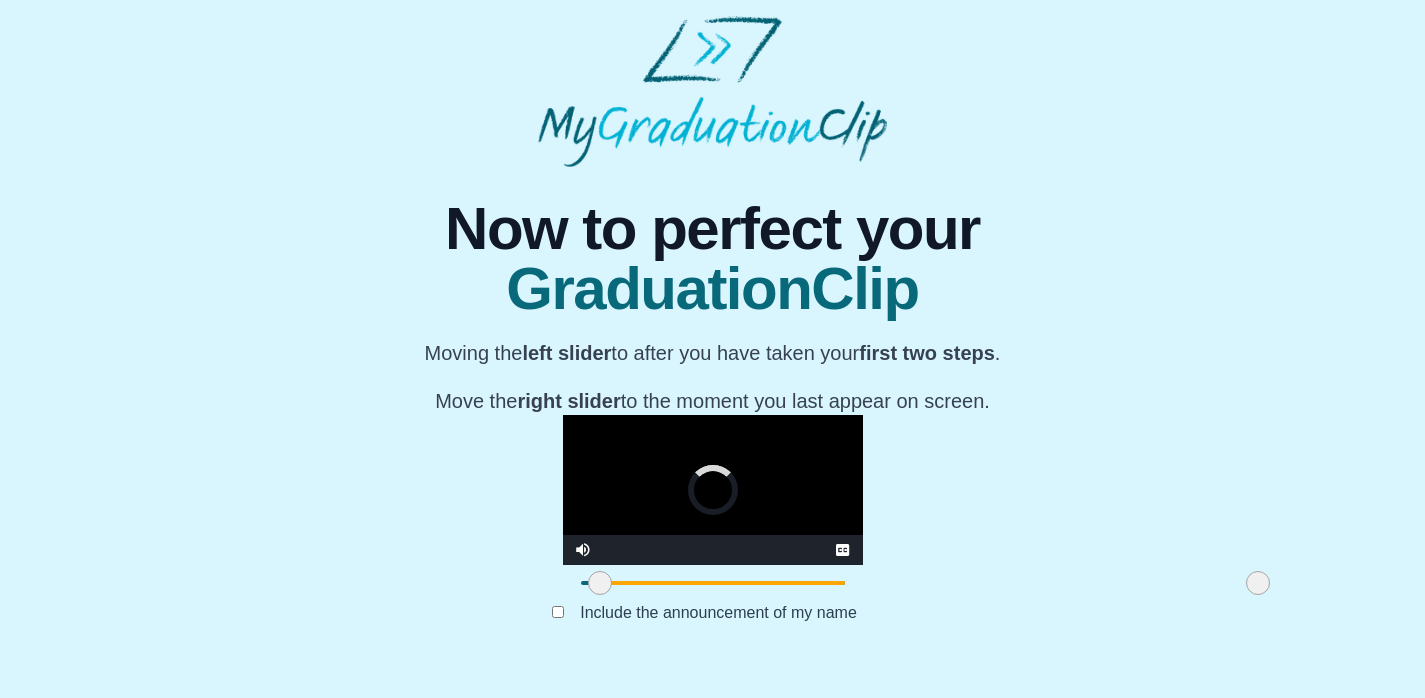 drag, startPoint x: 372, startPoint y: 601, endPoint x: 392, endPoint y: 600, distance: 20.024984 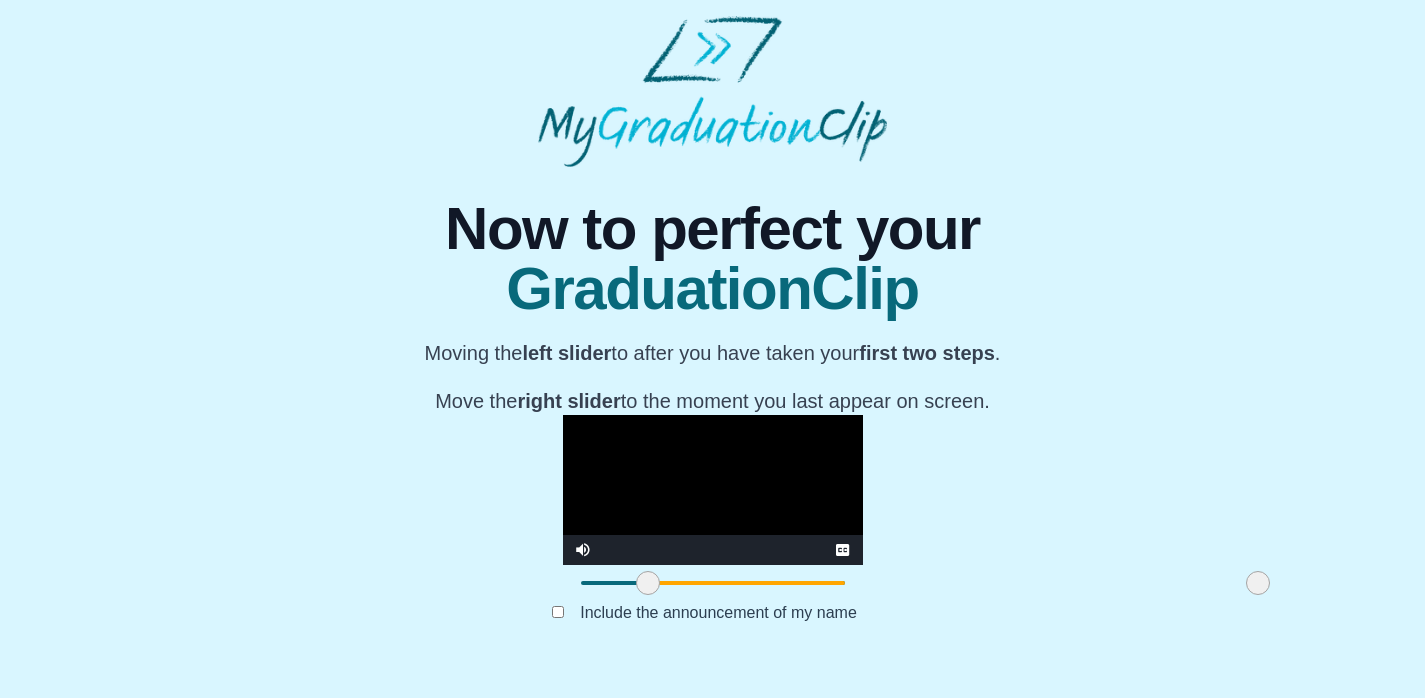 drag, startPoint x: 392, startPoint y: 600, endPoint x: 439, endPoint y: 600, distance: 47 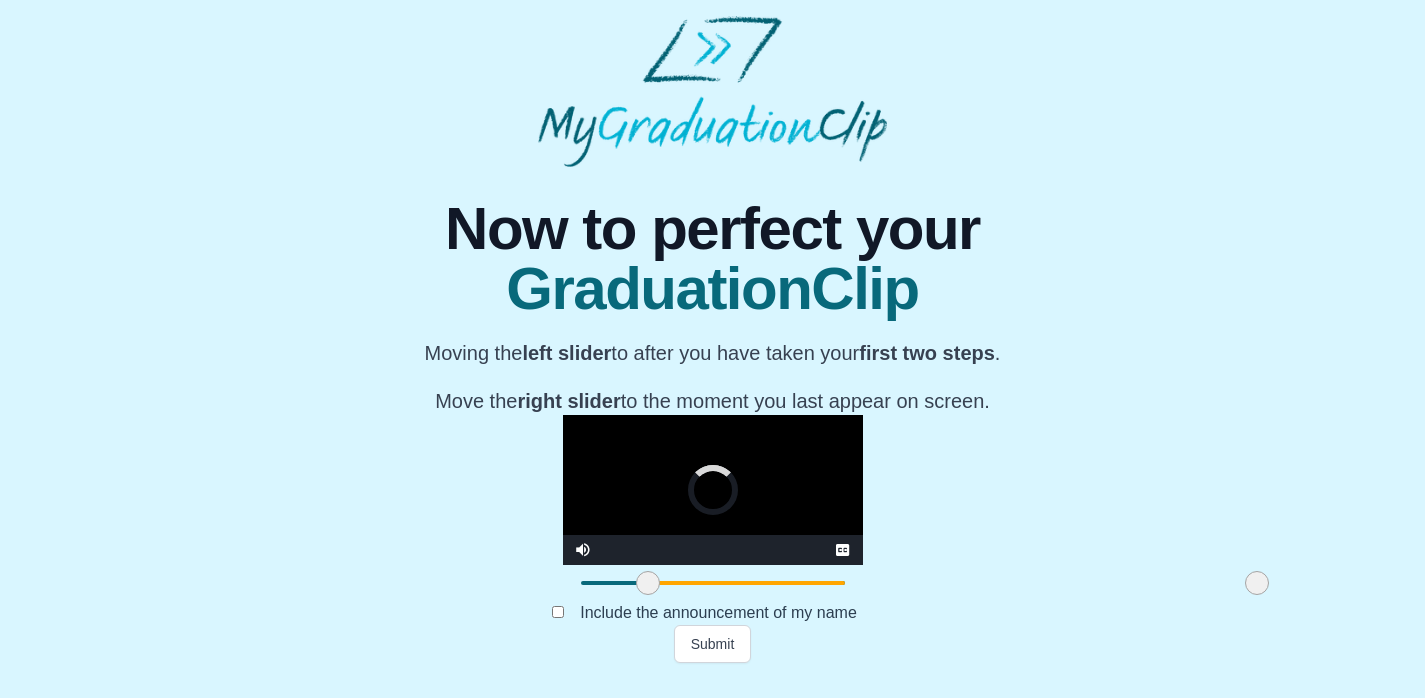 click at bounding box center [1257, 583] 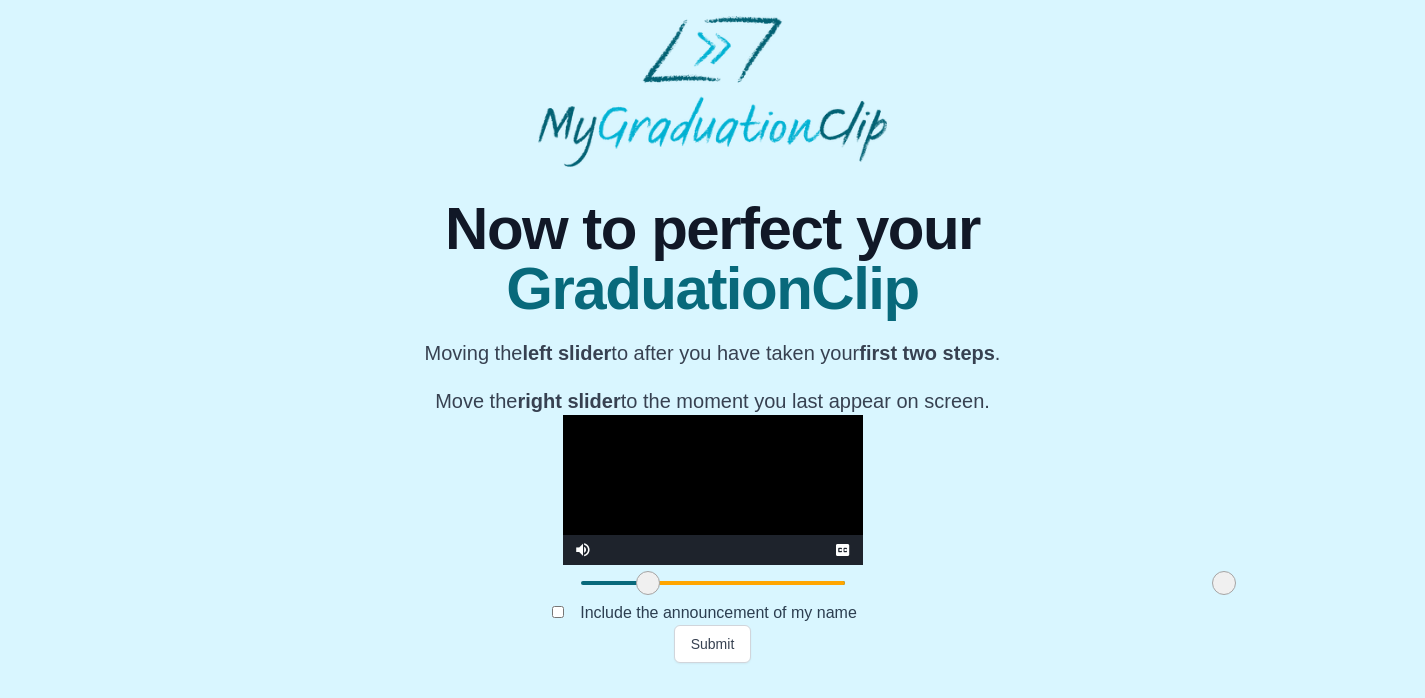 drag, startPoint x: 1041, startPoint y: 595, endPoint x: 1009, endPoint y: 597, distance: 32.06244 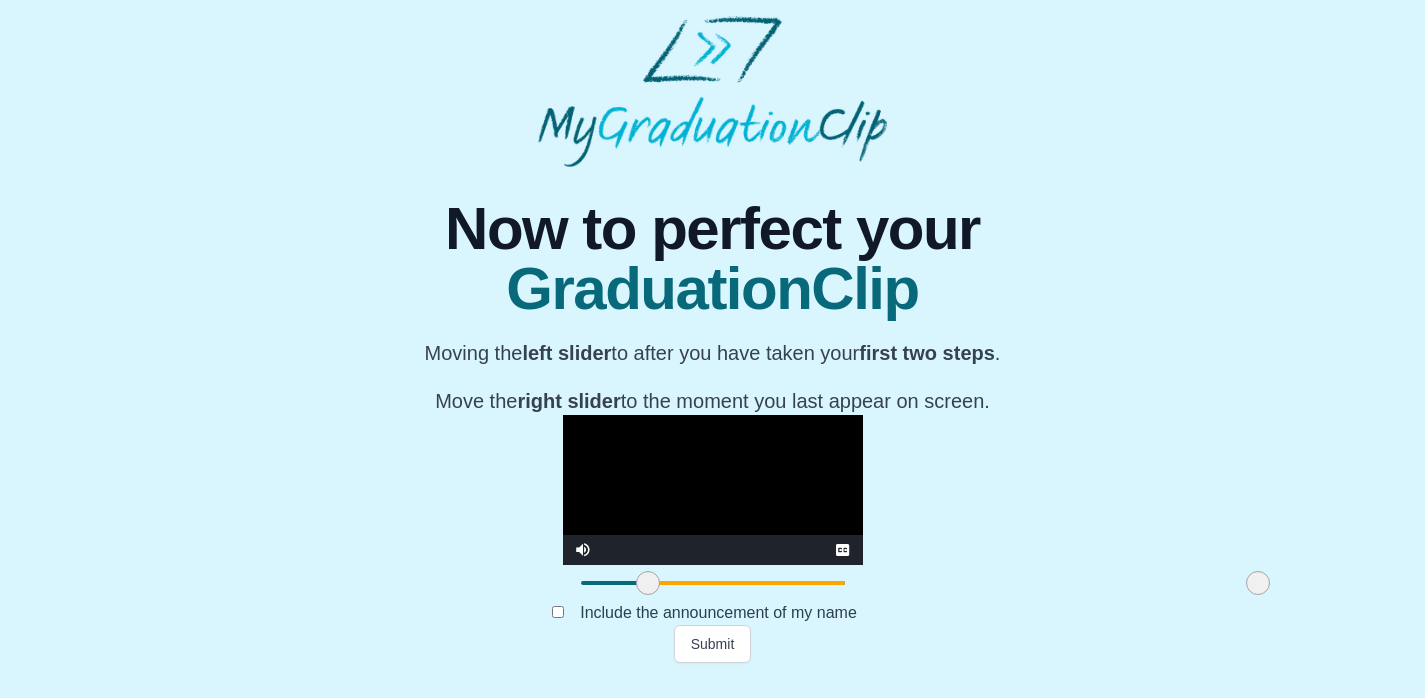 drag, startPoint x: 1009, startPoint y: 597, endPoint x: 1054, endPoint y: 597, distance: 45 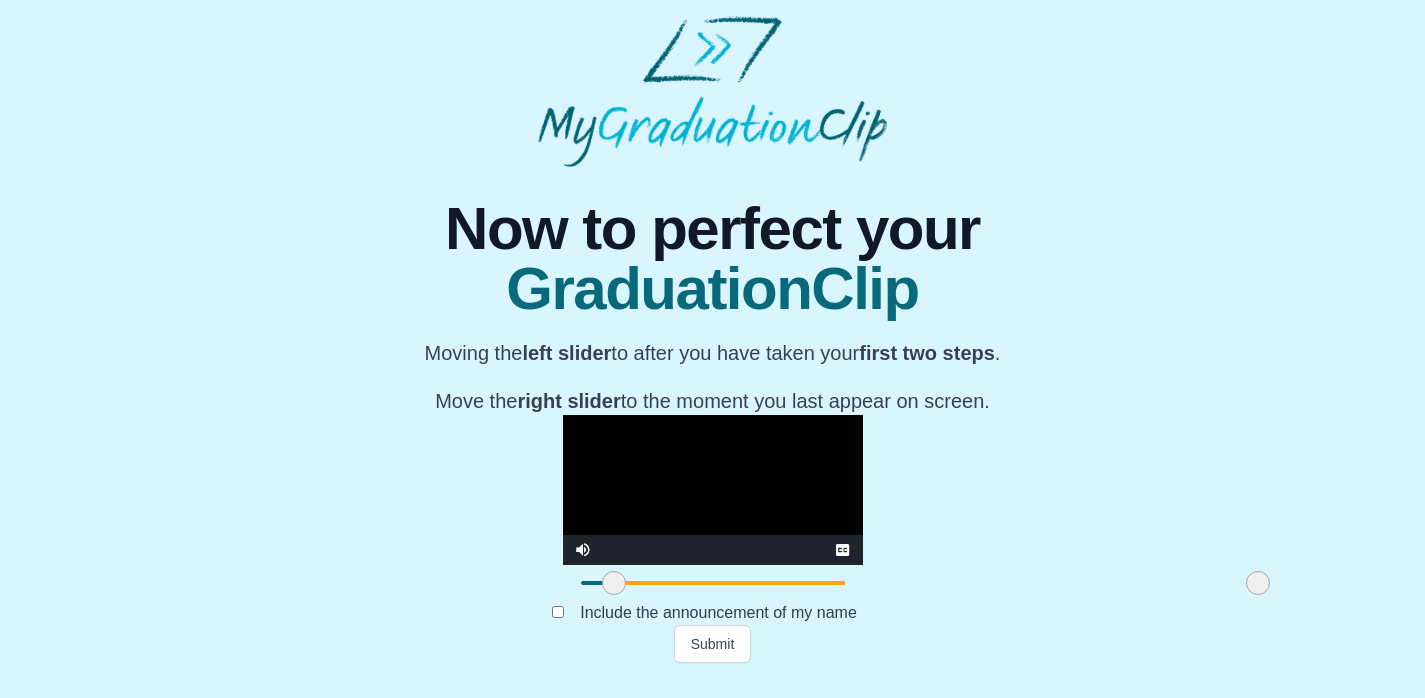 drag, startPoint x: 445, startPoint y: 610, endPoint x: 367, endPoint y: 602, distance: 78.40918 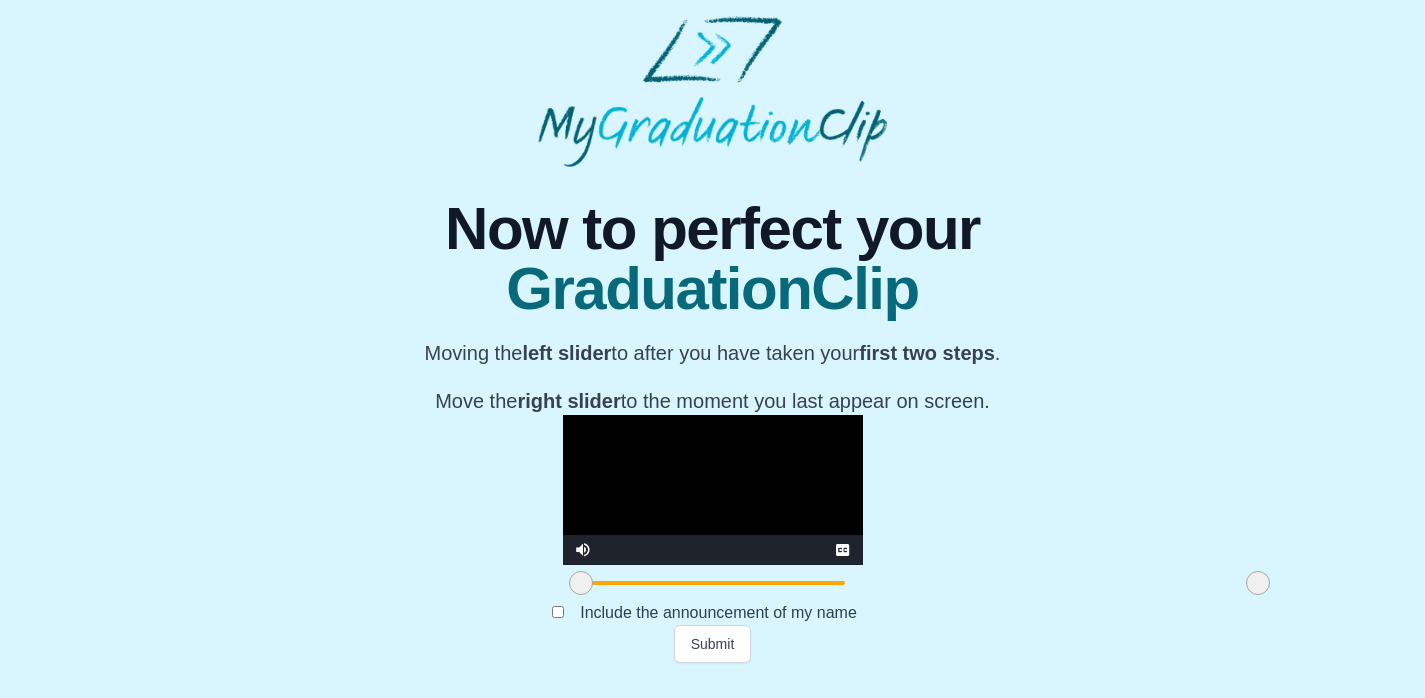 scroll, scrollTop: 233, scrollLeft: 0, axis: vertical 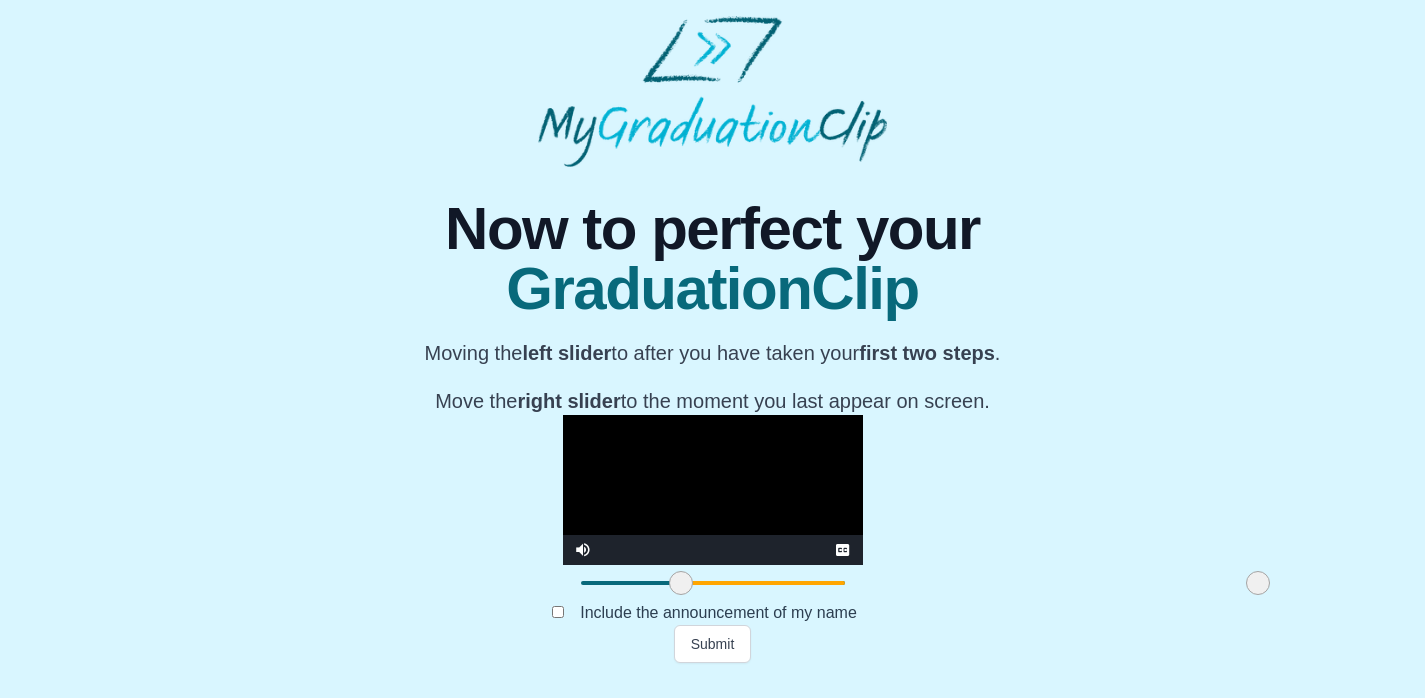 drag, startPoint x: 380, startPoint y: 598, endPoint x: 481, endPoint y: 605, distance: 101.24229 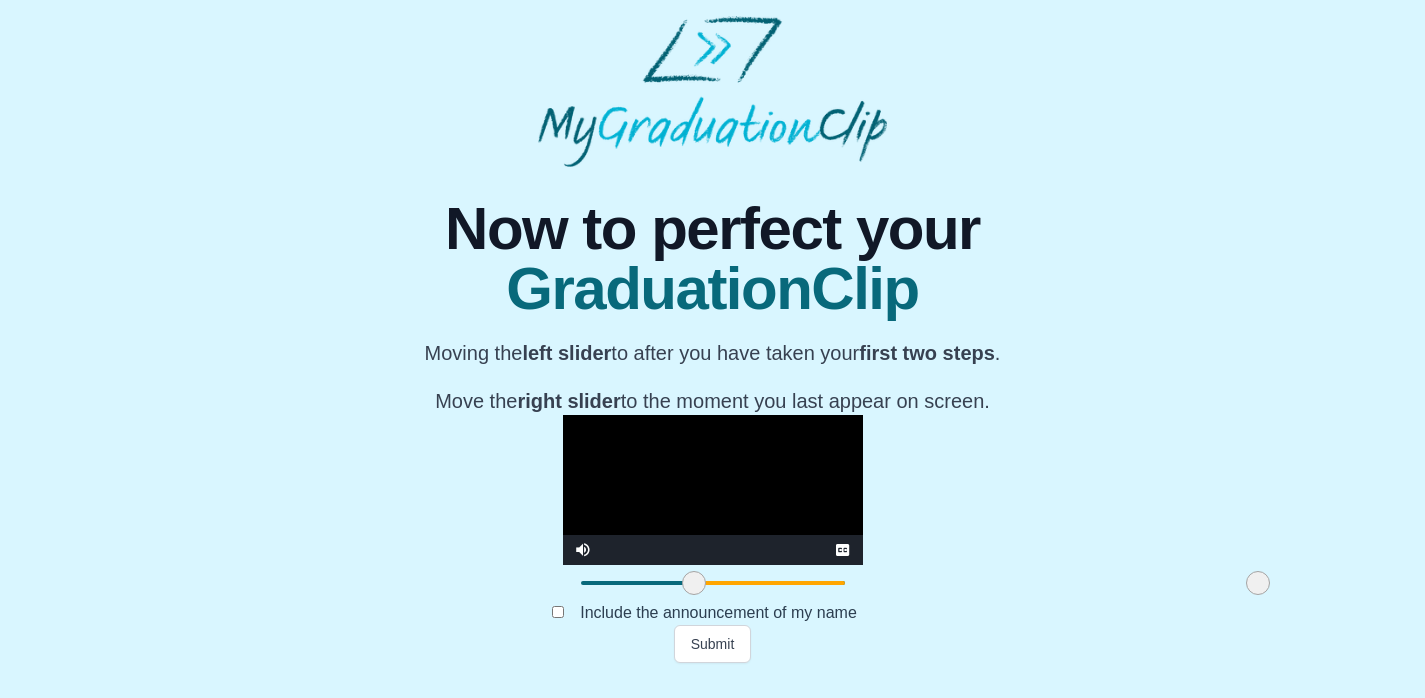 drag, startPoint x: 474, startPoint y: 602, endPoint x: 488, endPoint y: 601, distance: 14.035668 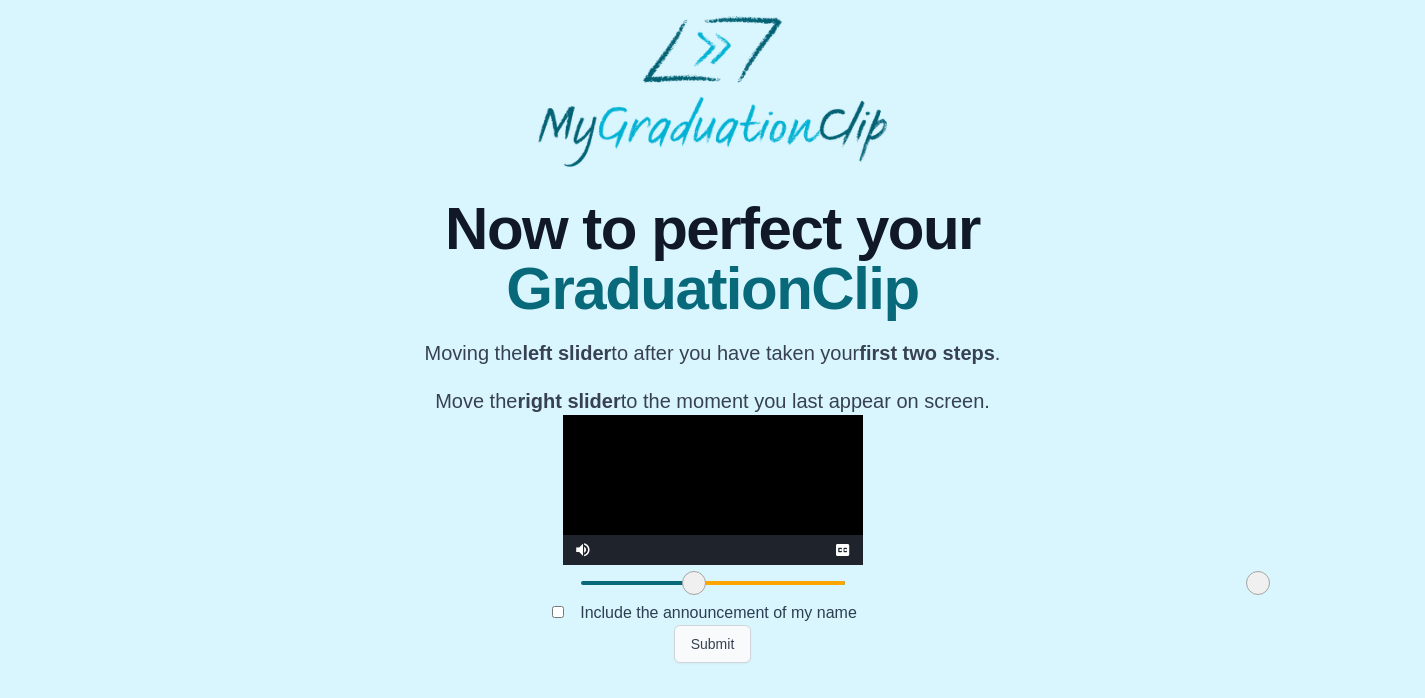 click on "Submit" at bounding box center [713, 644] 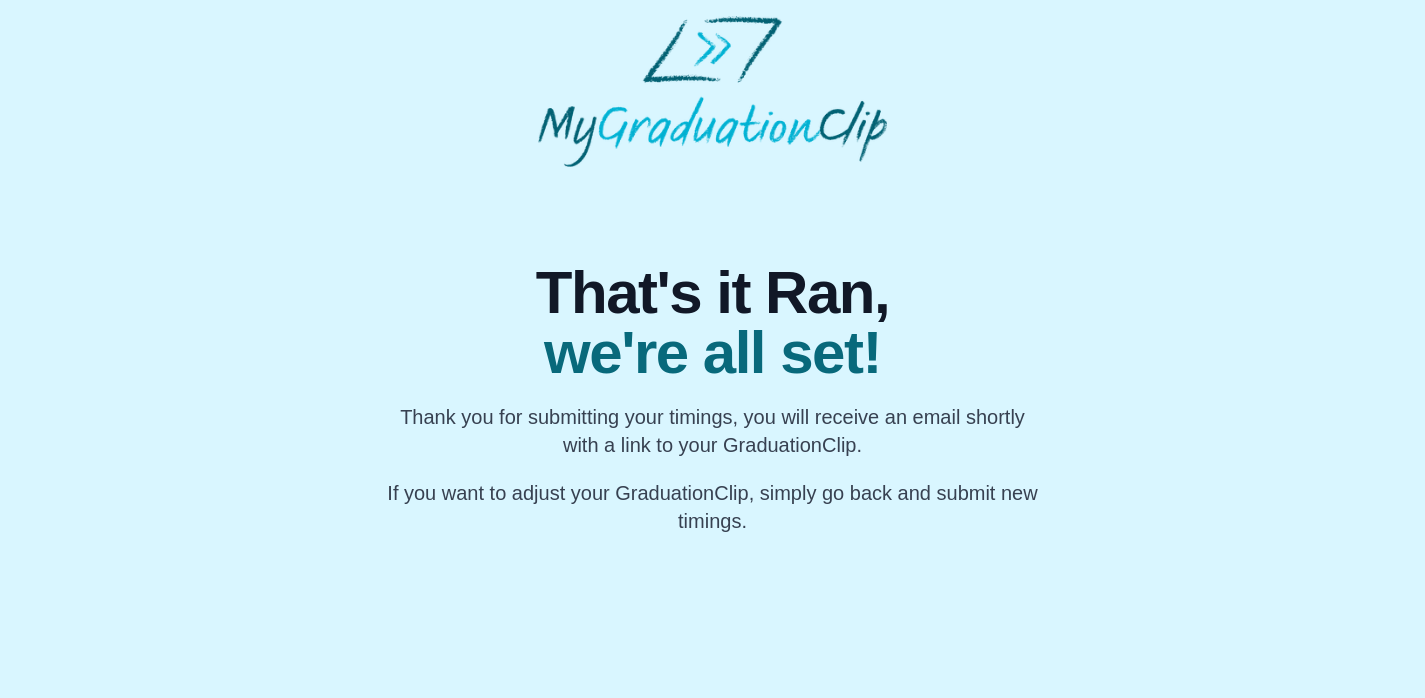 scroll, scrollTop: 0, scrollLeft: 0, axis: both 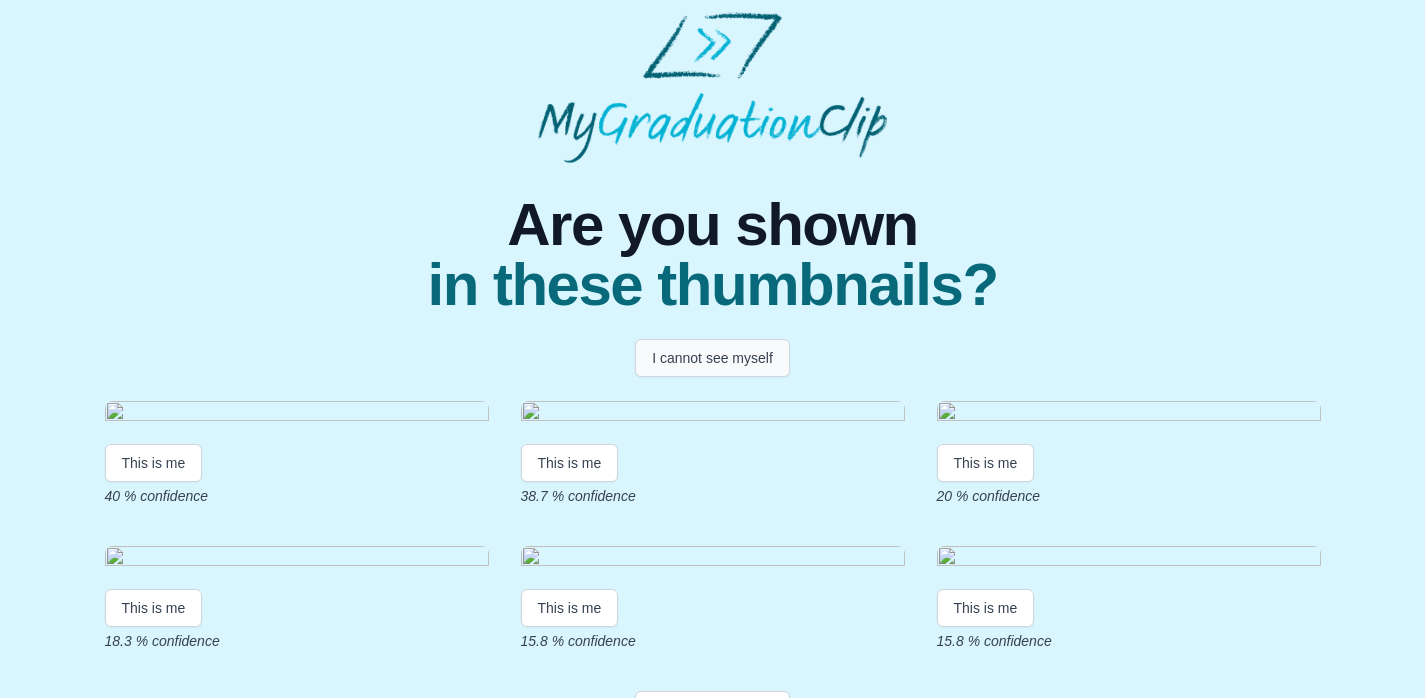 click on "I cannot see myself" at bounding box center [712, 358] 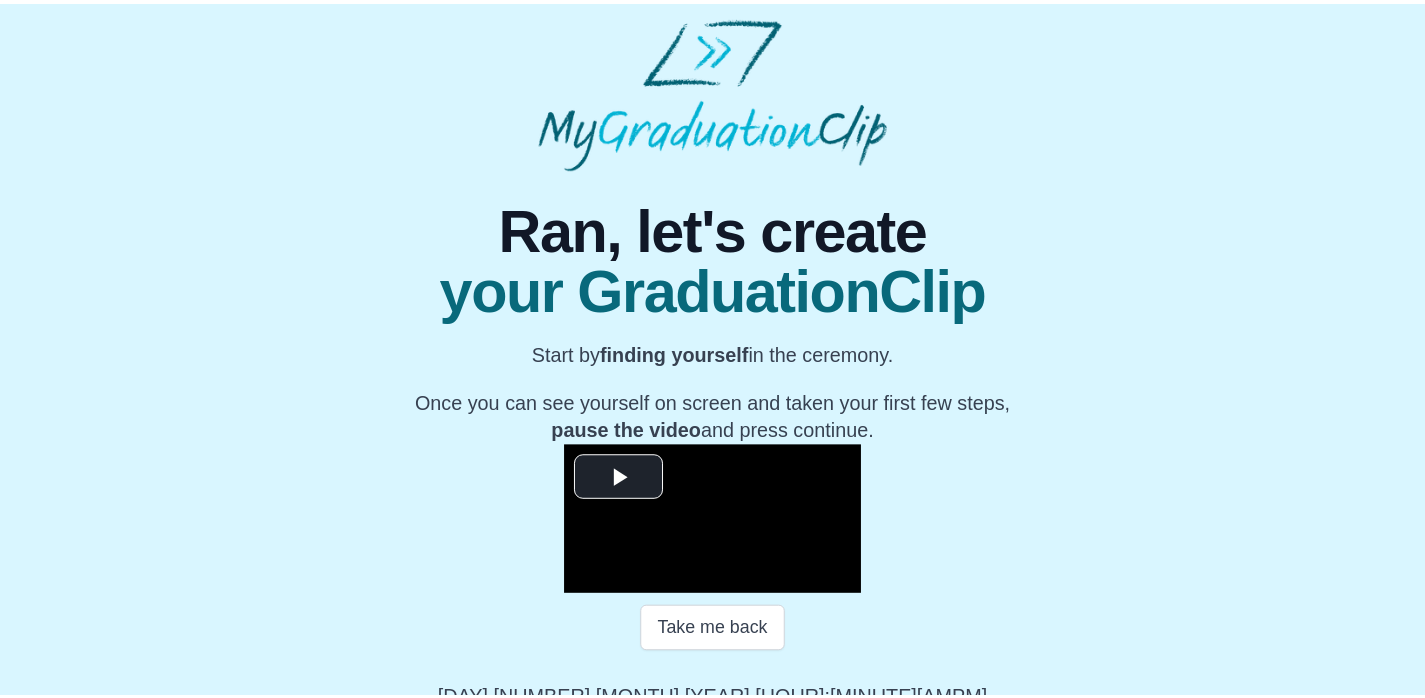 scroll, scrollTop: 29, scrollLeft: 0, axis: vertical 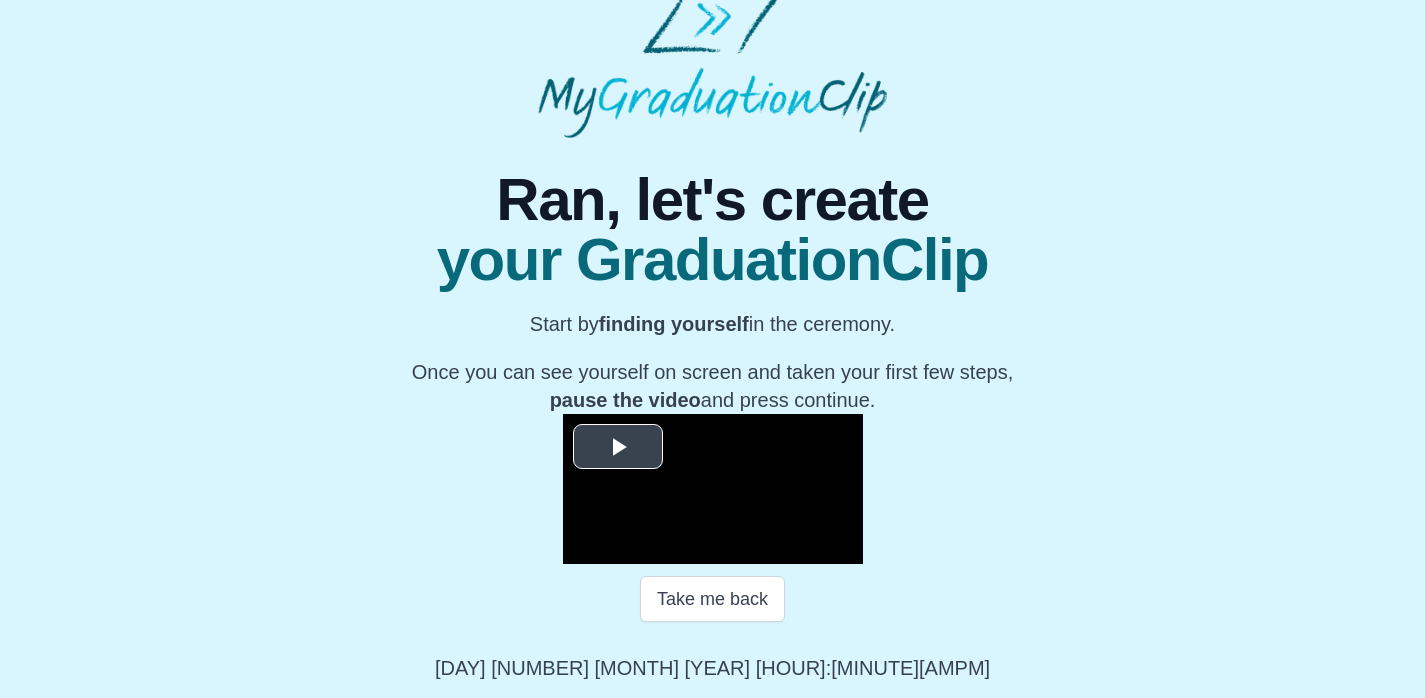 click at bounding box center [713, 489] 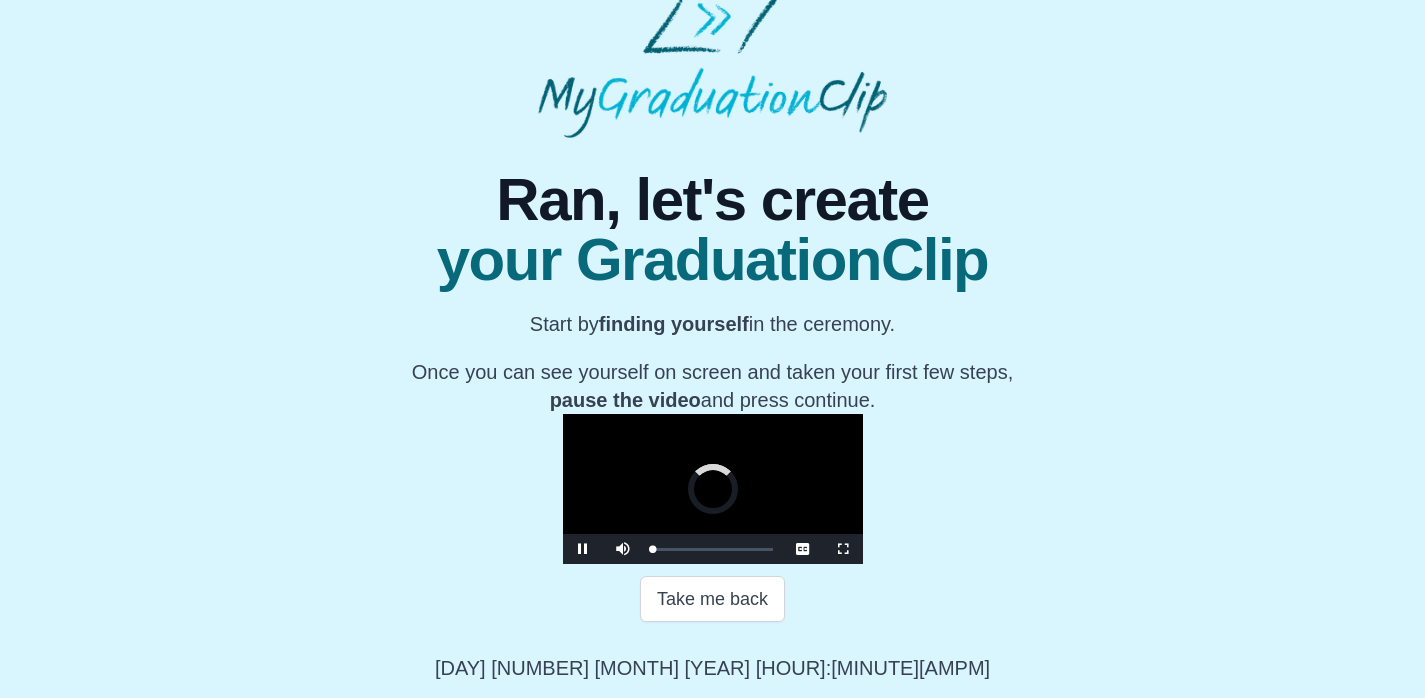 scroll, scrollTop: 281, scrollLeft: 0, axis: vertical 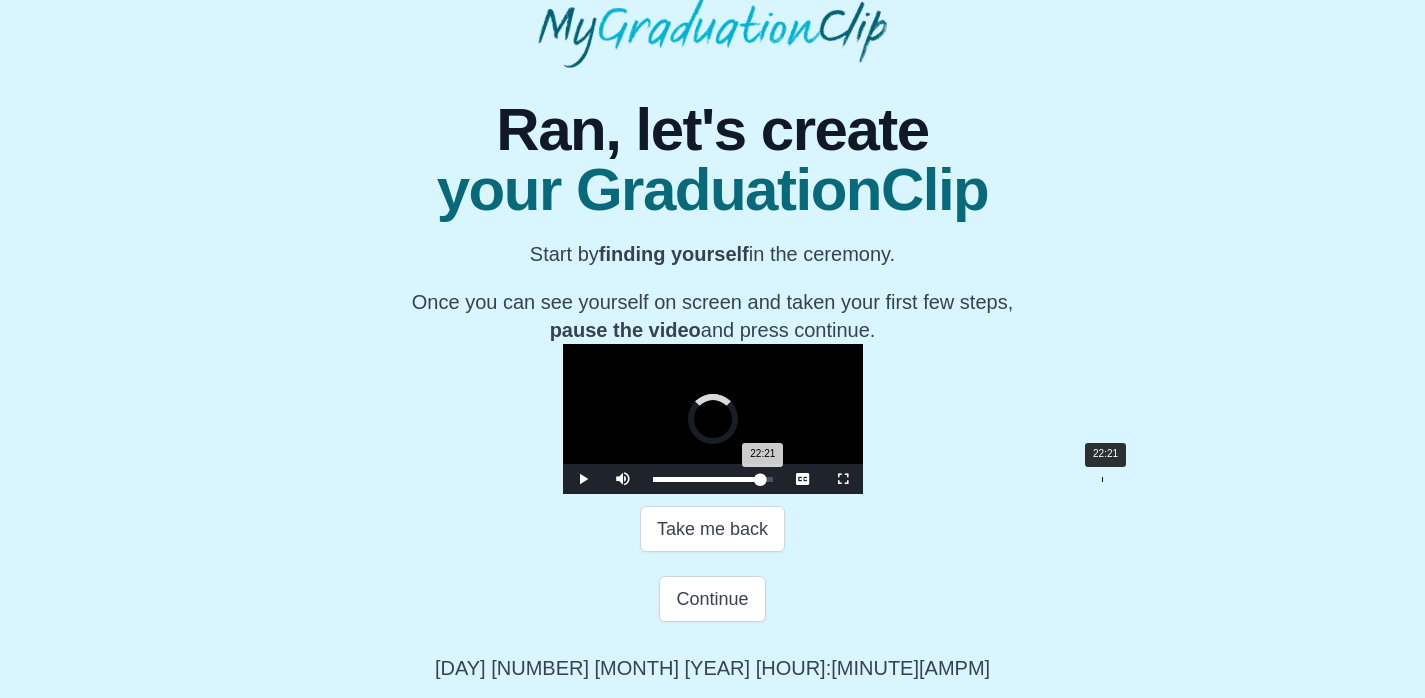 click on "Loaded : 0% 22:21 22:21 Progress : 0%" at bounding box center [713, 479] 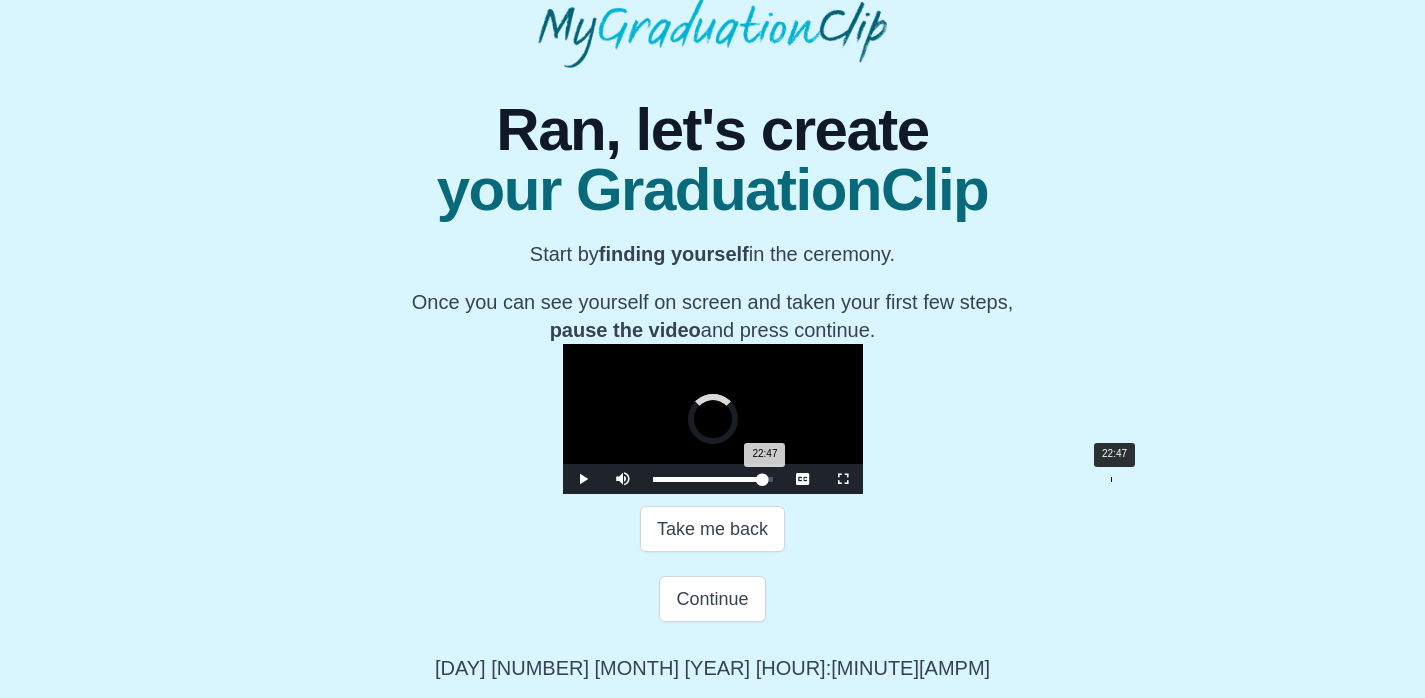 click on "Loaded : 0% 22:47 22:47 Progress : 0%" at bounding box center [713, 479] 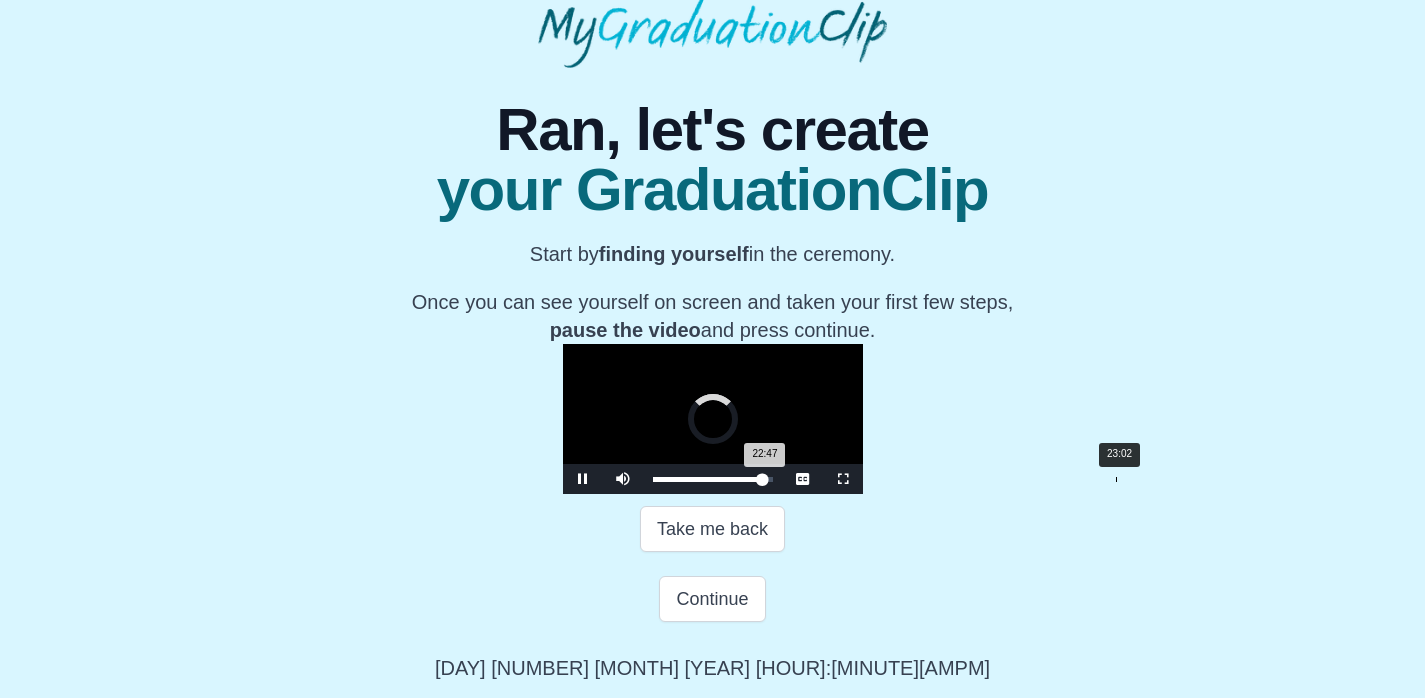 click on "22:47 Progress : 0%" at bounding box center [708, 479] 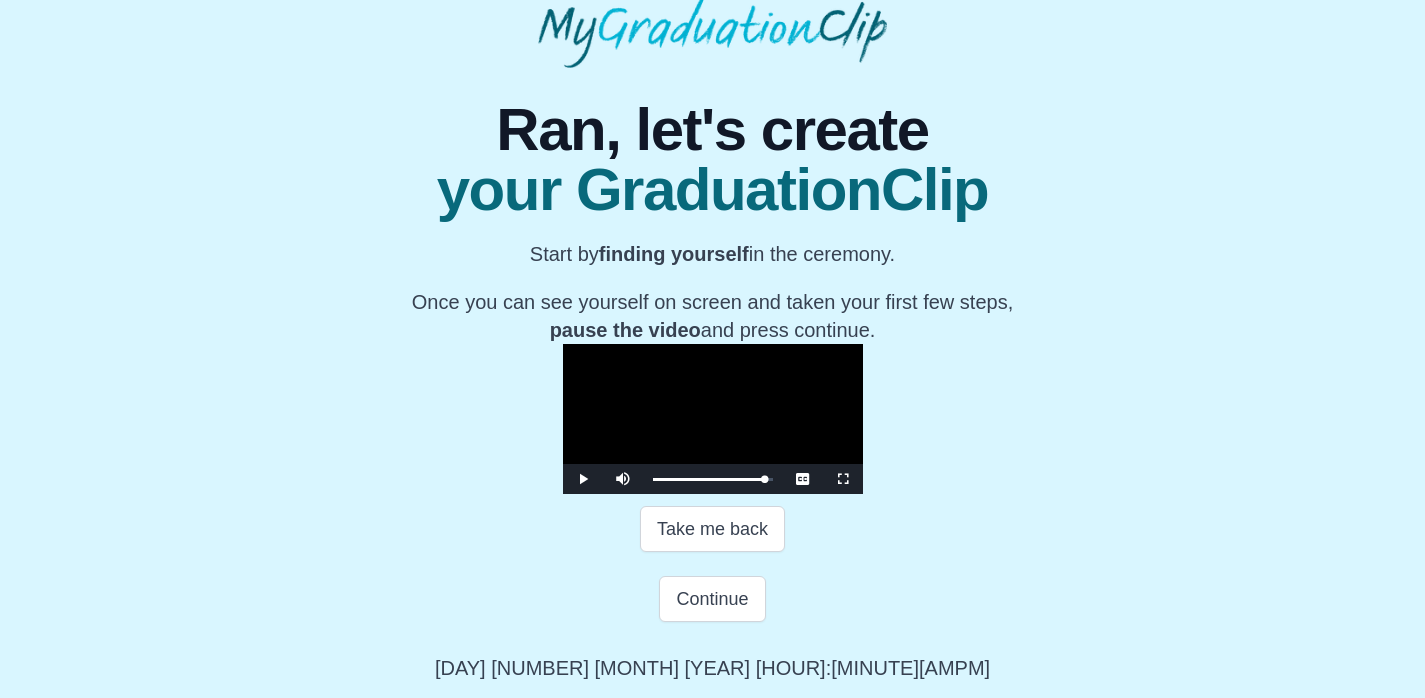 click at bounding box center (713, 419) 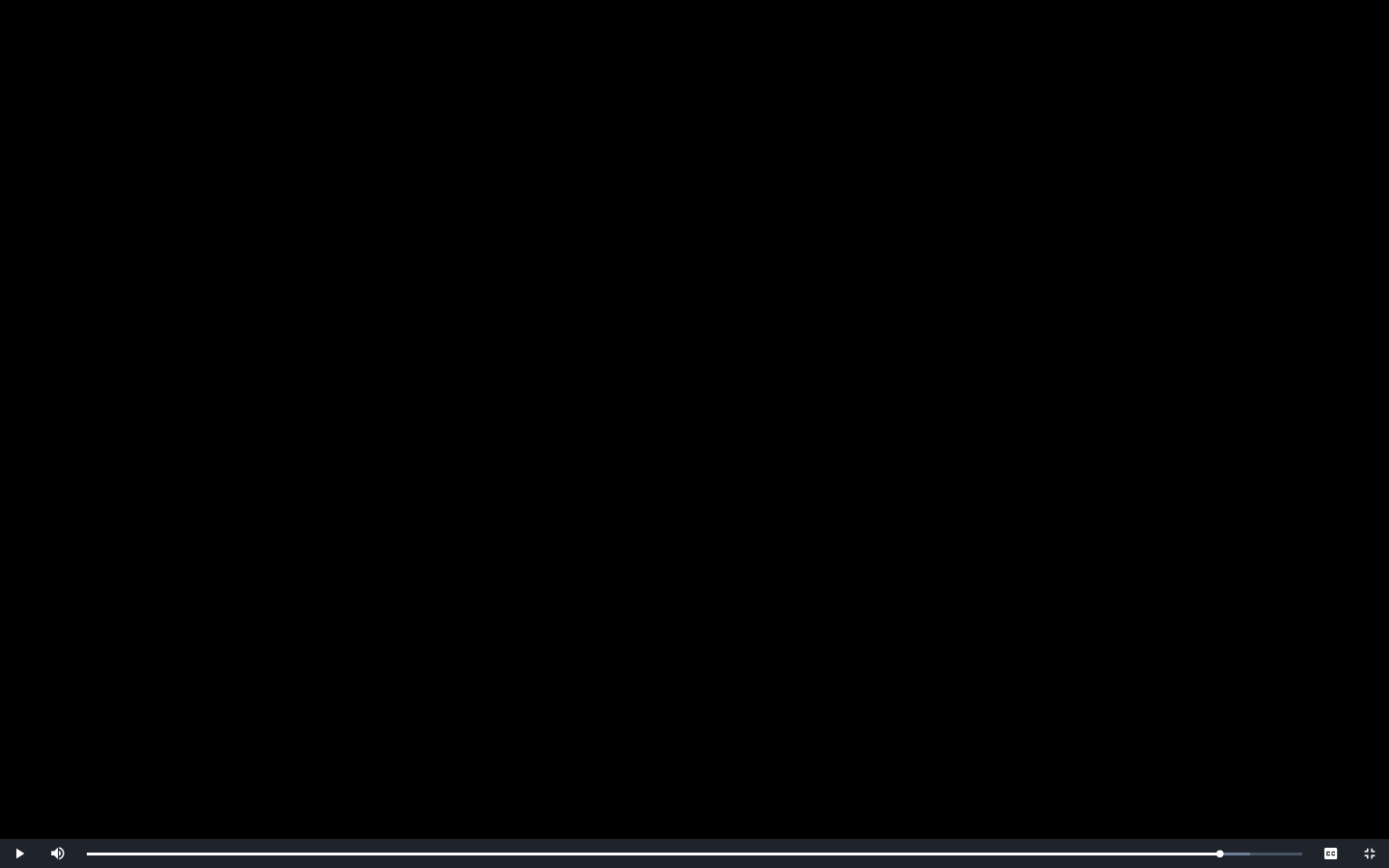 click at bounding box center (1370, 854) 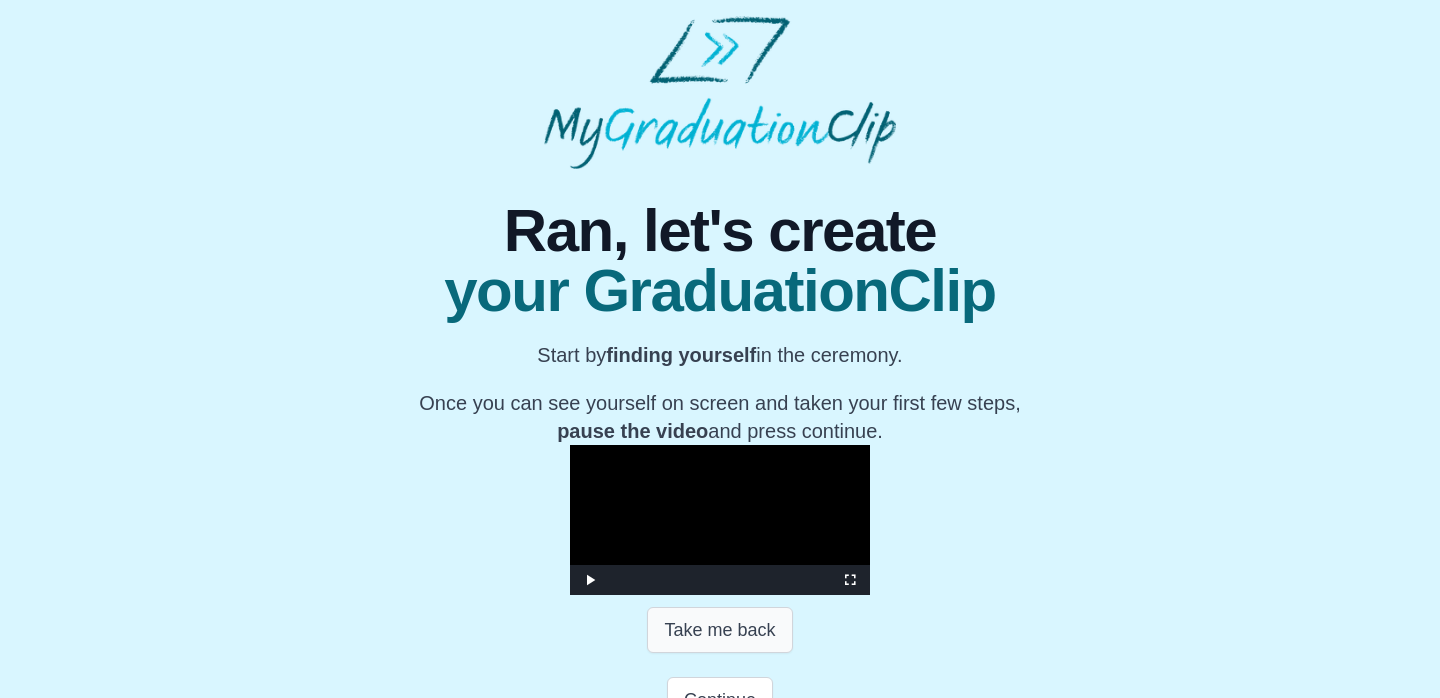 click on "Take me back" at bounding box center (719, 630) 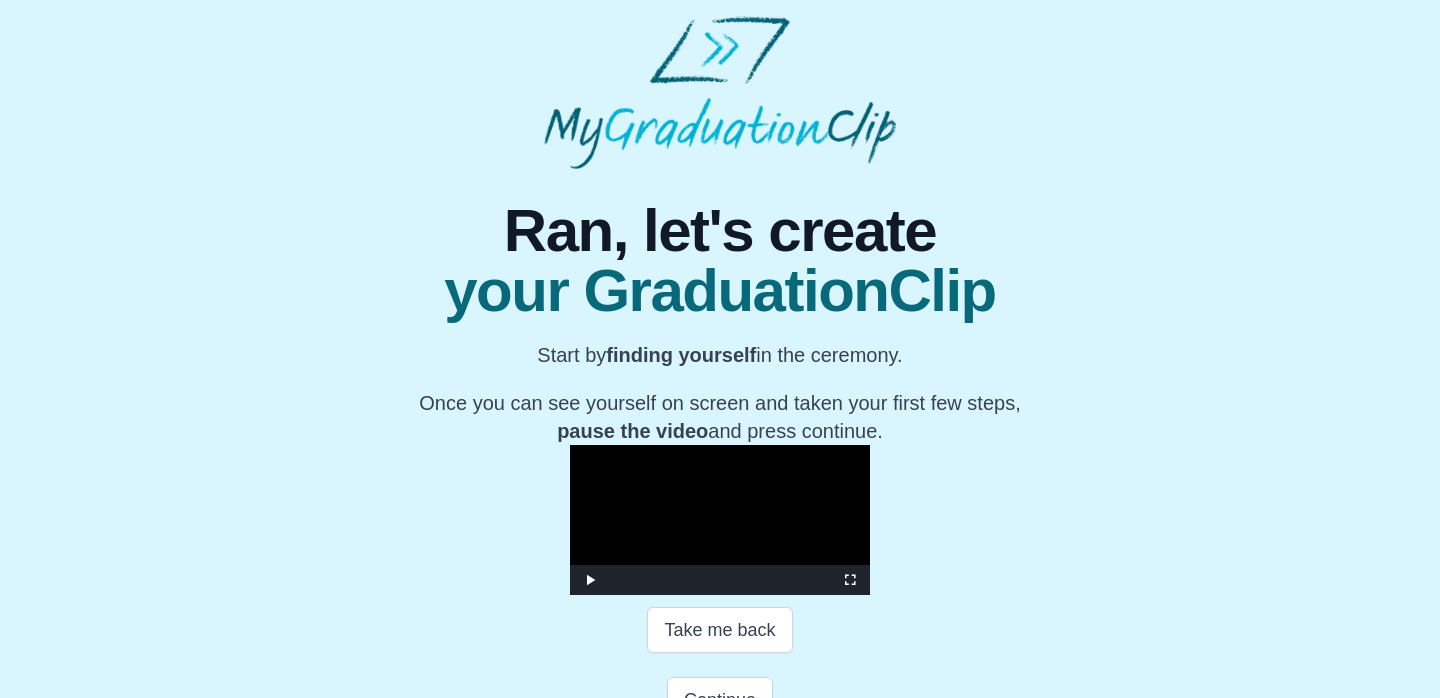 click at bounding box center (590, 580) 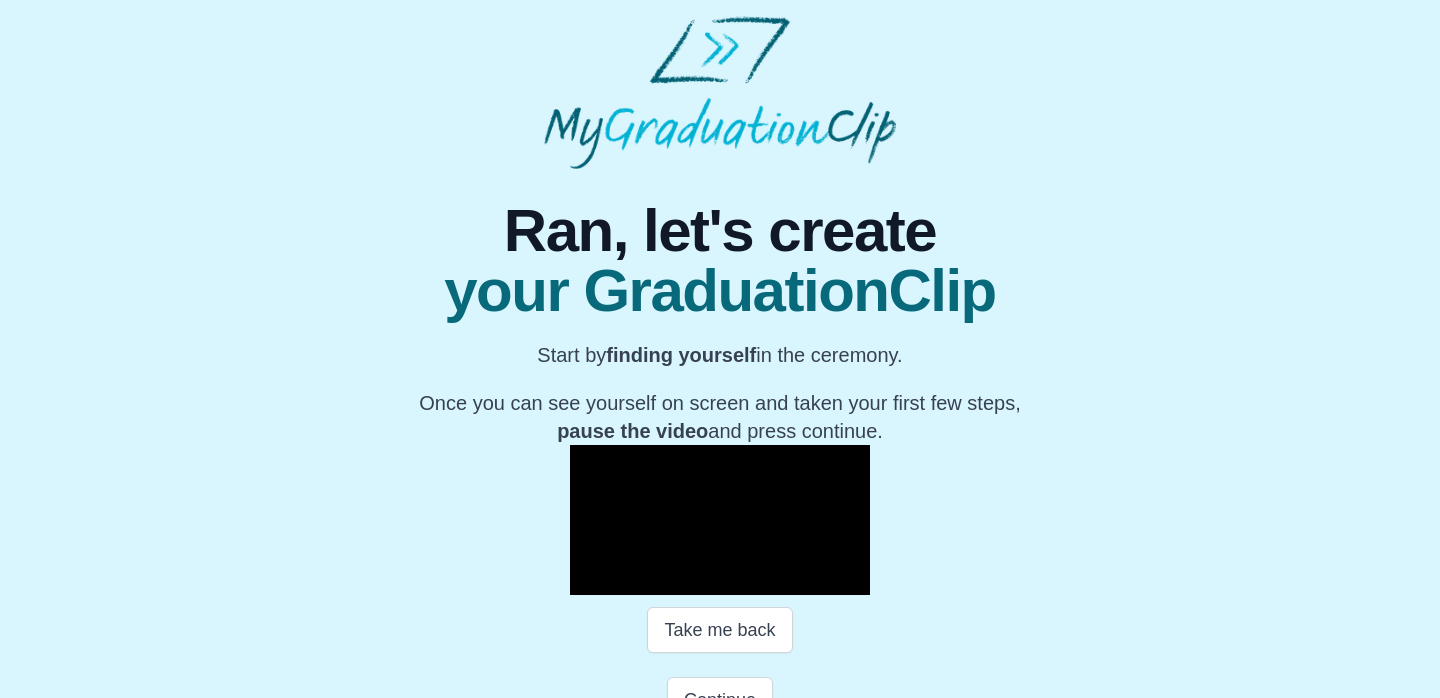 click on "Ran, let's create" at bounding box center [719, 231] 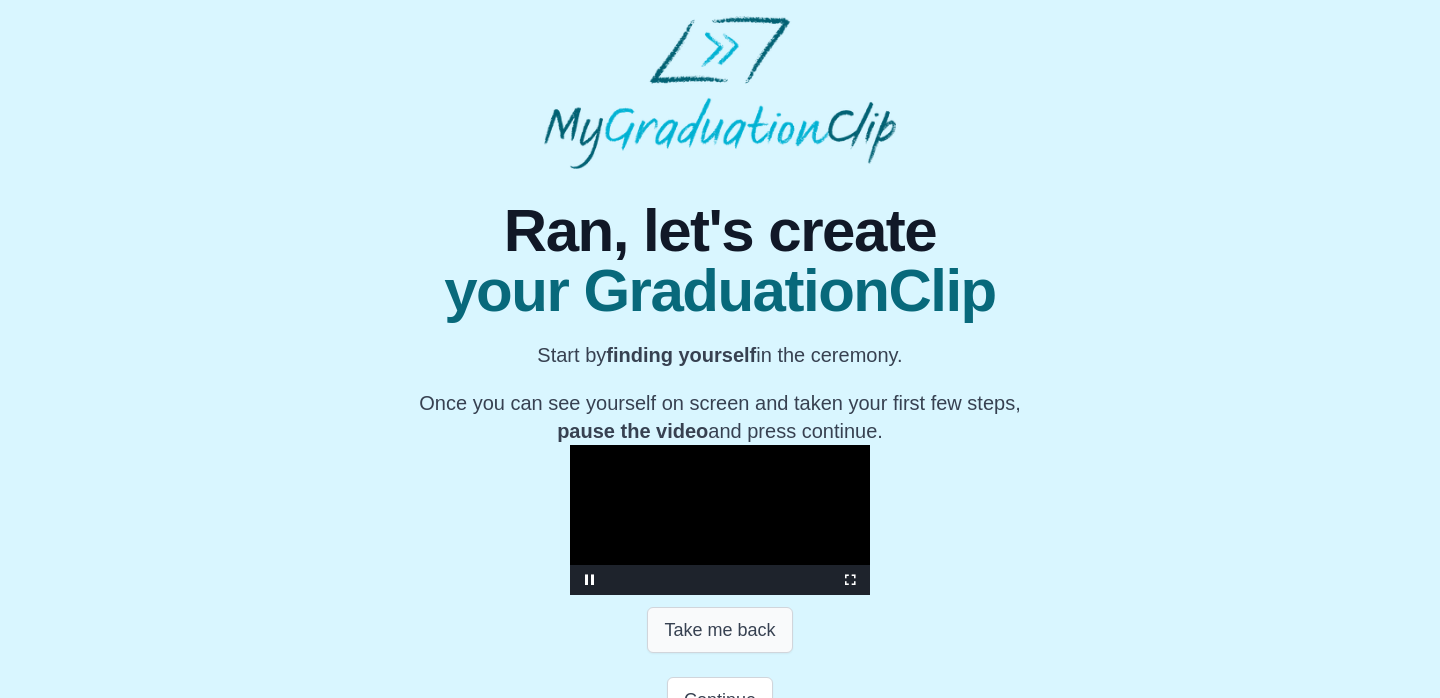 click on "Take me back" at bounding box center [719, 630] 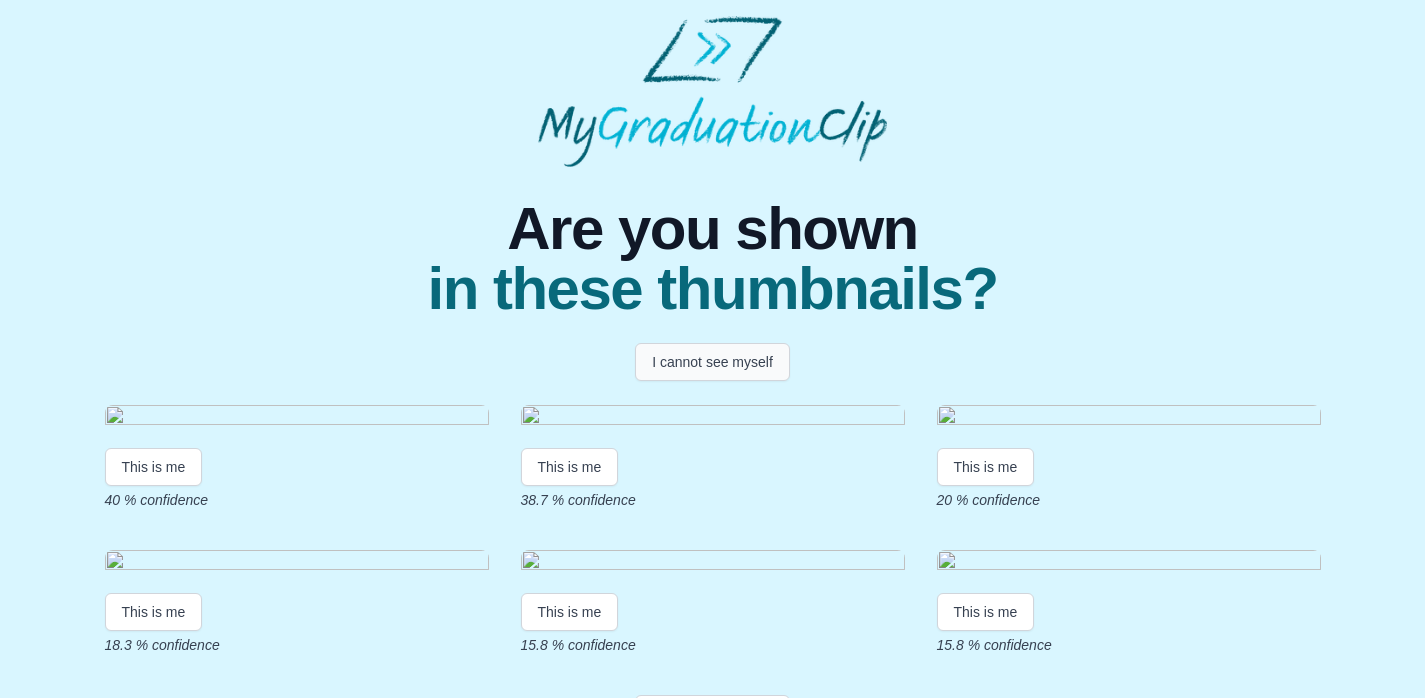 click on "I cannot see myself" at bounding box center (712, 362) 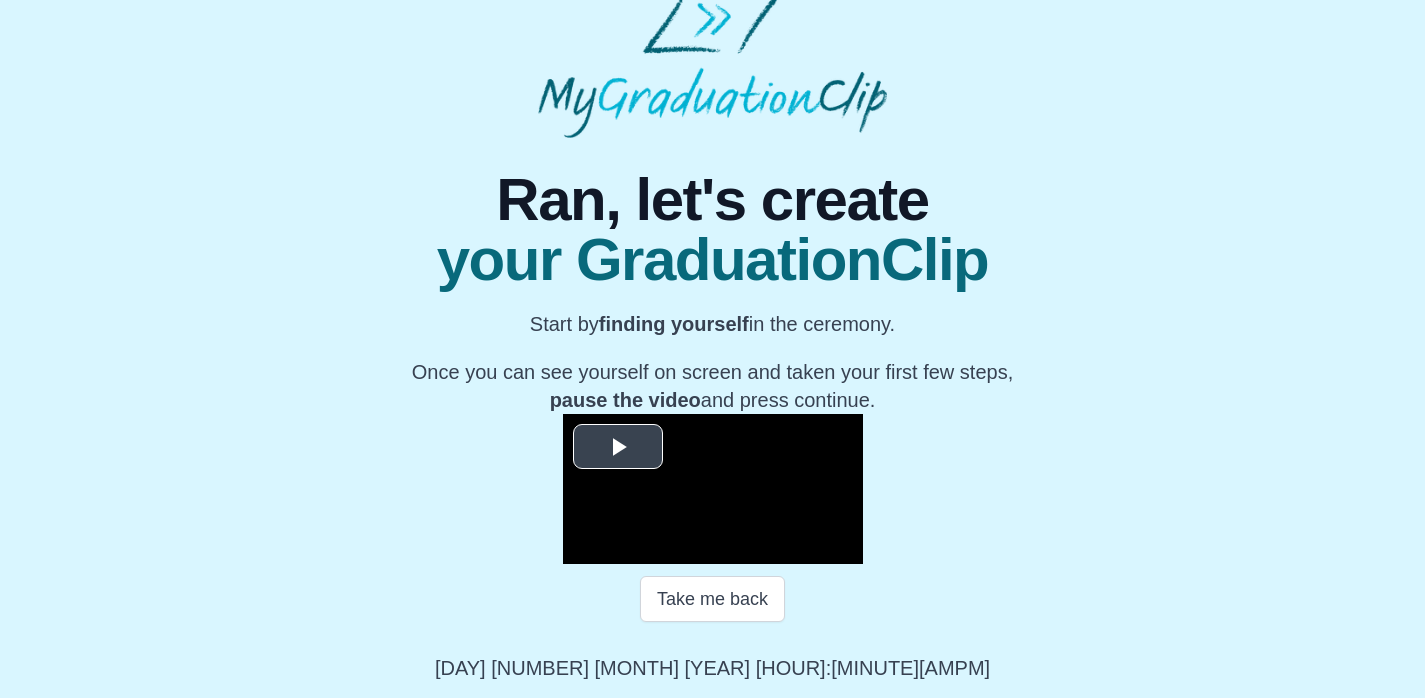 scroll, scrollTop: 281, scrollLeft: 0, axis: vertical 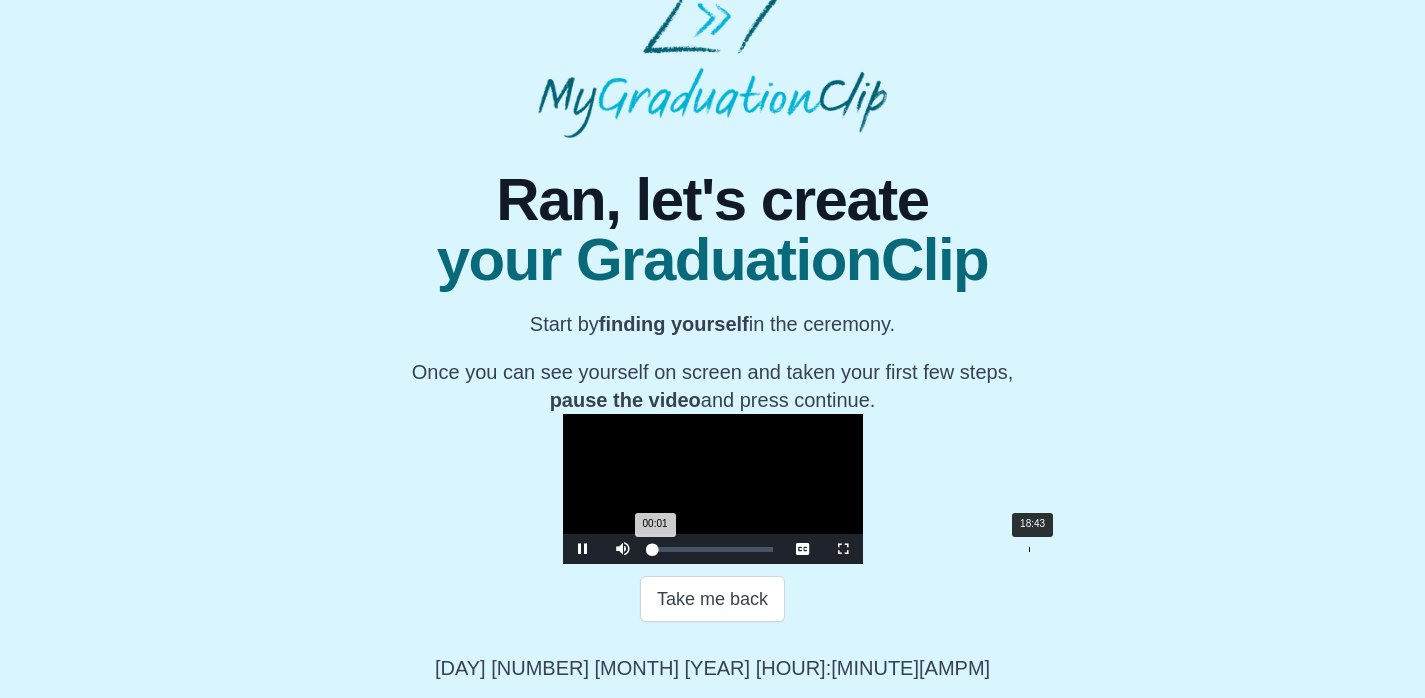 click on "Loaded : 0% 18:43 00:01 Progress : 0%" at bounding box center [713, 549] 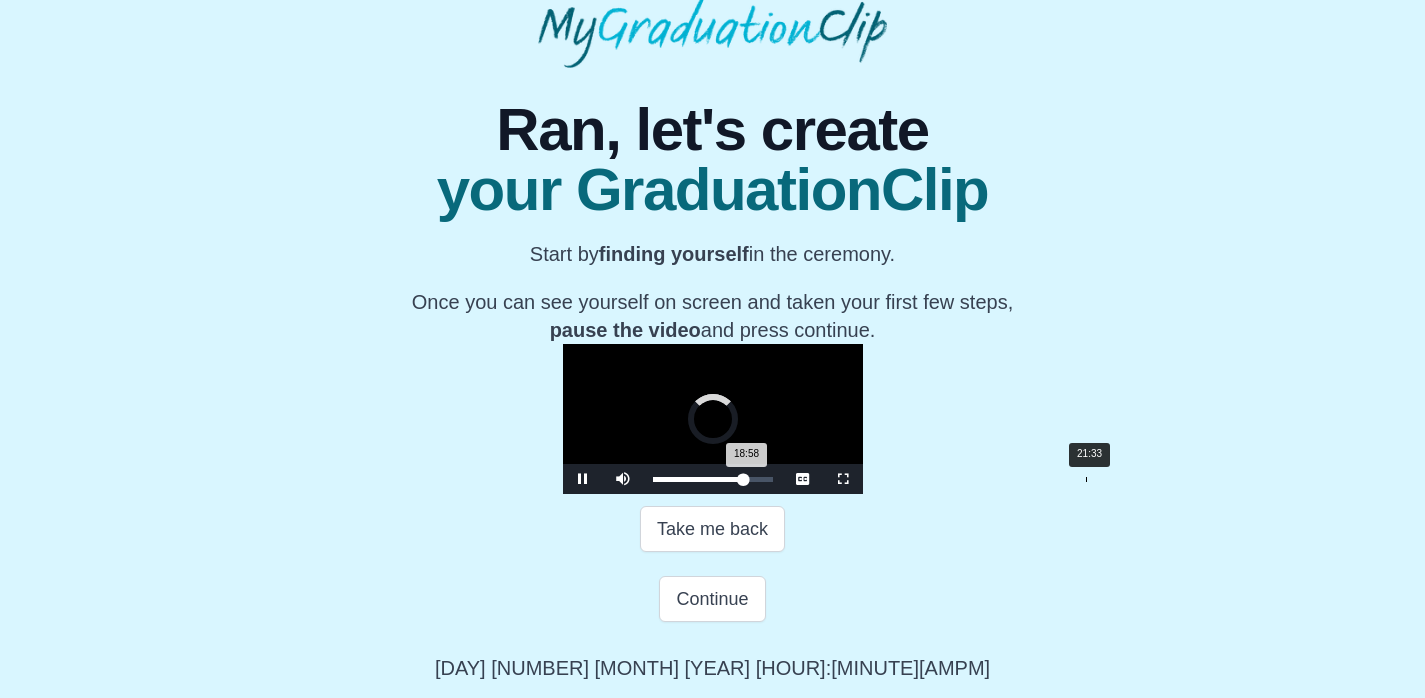 click on "Loaded : 0% 21:33 18:58 Progress : 0%" at bounding box center (713, 479) 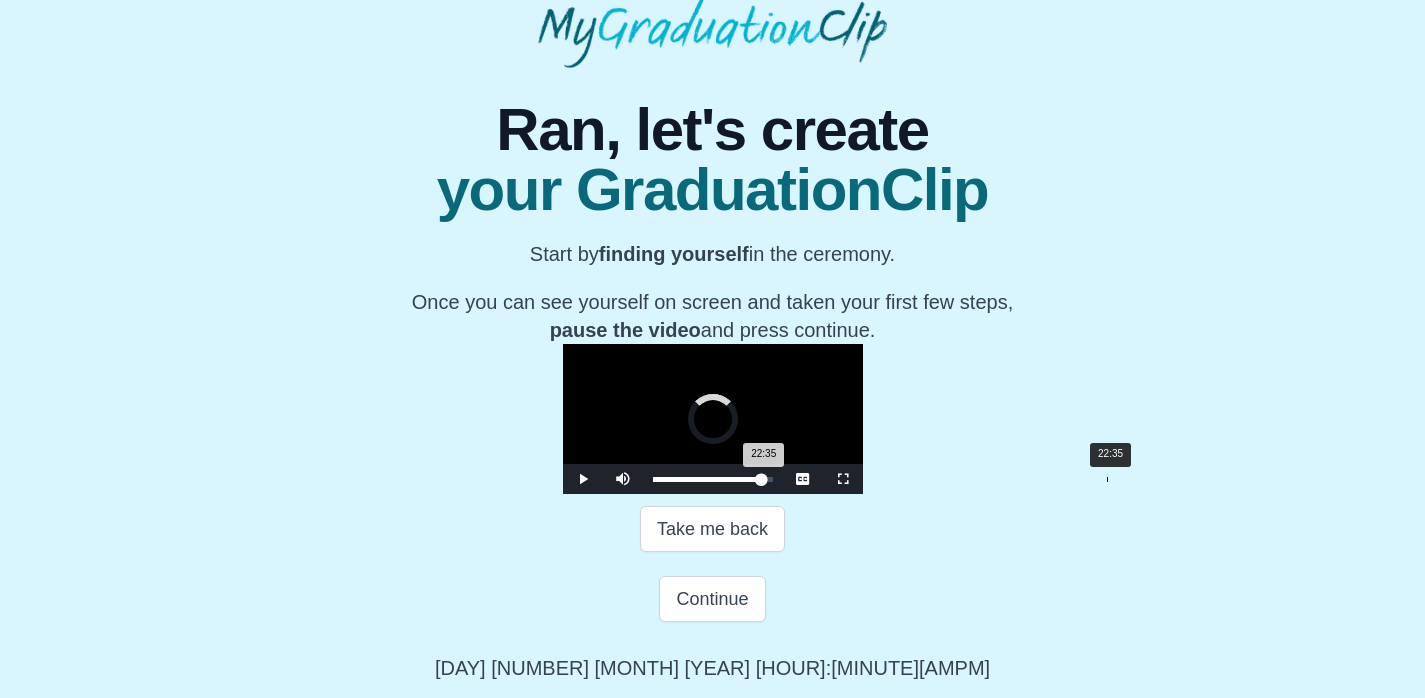 click on "Loaded : 0% 22:35 22:35 Progress : 0%" at bounding box center (713, 479) 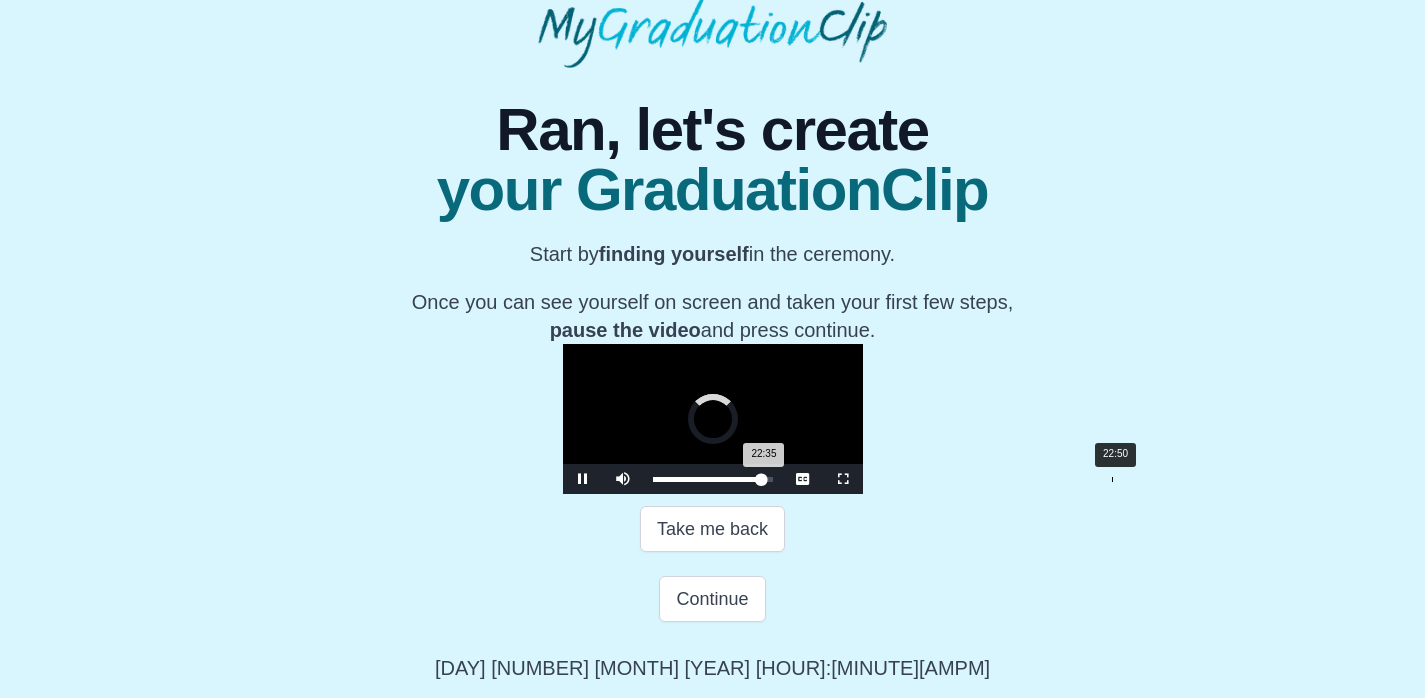 click on "22:35 Progress : 0%" at bounding box center (707, 479) 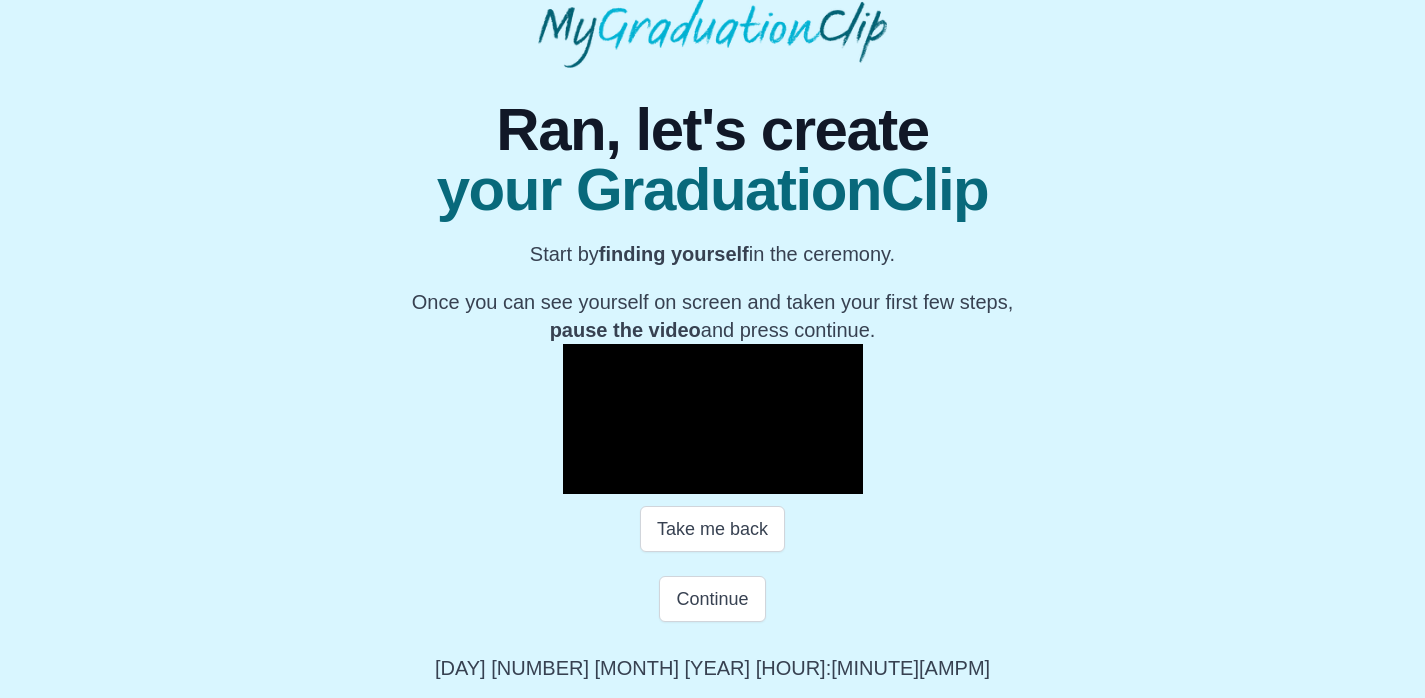 click at bounding box center [583, 479] 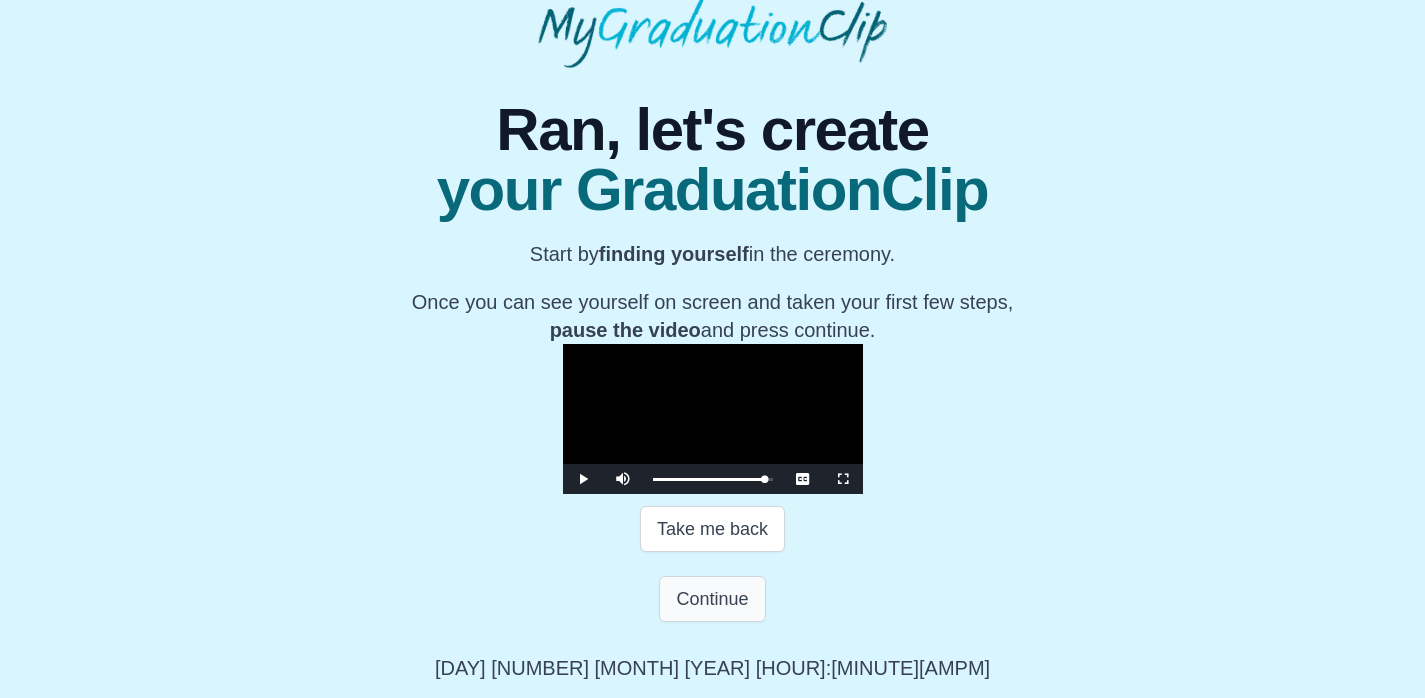 click on "Continue" at bounding box center [712, 599] 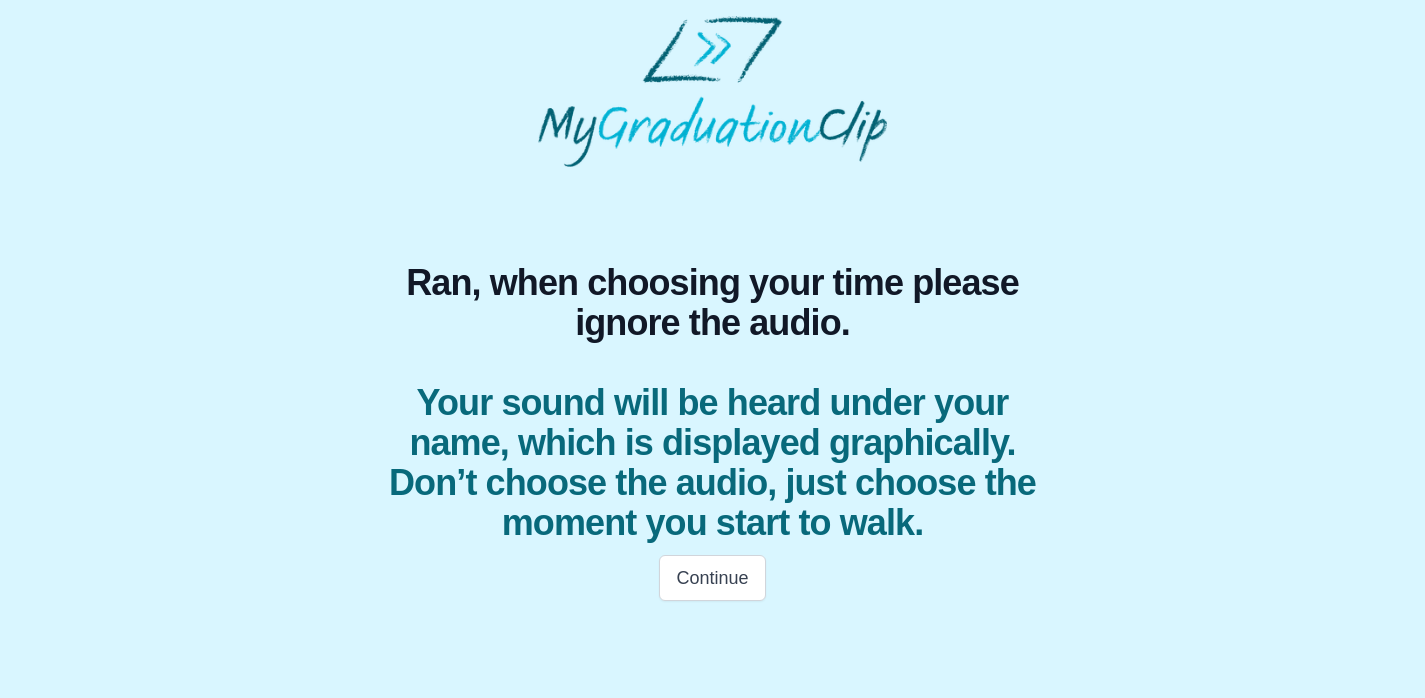 scroll, scrollTop: 0, scrollLeft: 0, axis: both 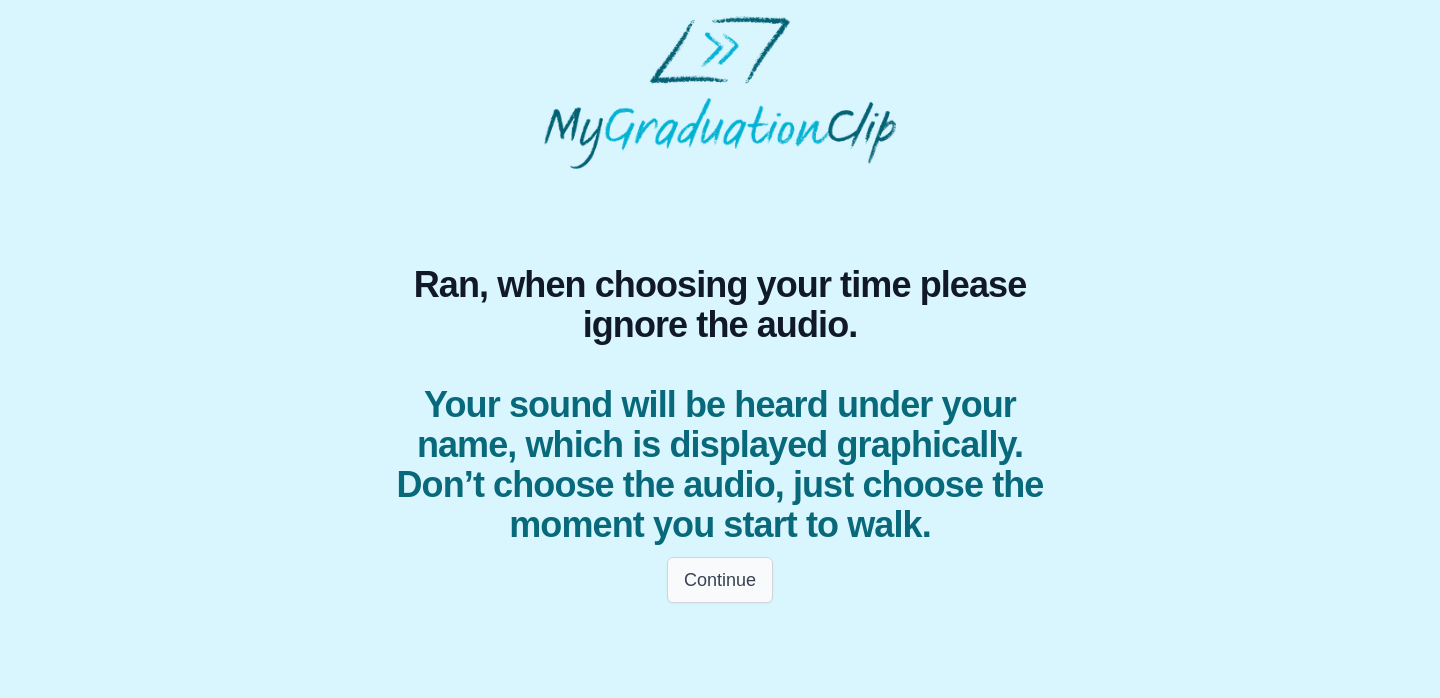 click on "Continue" at bounding box center (720, 580) 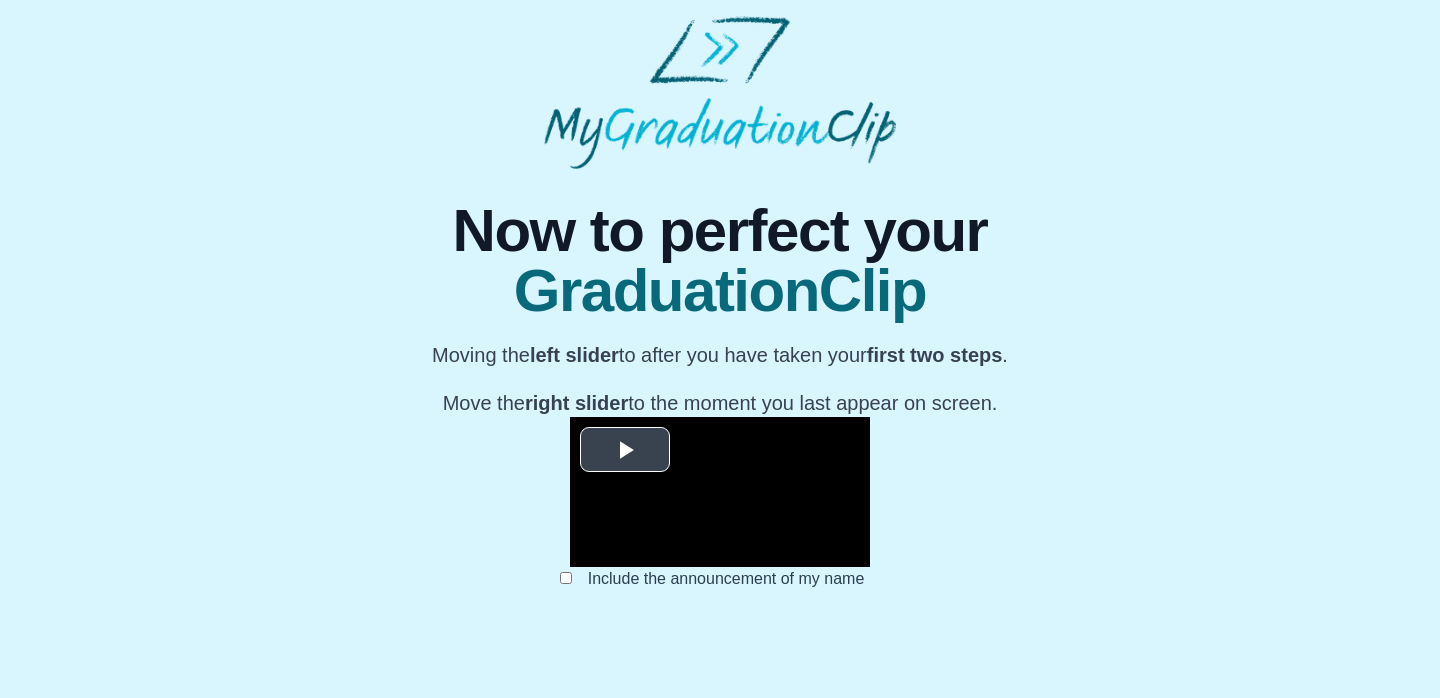 click at bounding box center [625, 450] 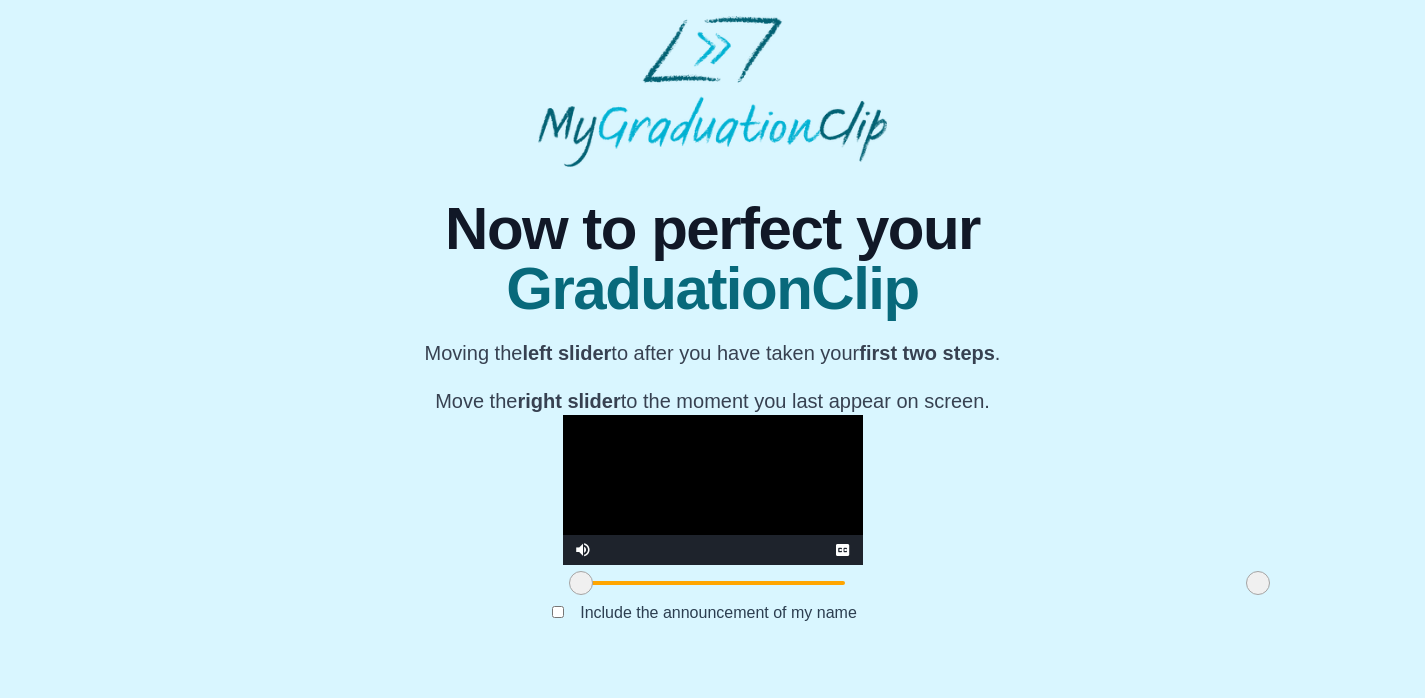 scroll, scrollTop: 206, scrollLeft: 0, axis: vertical 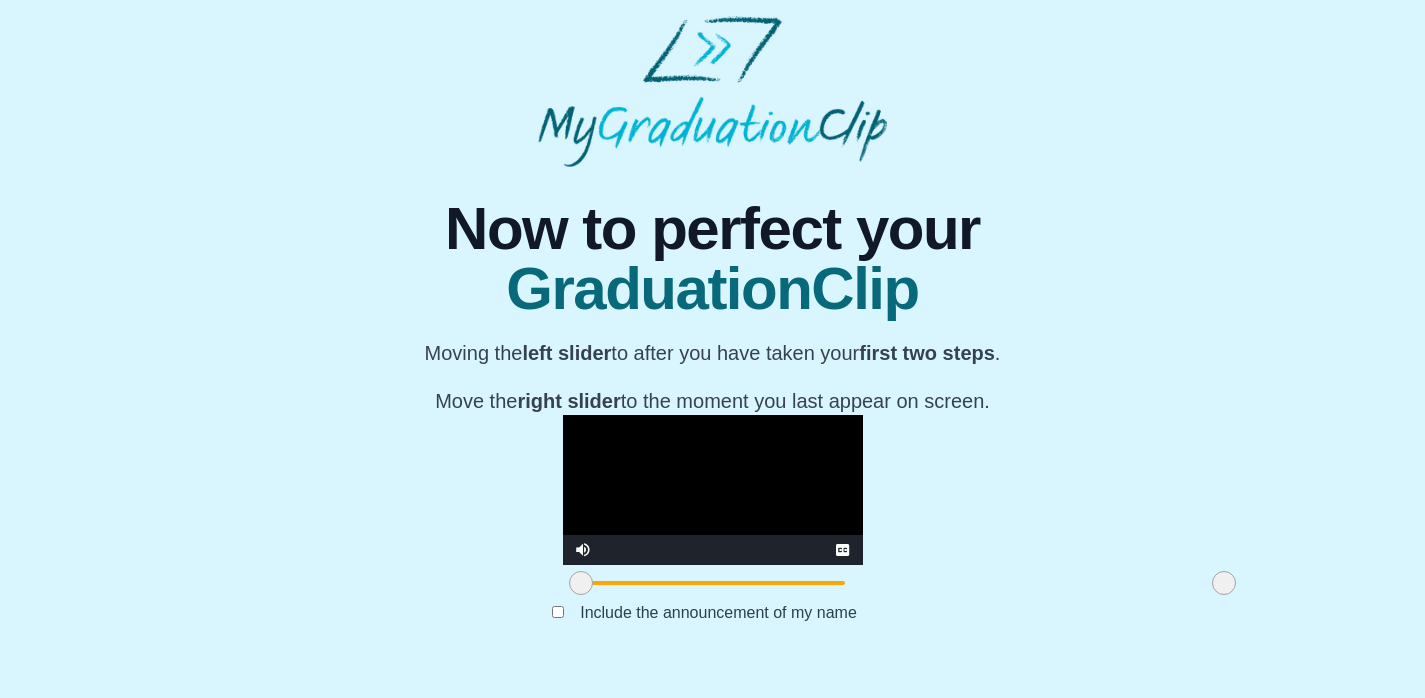 drag, startPoint x: 1047, startPoint y: 625, endPoint x: 1012, endPoint y: 626, distance: 35.014282 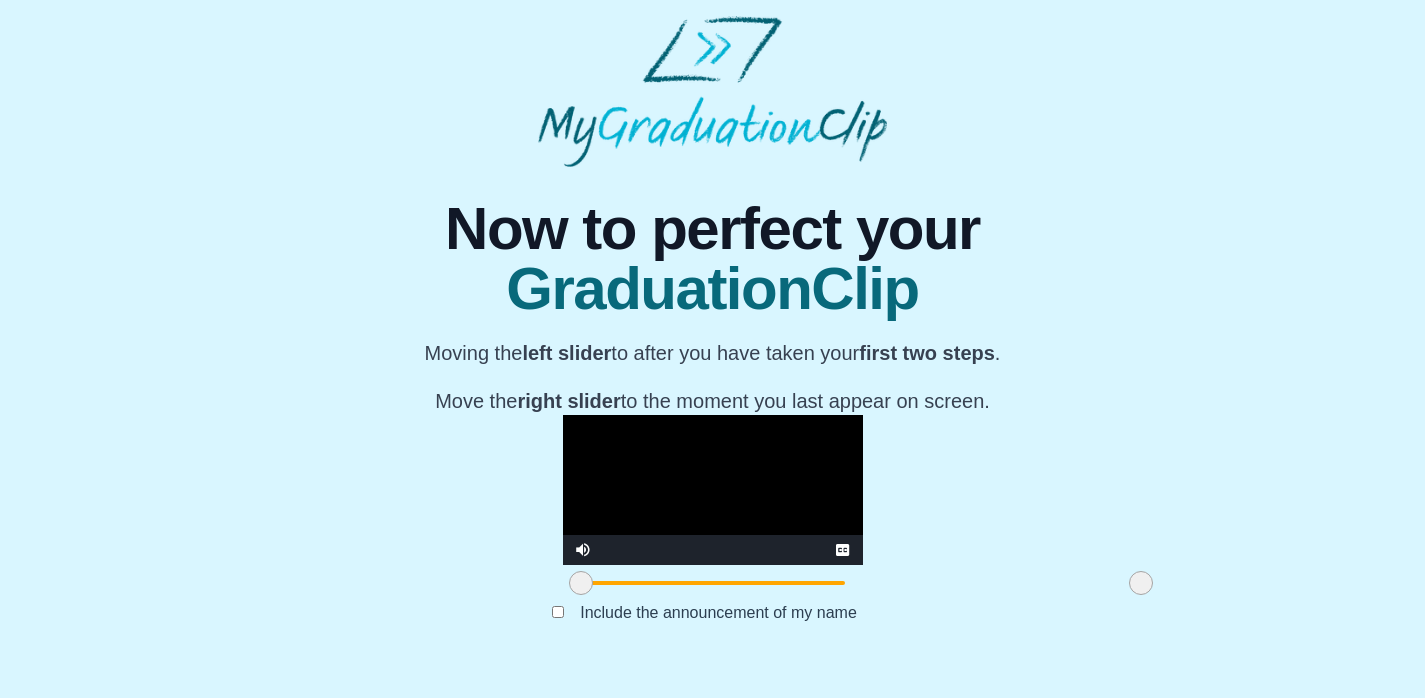 drag, startPoint x: 1012, startPoint y: 626, endPoint x: 930, endPoint y: 613, distance: 83.02409 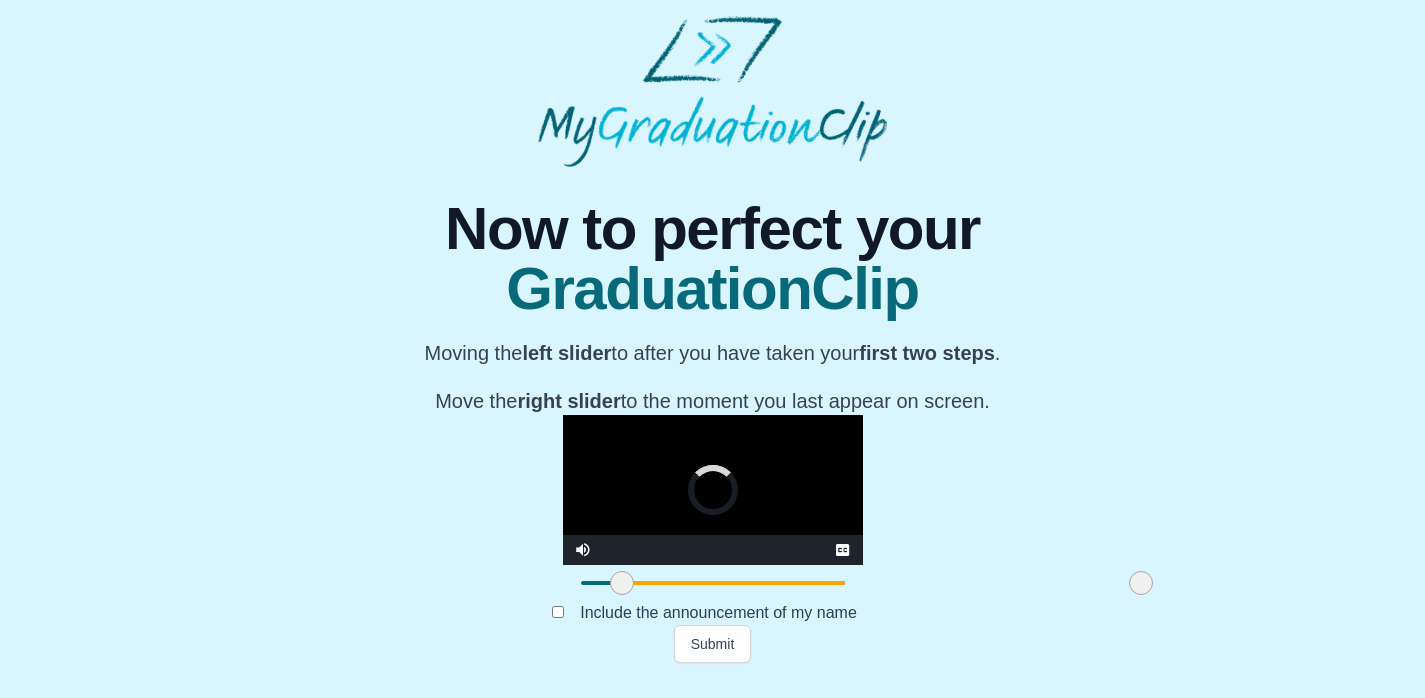 drag, startPoint x: 367, startPoint y: 600, endPoint x: 404, endPoint y: 603, distance: 37.12142 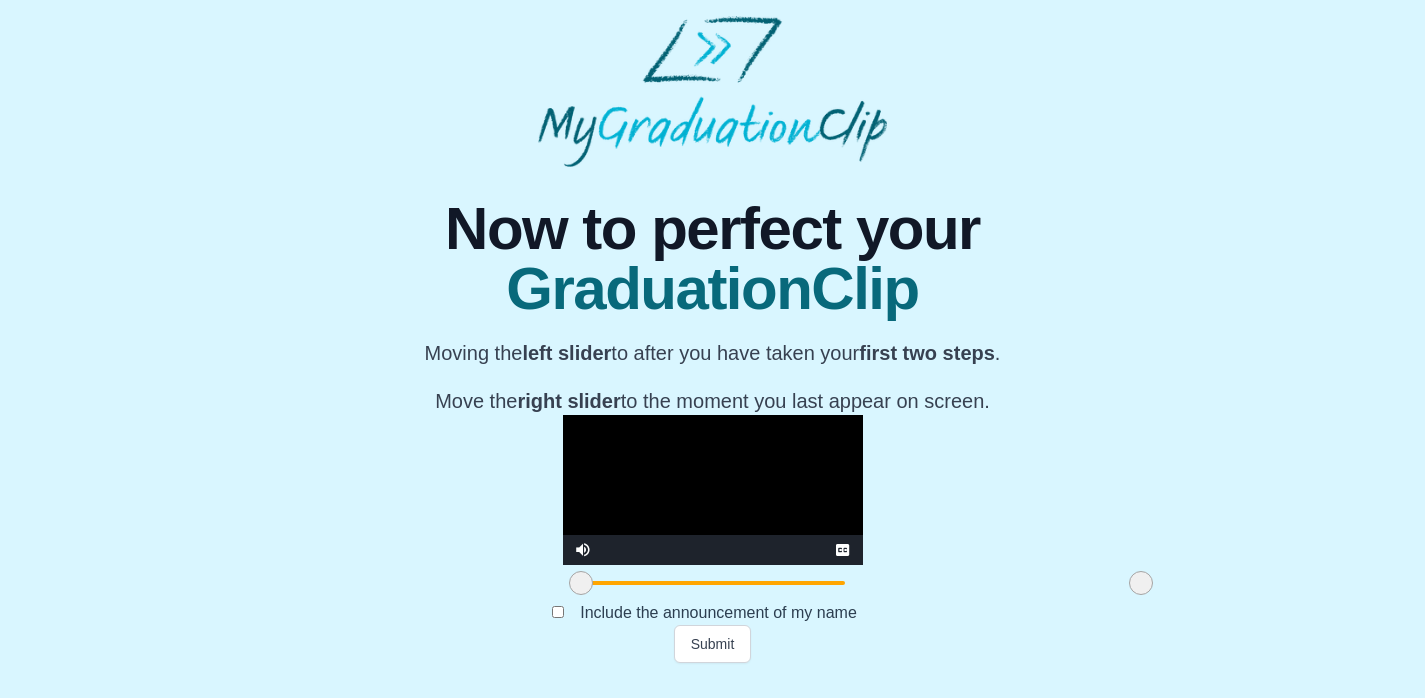 drag, startPoint x: 408, startPoint y: 603, endPoint x: 368, endPoint y: 601, distance: 40.04997 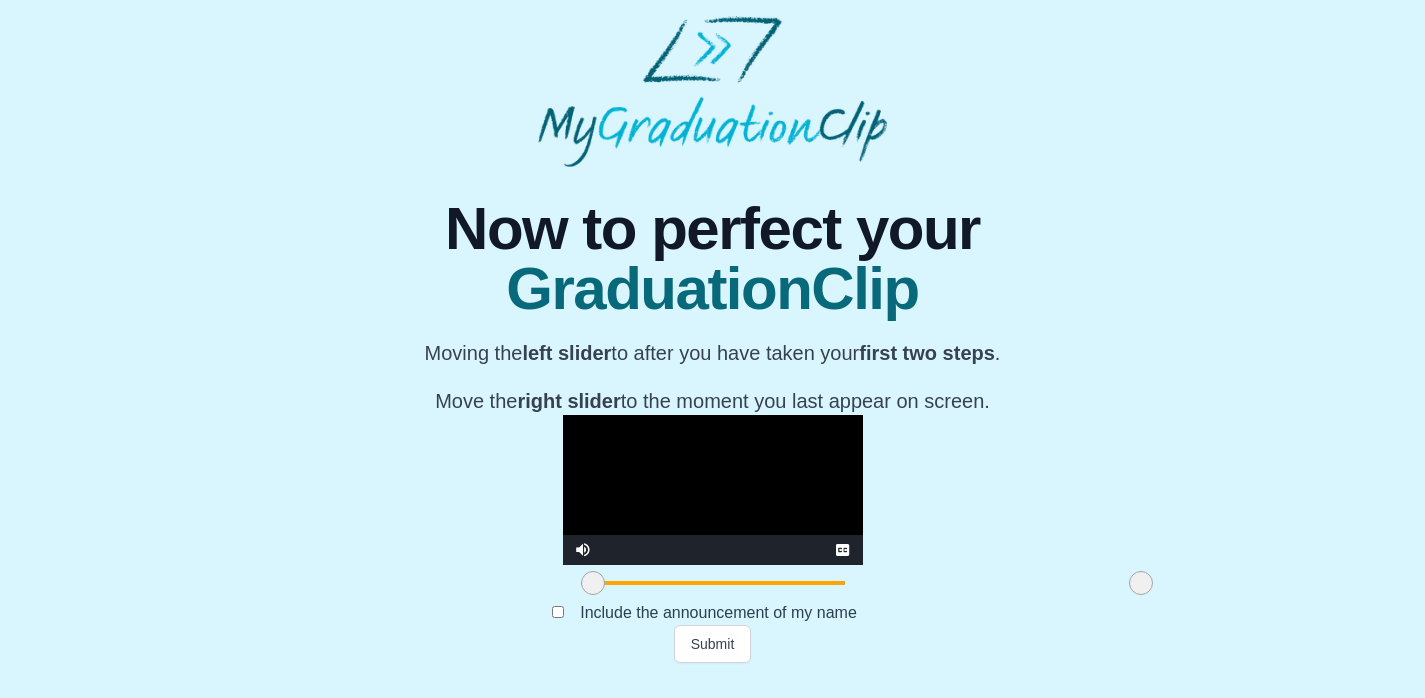 drag, startPoint x: 368, startPoint y: 601, endPoint x: 380, endPoint y: 601, distance: 12 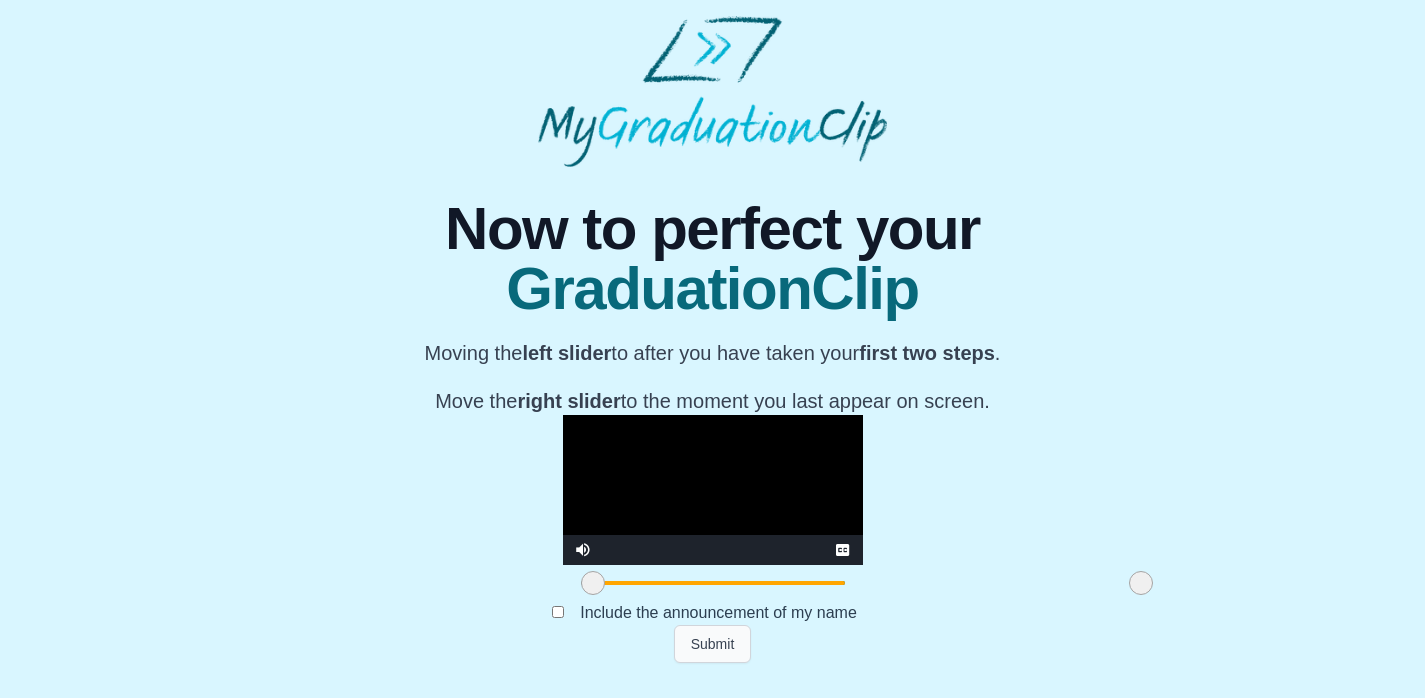 click on "Submit" at bounding box center [713, 644] 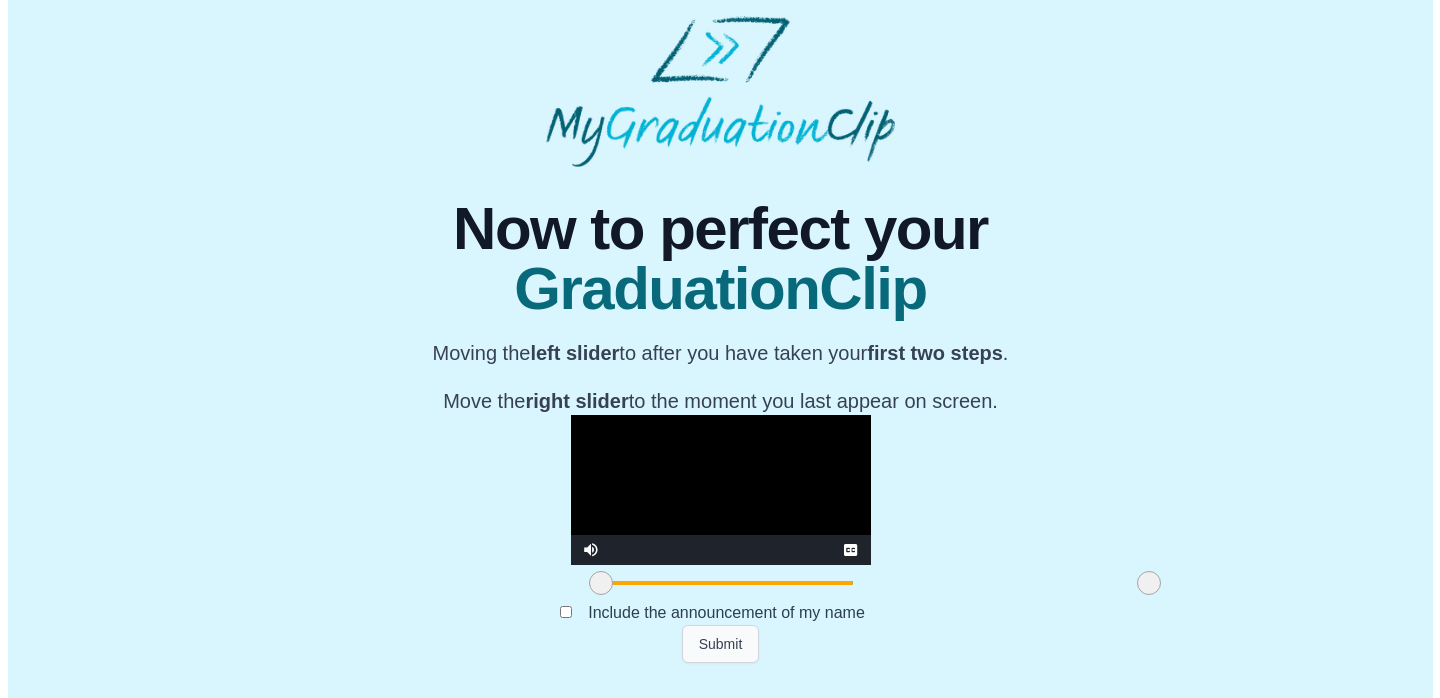 scroll, scrollTop: 0, scrollLeft: 0, axis: both 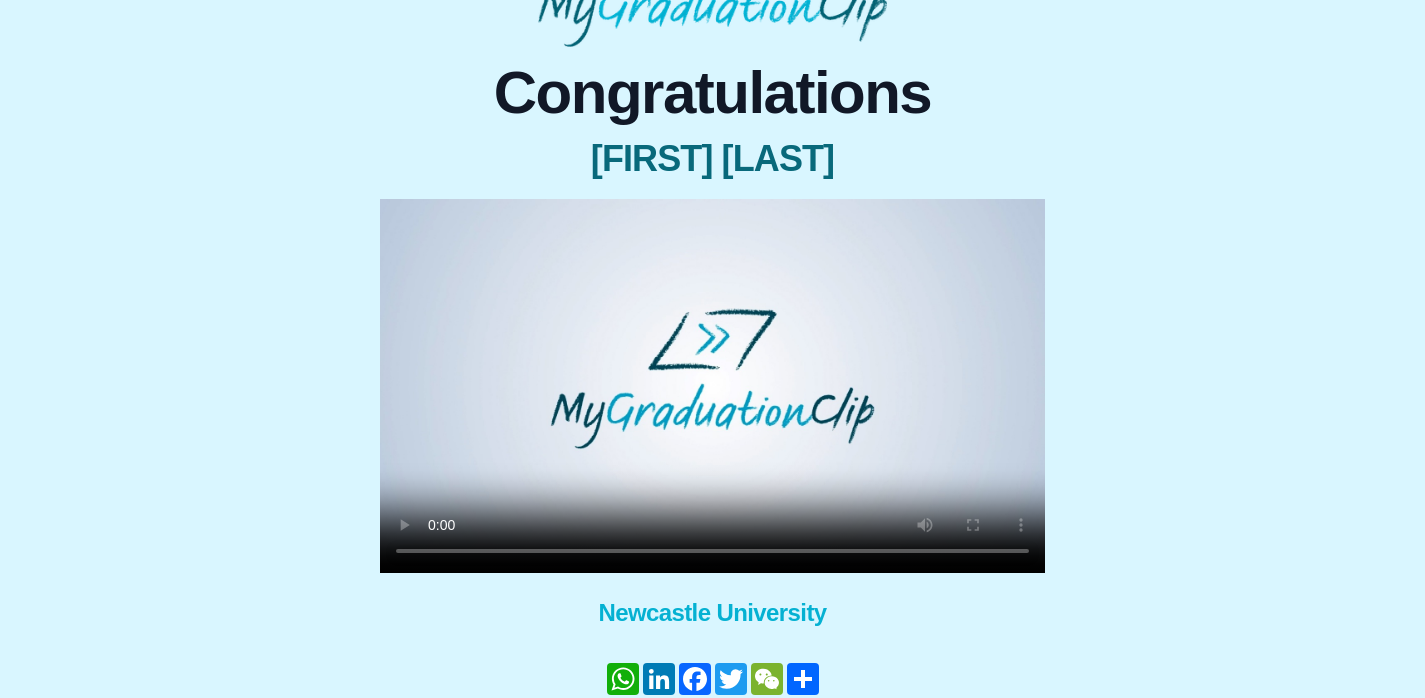 click at bounding box center (712, 386) 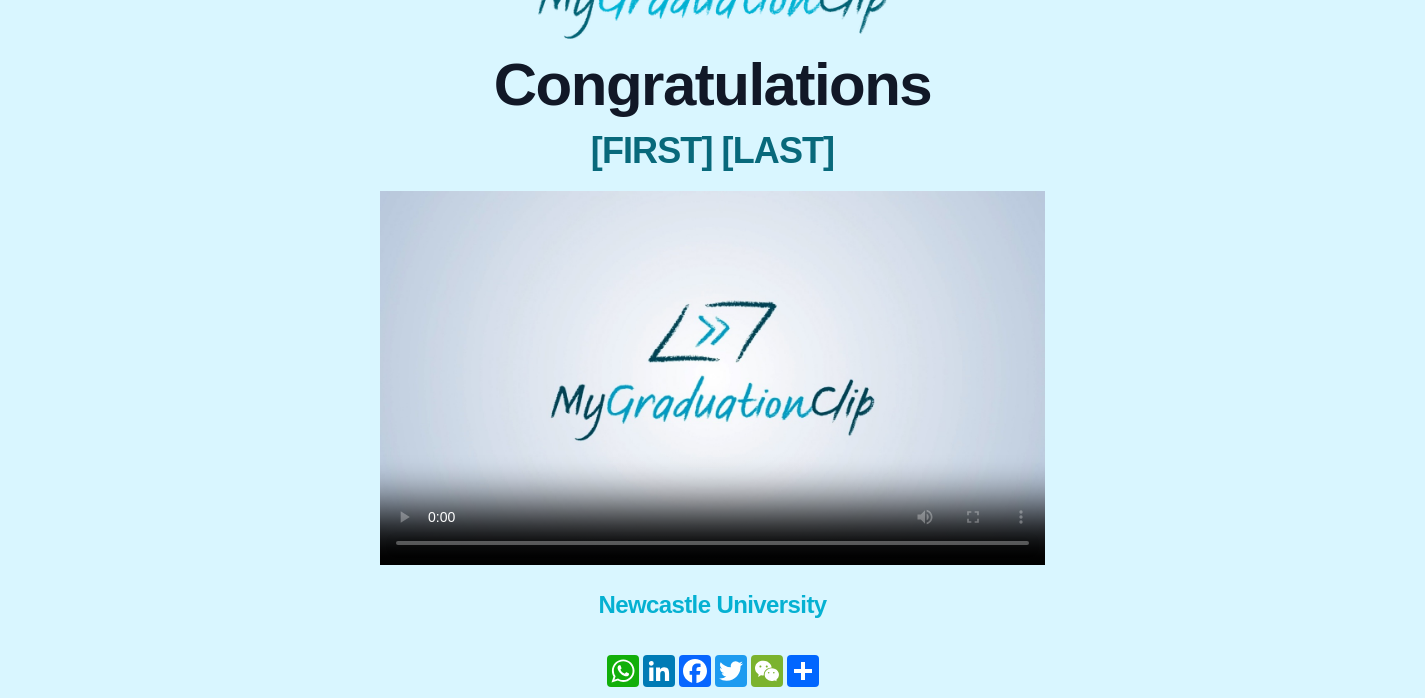 scroll, scrollTop: 151, scrollLeft: 0, axis: vertical 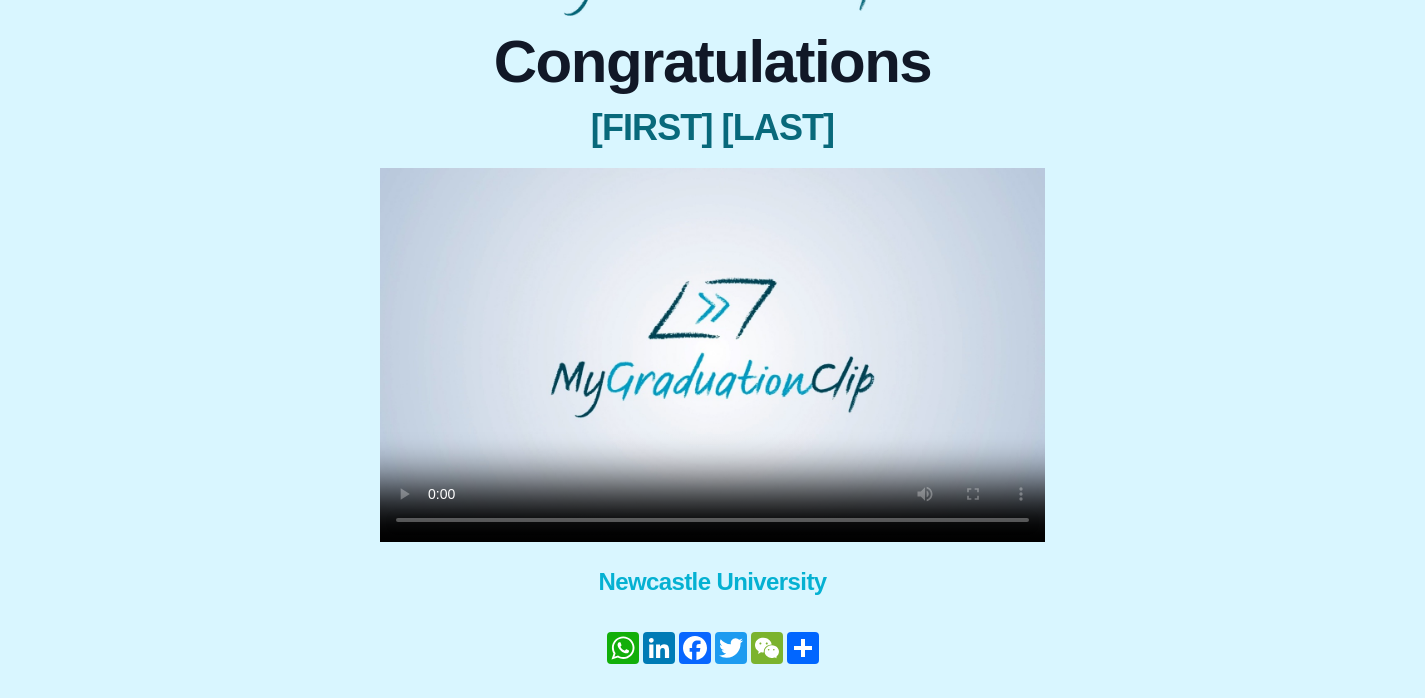 click on "Congratulations Ran Liu × Share your GraduationClip now! WhatsApp LinkedIn Facebook Twitter WeChat 分享 × Why not also get the Full Length Graduation film? Get the full ceremony film! Newcastle University WhatsApp LinkedIn Facebook Twitter WeChat 分享  Download my GraduationClip   Refer a friend   Help me - FAQs!" at bounding box center [712, 382] 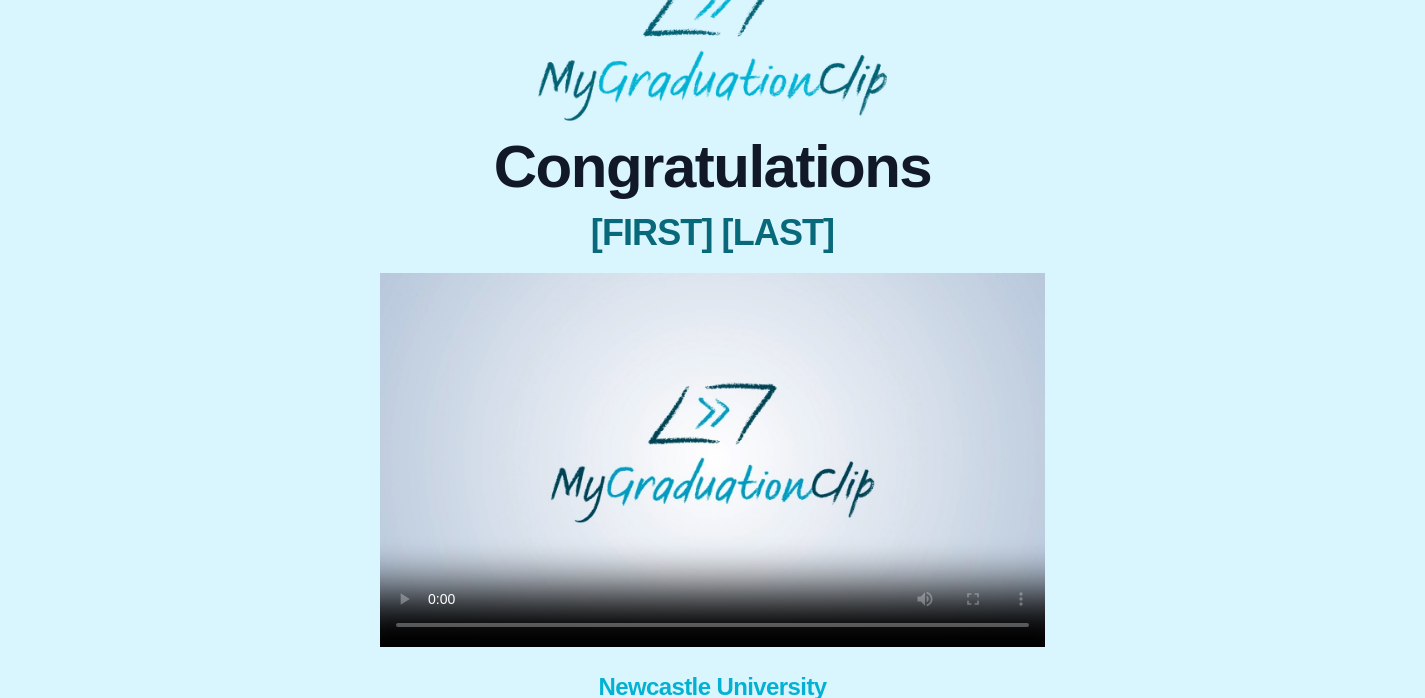 scroll, scrollTop: 0, scrollLeft: 0, axis: both 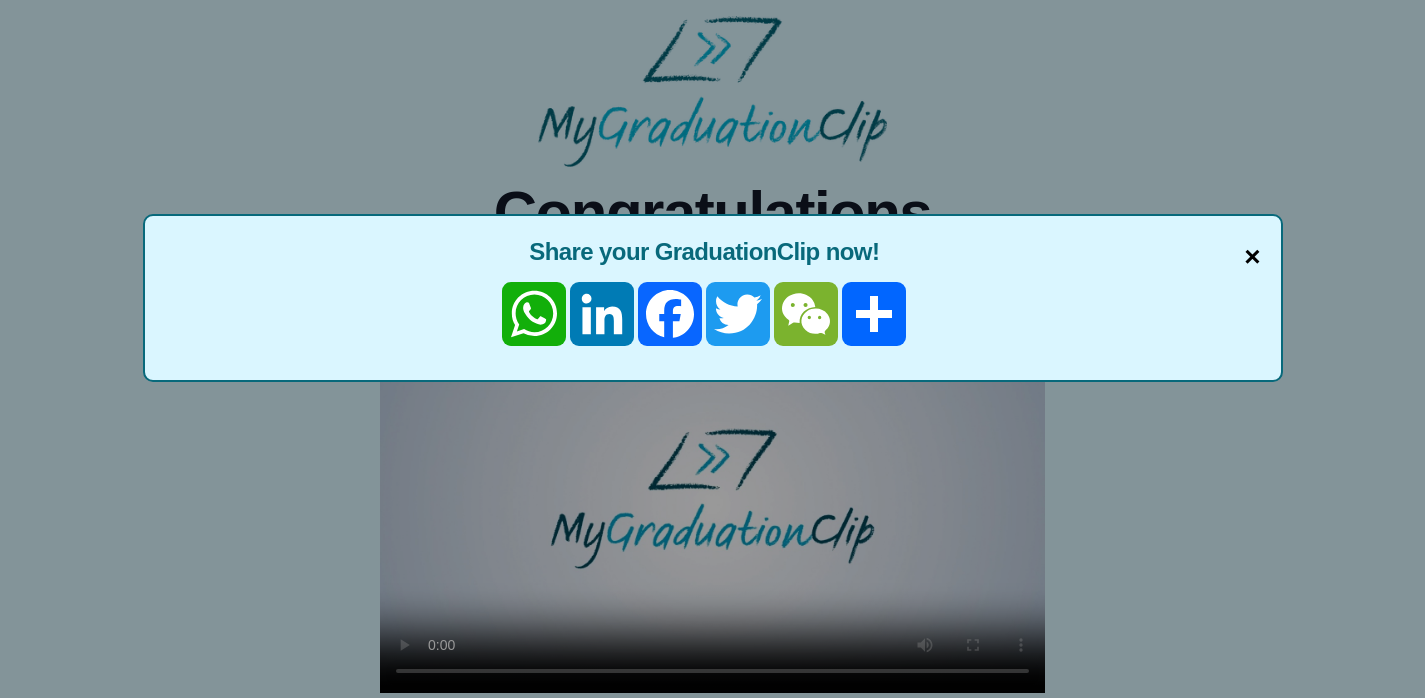 click on "×" at bounding box center (1252, 257) 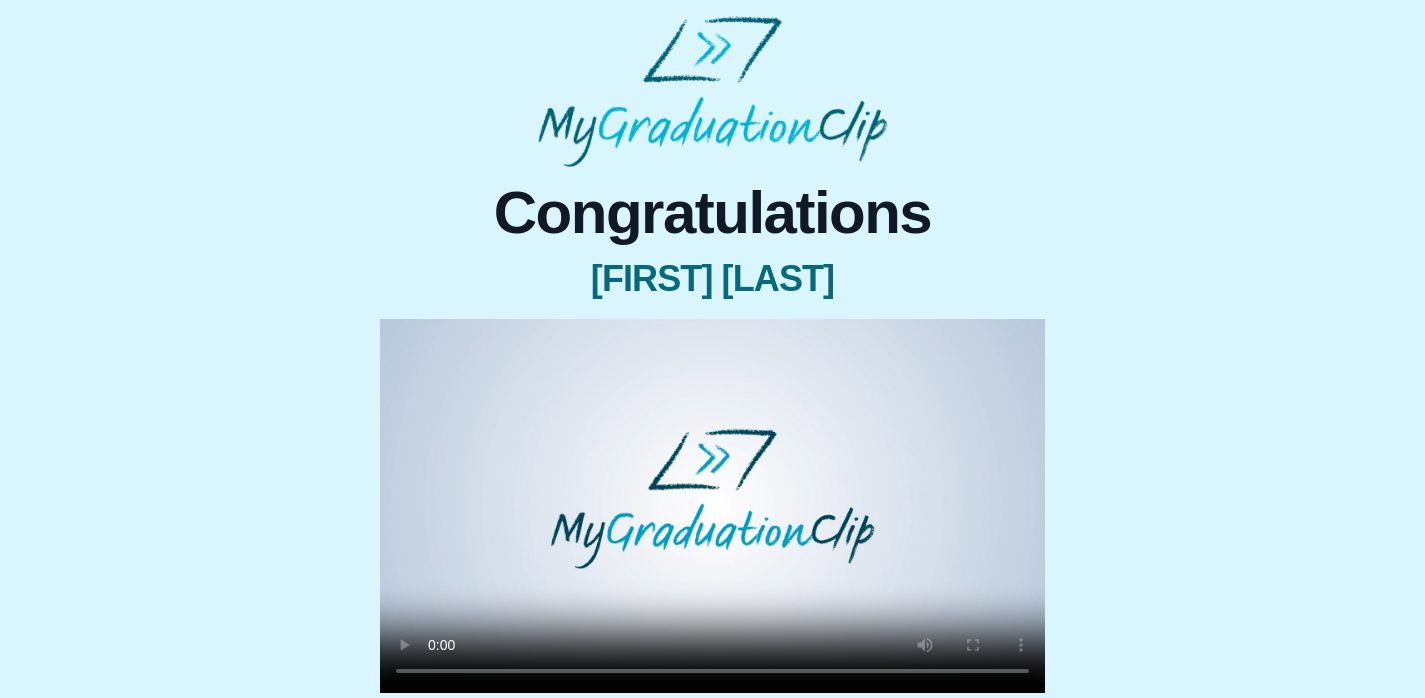 scroll, scrollTop: 237, scrollLeft: 0, axis: vertical 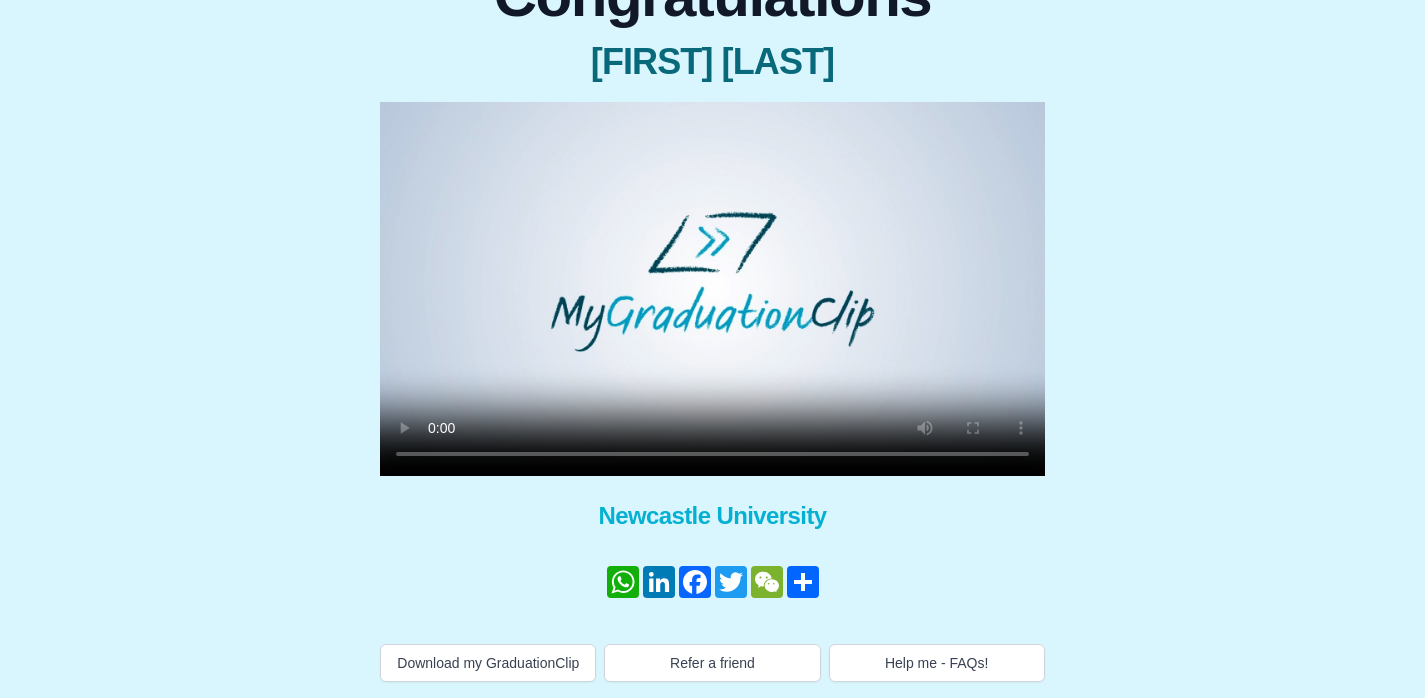 click at bounding box center (712, 289) 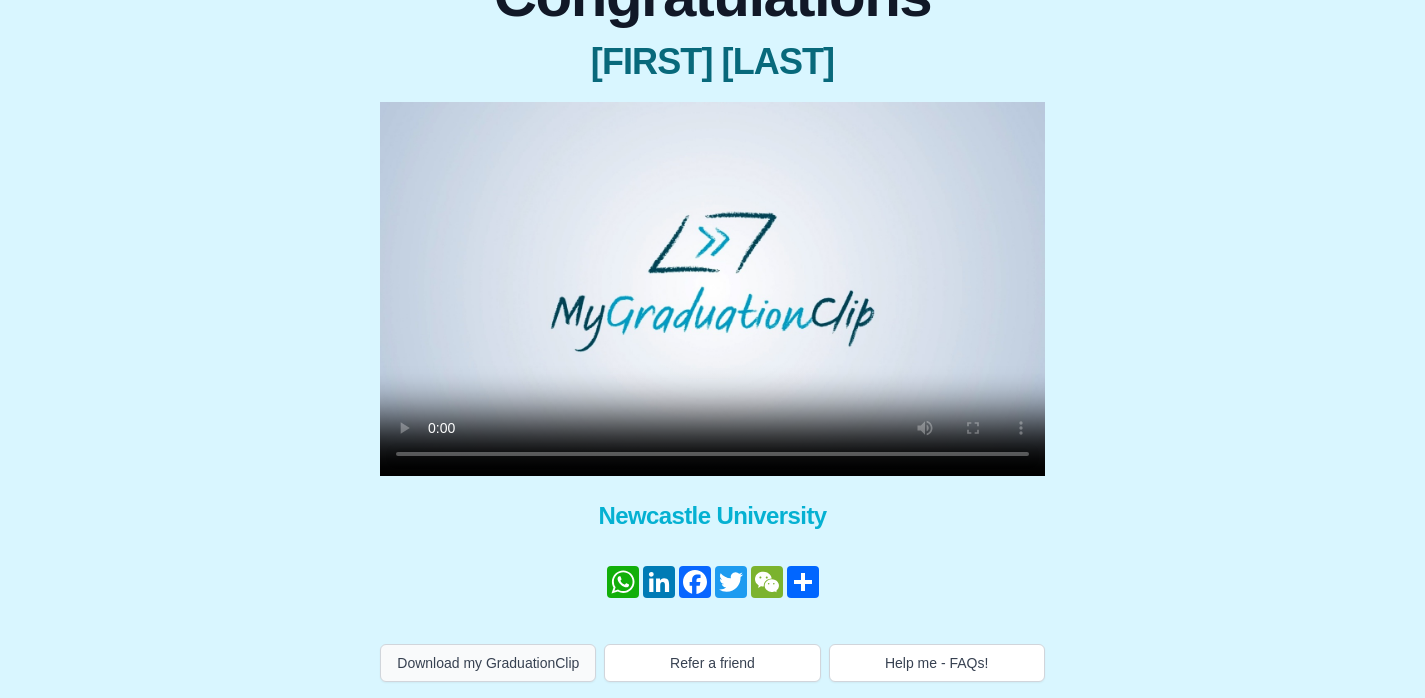 click on "Download my GraduationClip" at bounding box center (488, 663) 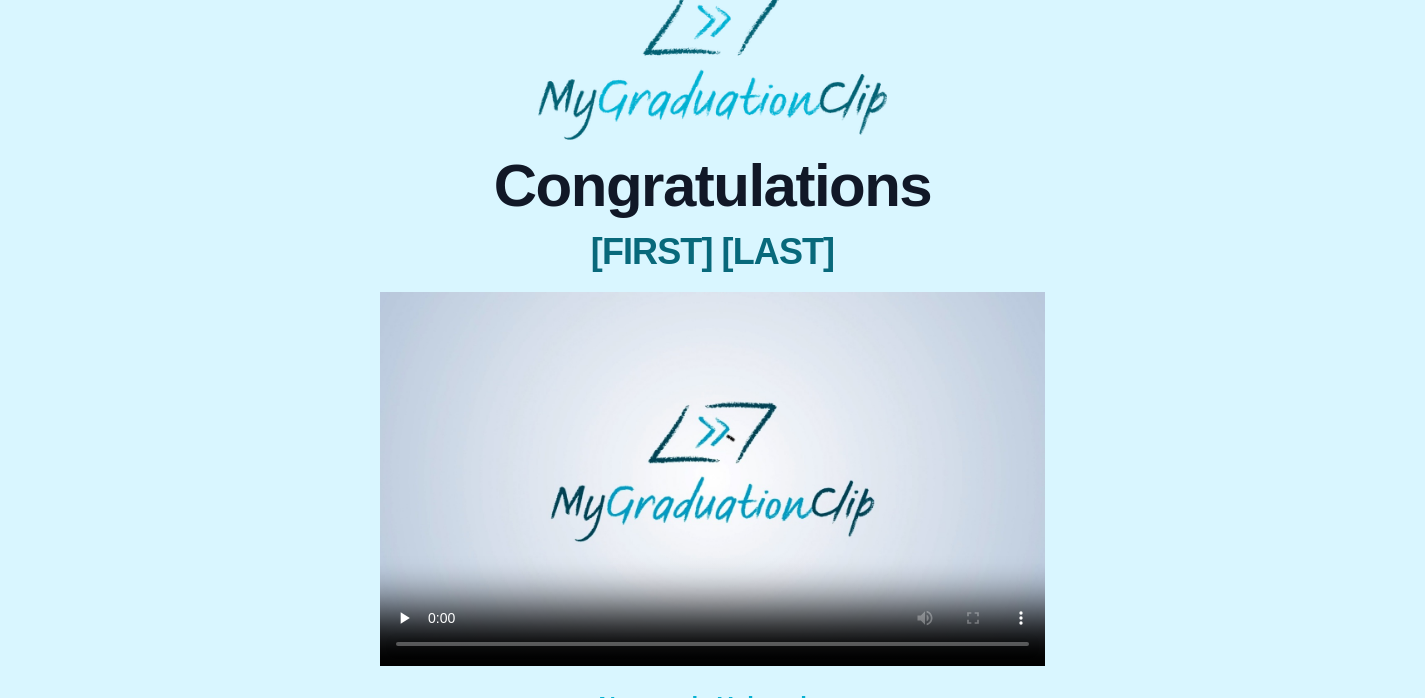 scroll, scrollTop: 223, scrollLeft: 0, axis: vertical 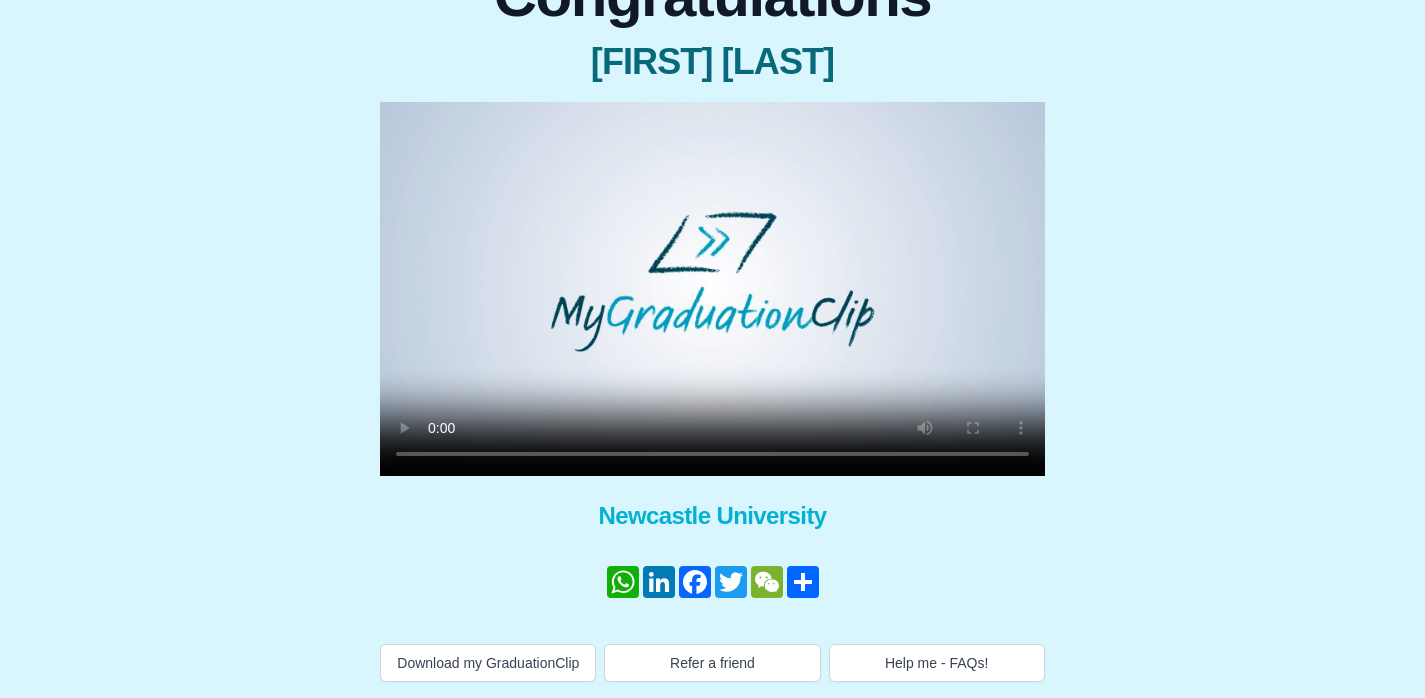 click at bounding box center [712, 289] 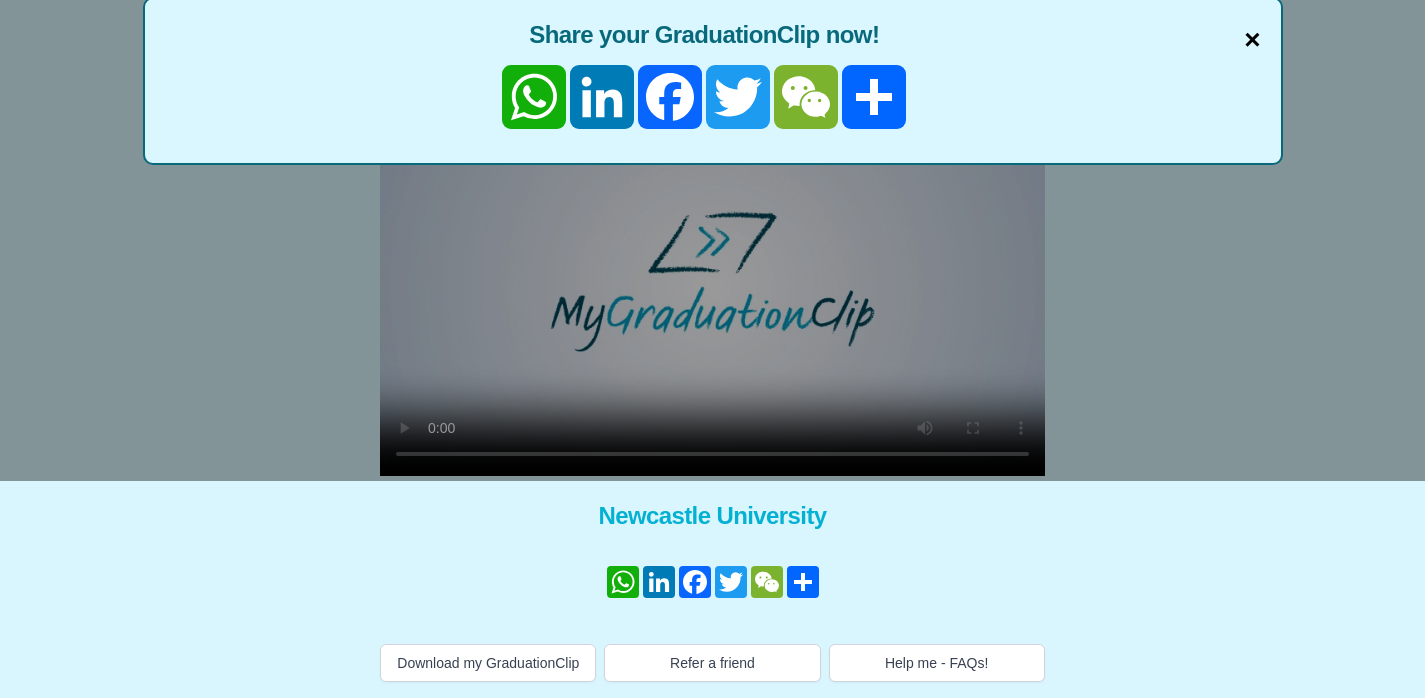 click on "×" at bounding box center (1252, 40) 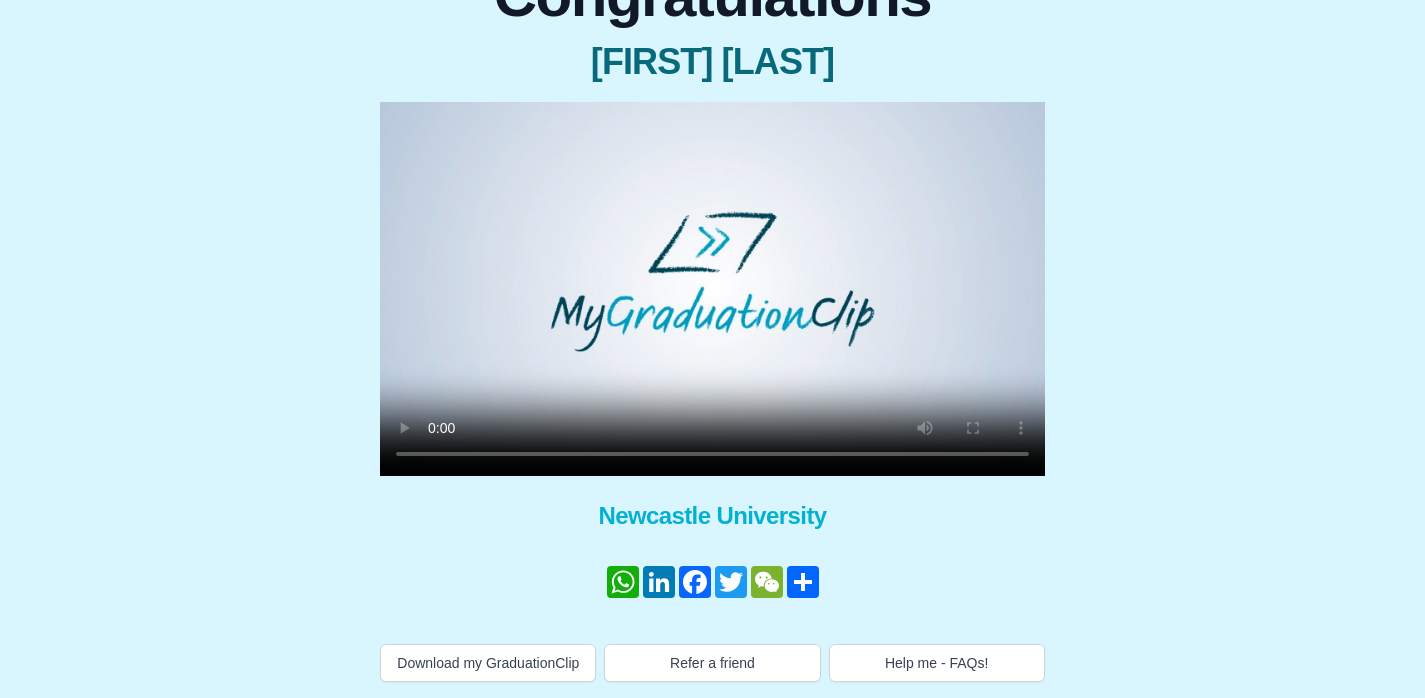 click at bounding box center (712, 289) 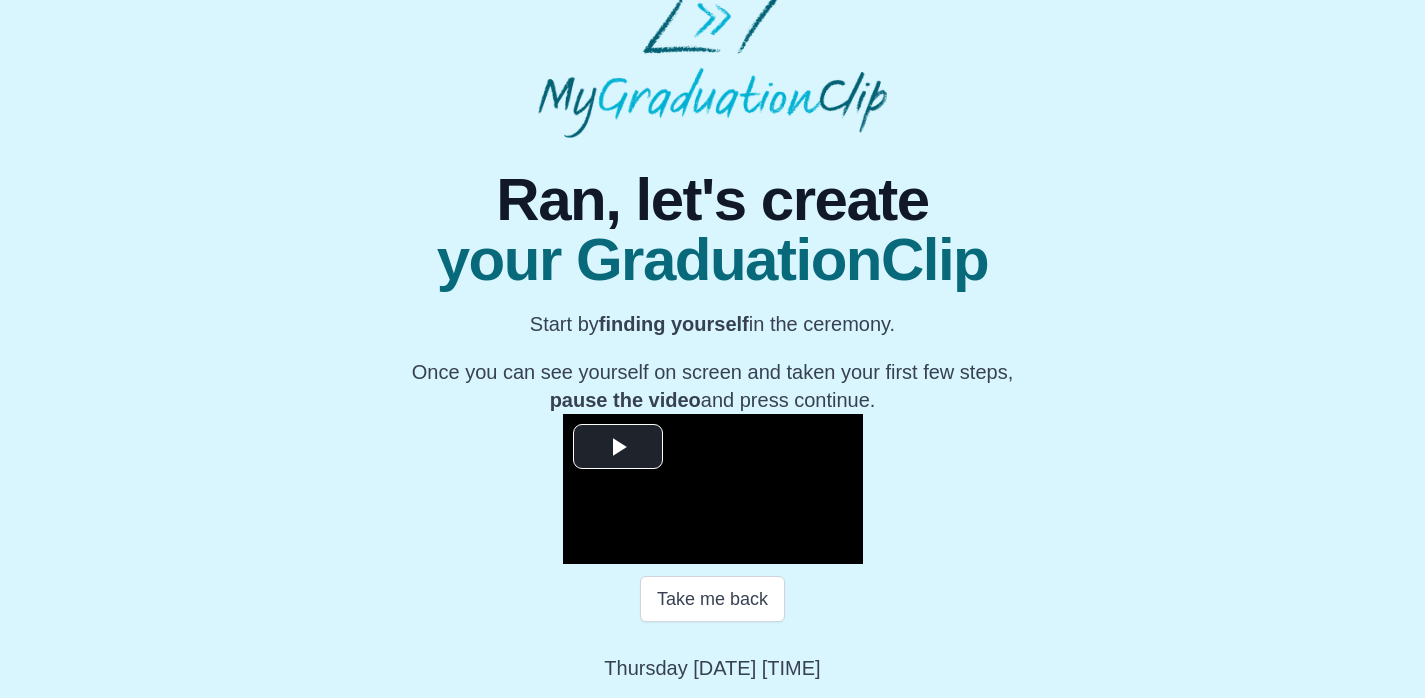 scroll, scrollTop: 159, scrollLeft: 0, axis: vertical 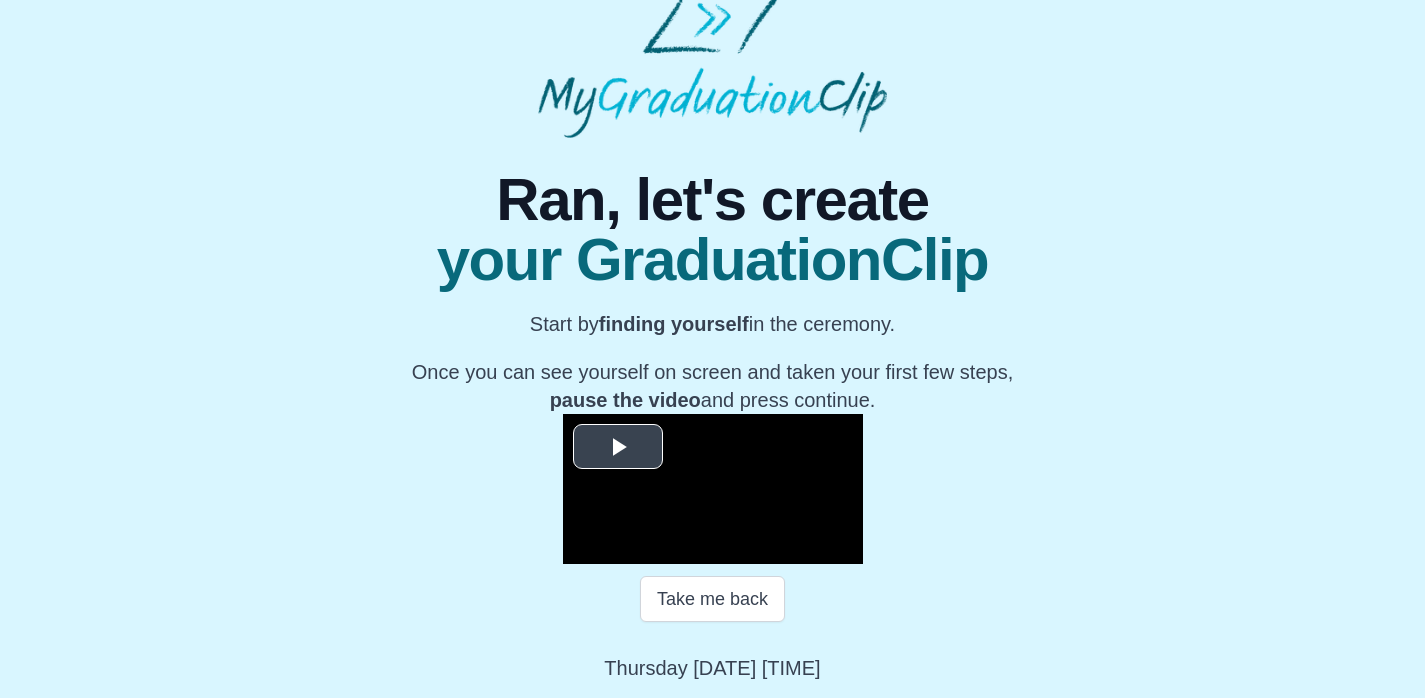 click at bounding box center (618, 447) 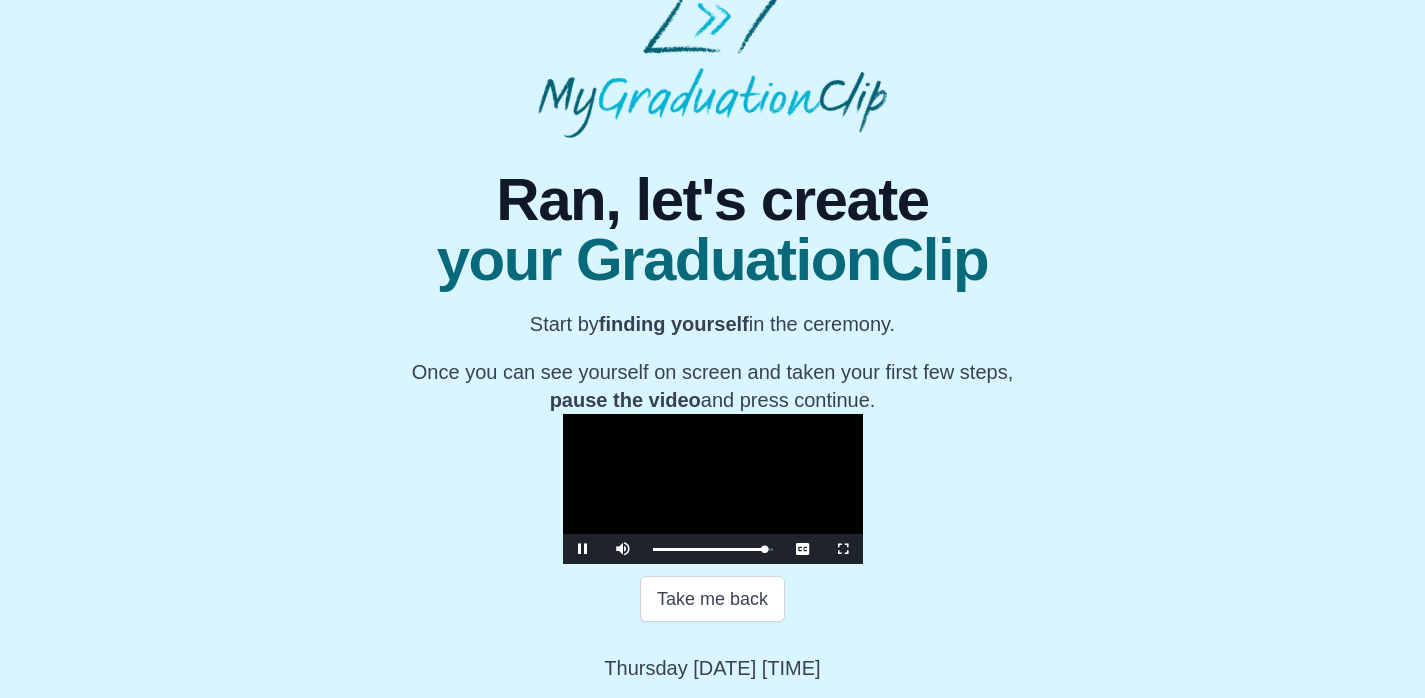 scroll, scrollTop: 281, scrollLeft: 0, axis: vertical 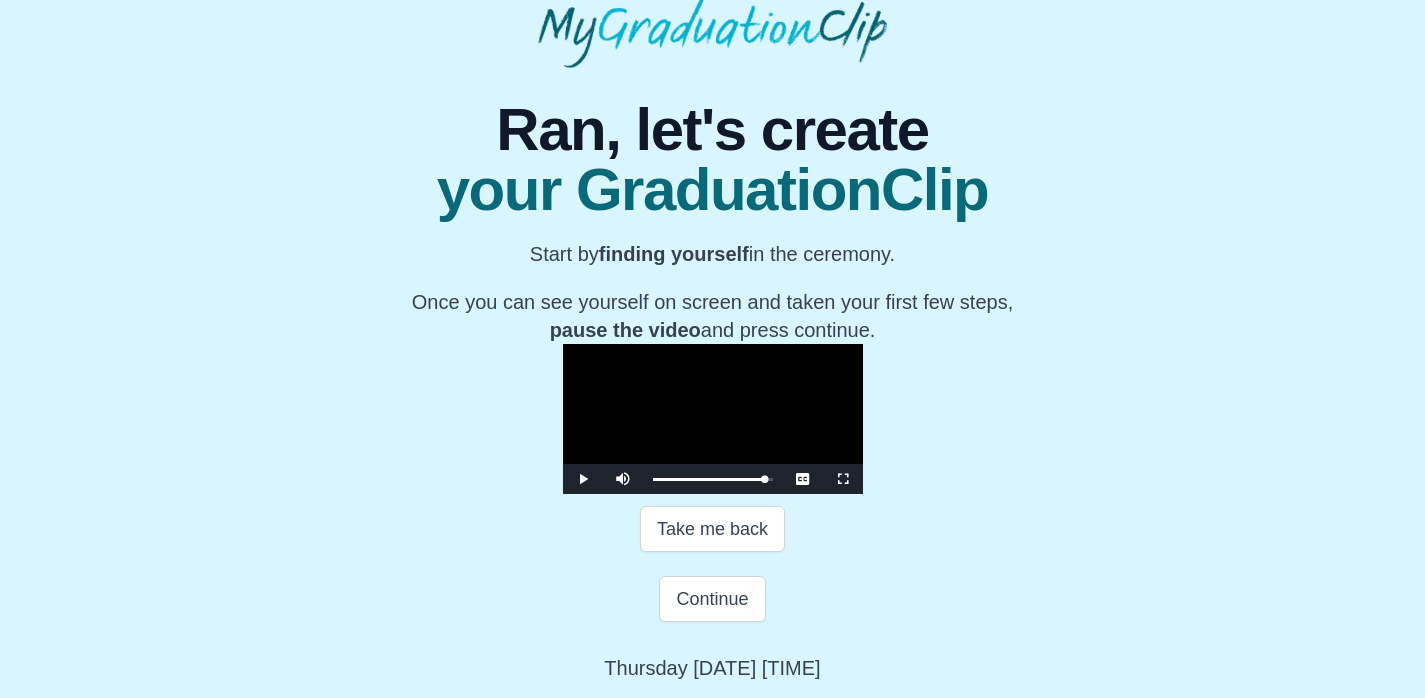 click at bounding box center [713, 419] 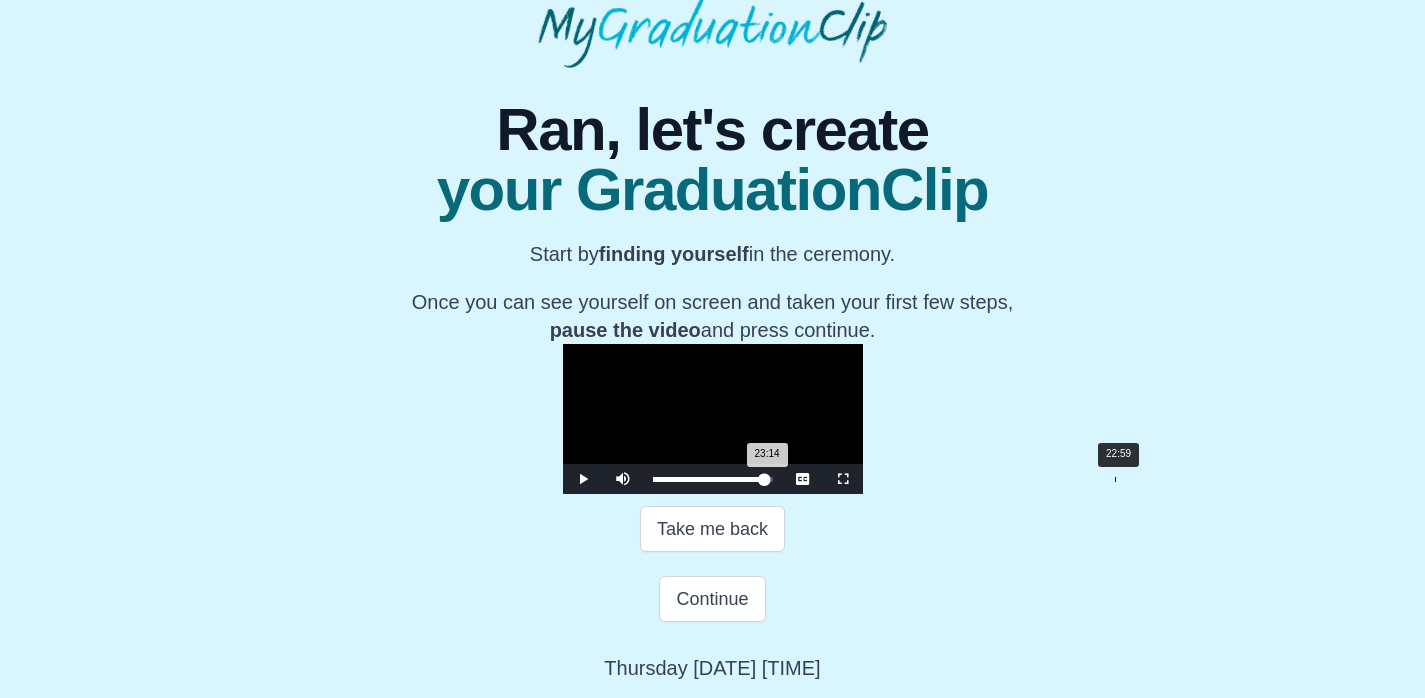 click on "23:14 Progress : 0%" at bounding box center [709, 479] 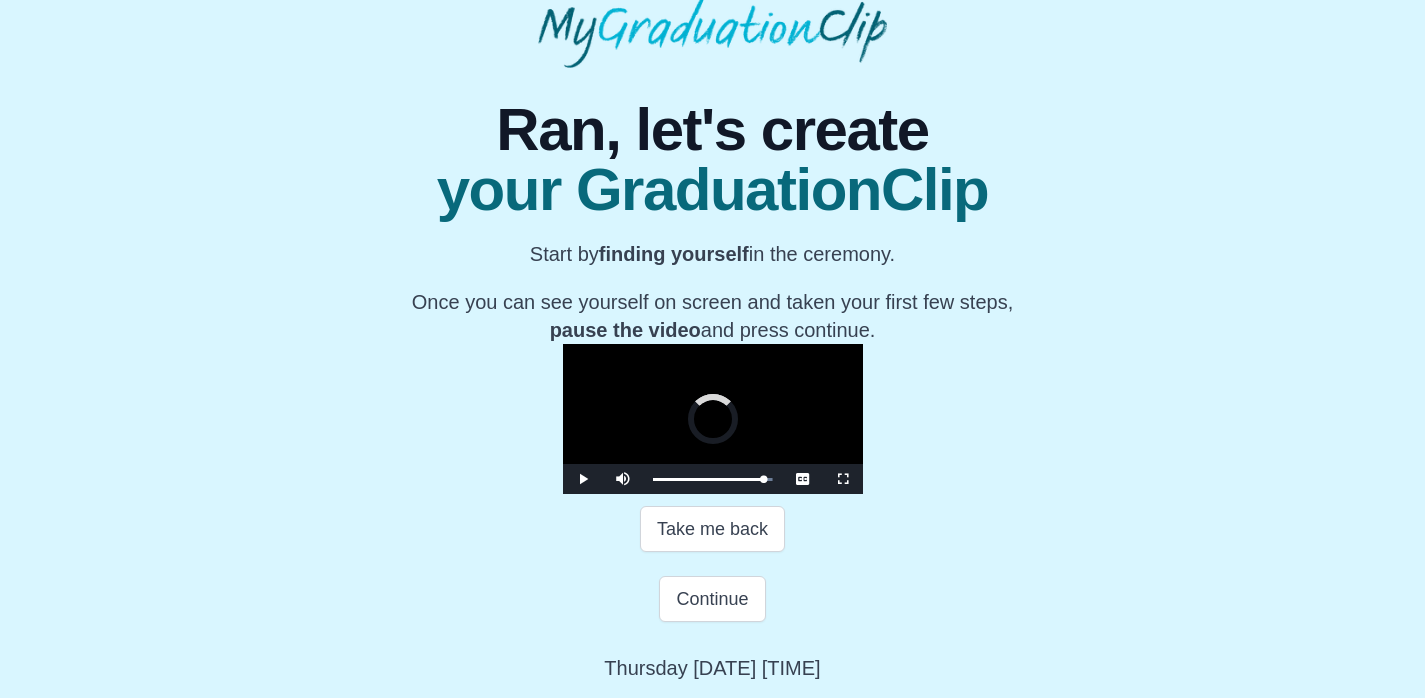 click at bounding box center [713, 419] 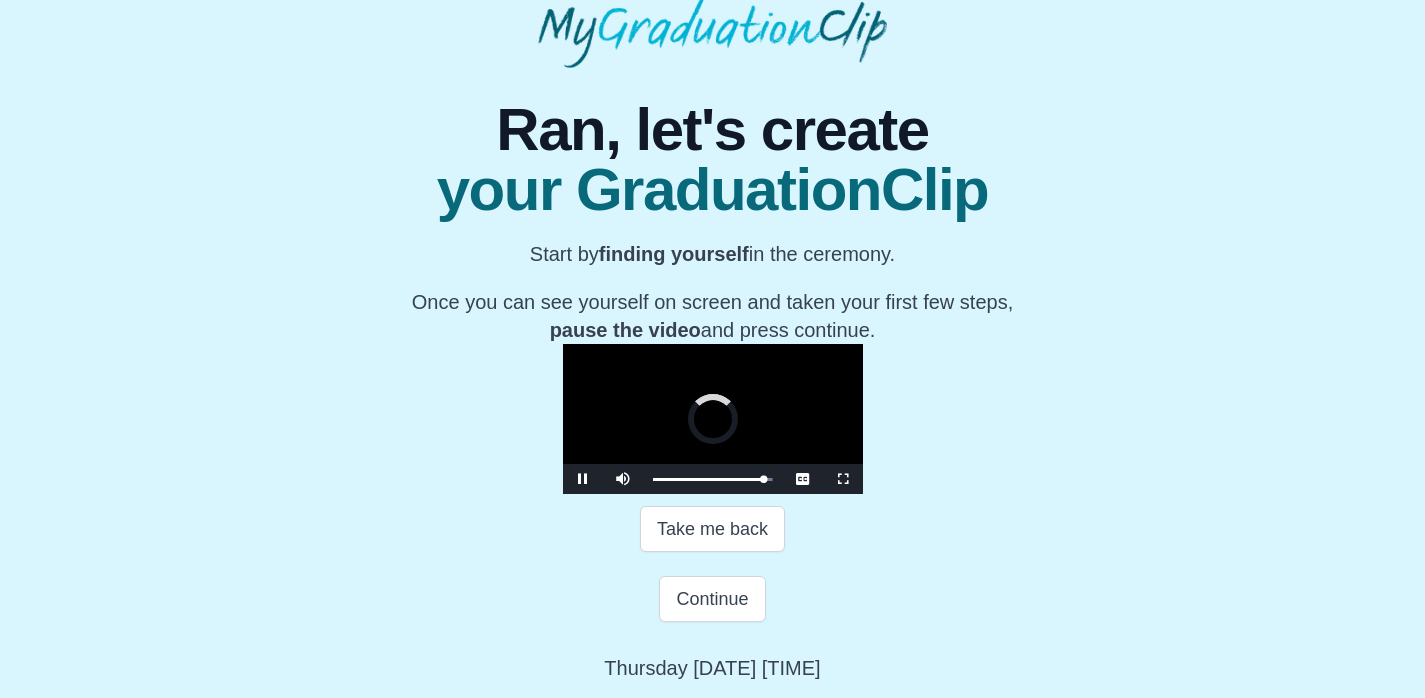 click at bounding box center (583, 479) 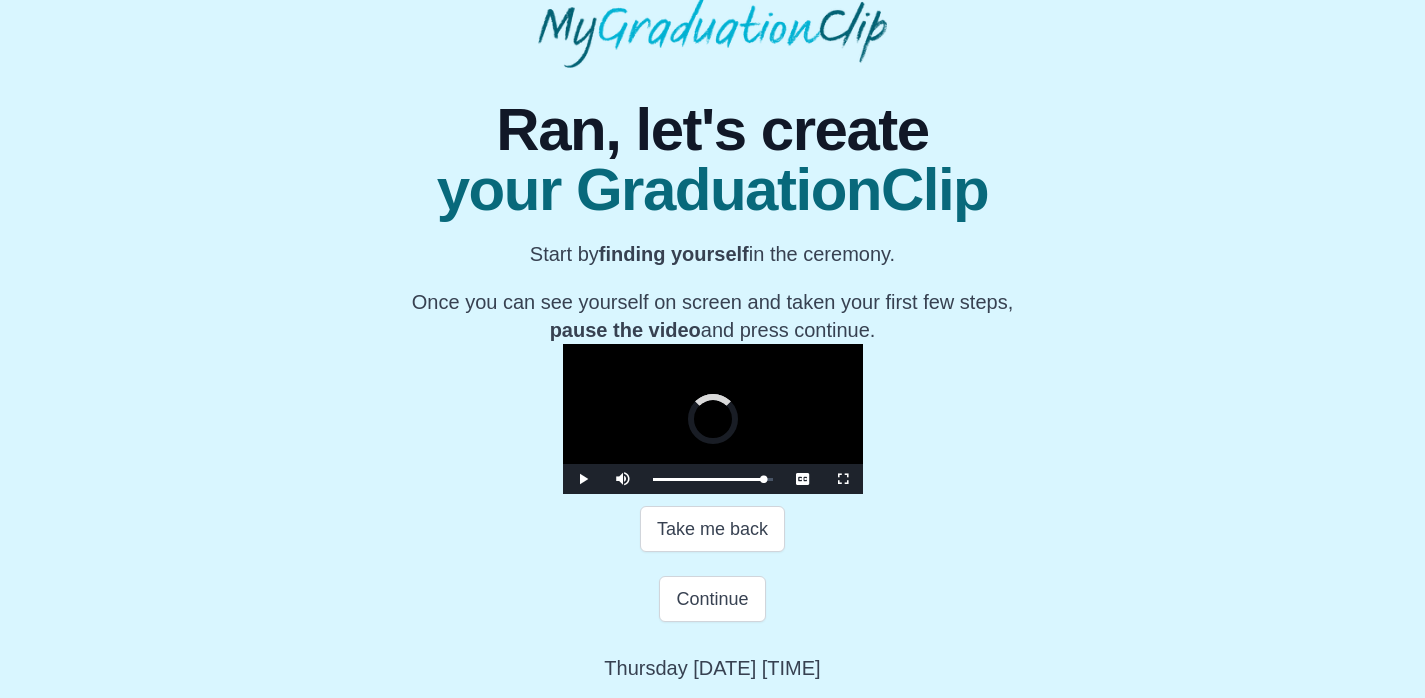 click at bounding box center (583, 479) 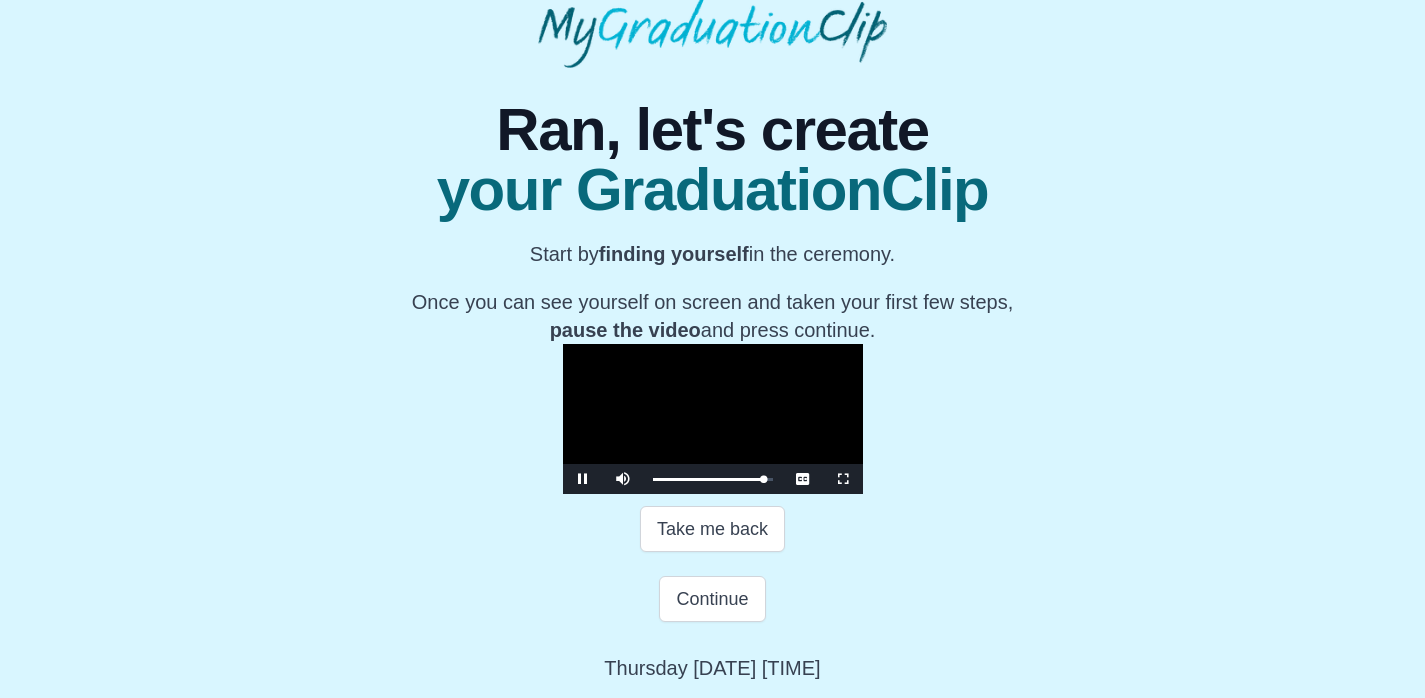 scroll, scrollTop: 285, scrollLeft: 0, axis: vertical 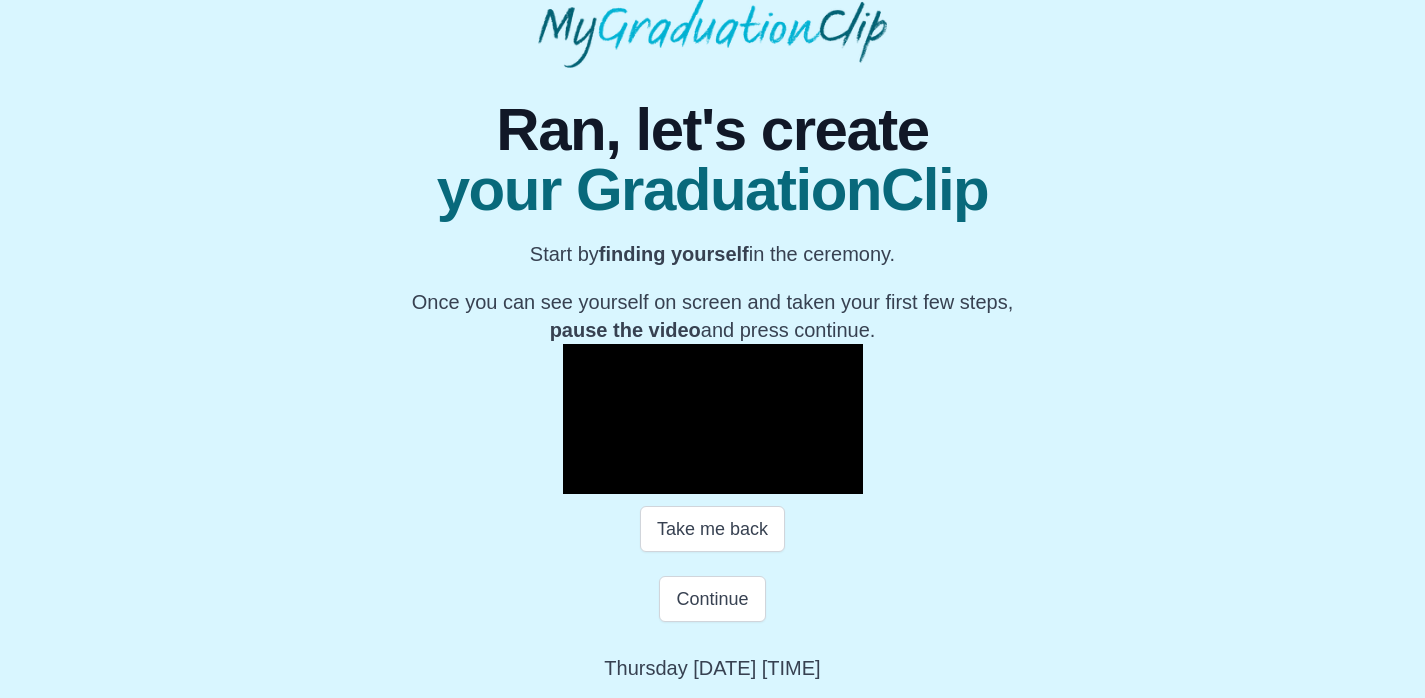 click at bounding box center (583, 479) 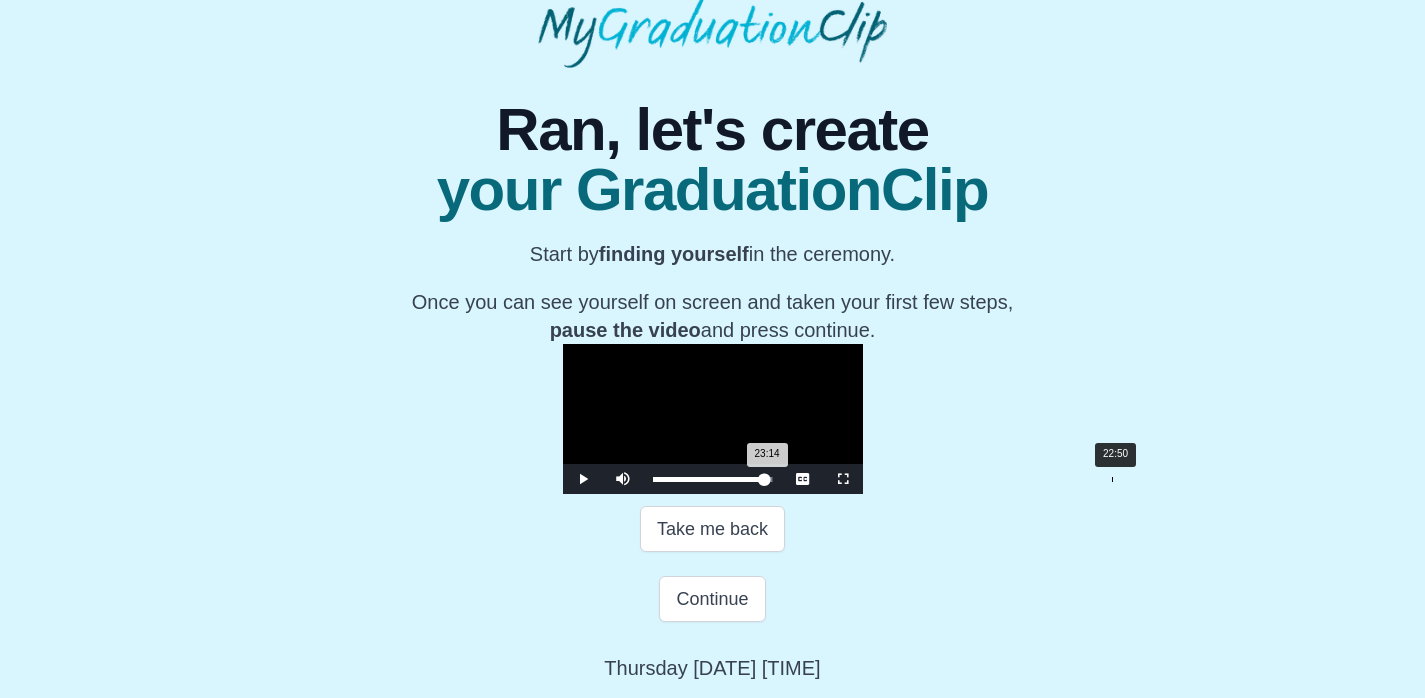click on "23:14 Progress : 0%" at bounding box center [709, 479] 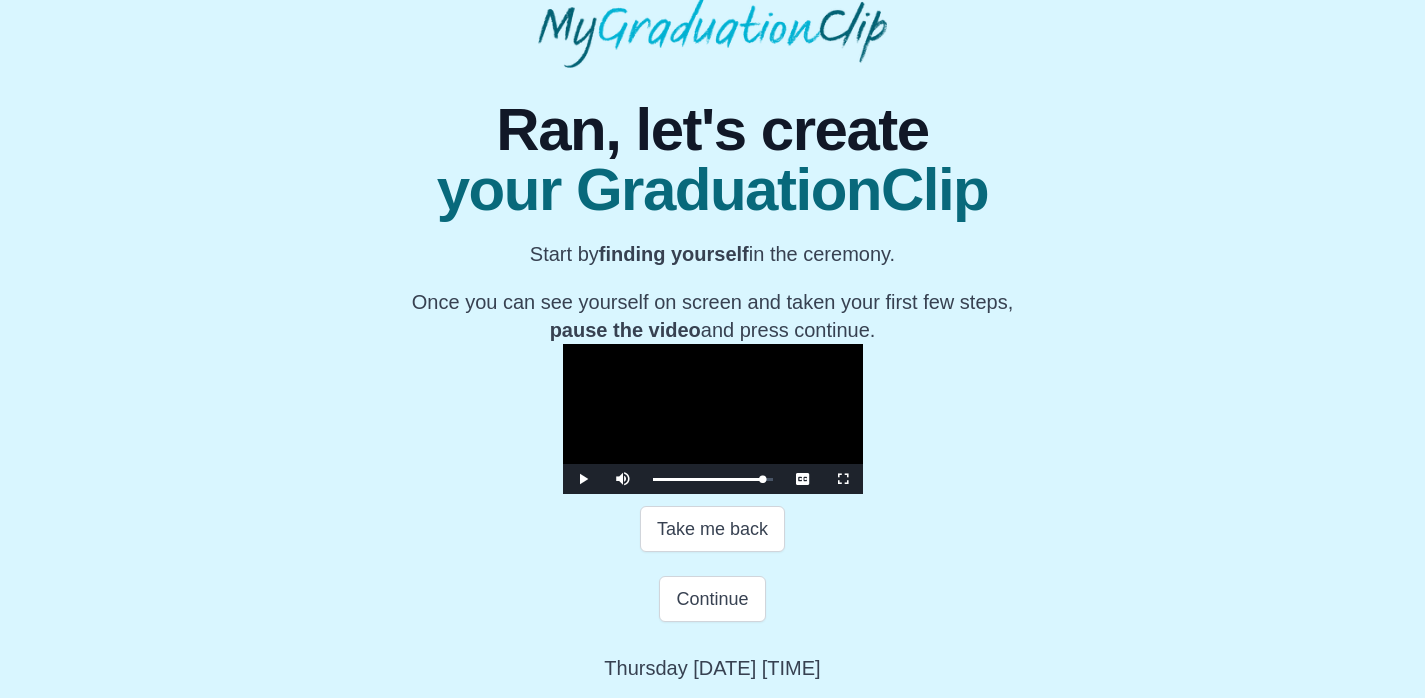 click at bounding box center (583, 479) 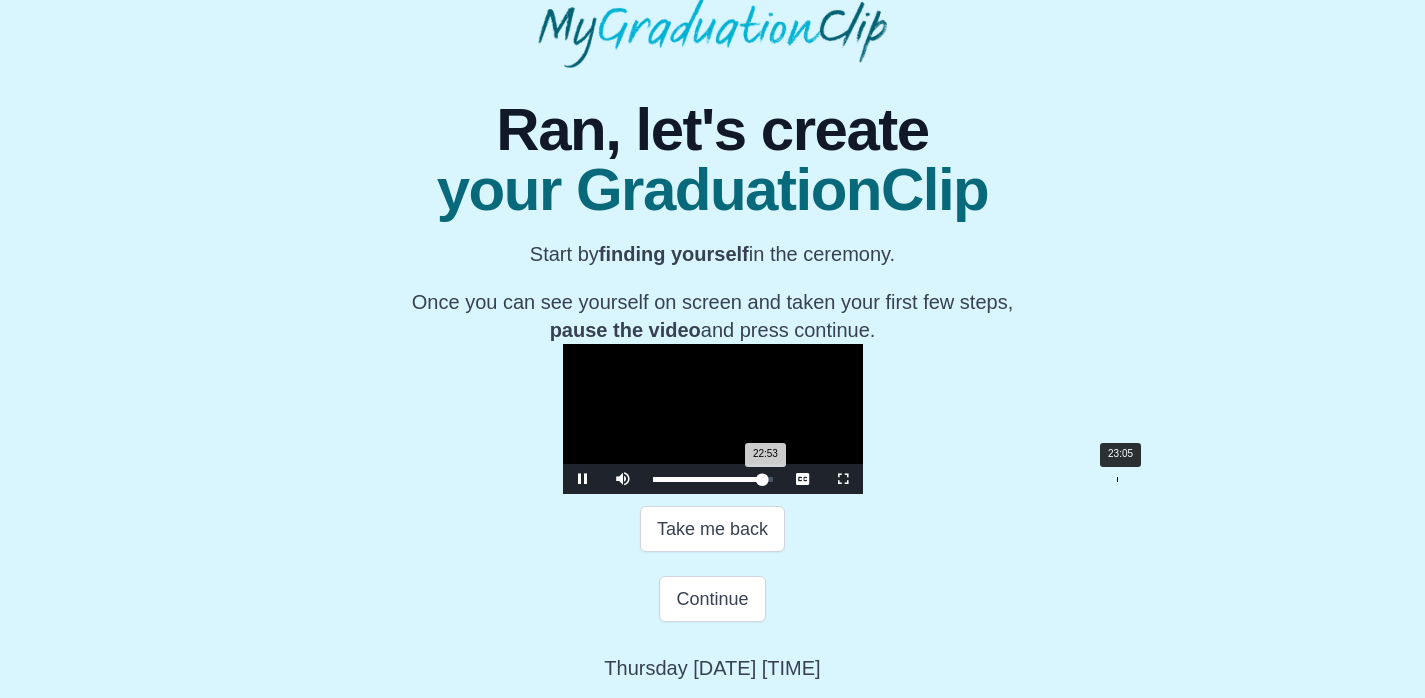 click on "22:53 Progress : 0%" at bounding box center [708, 479] 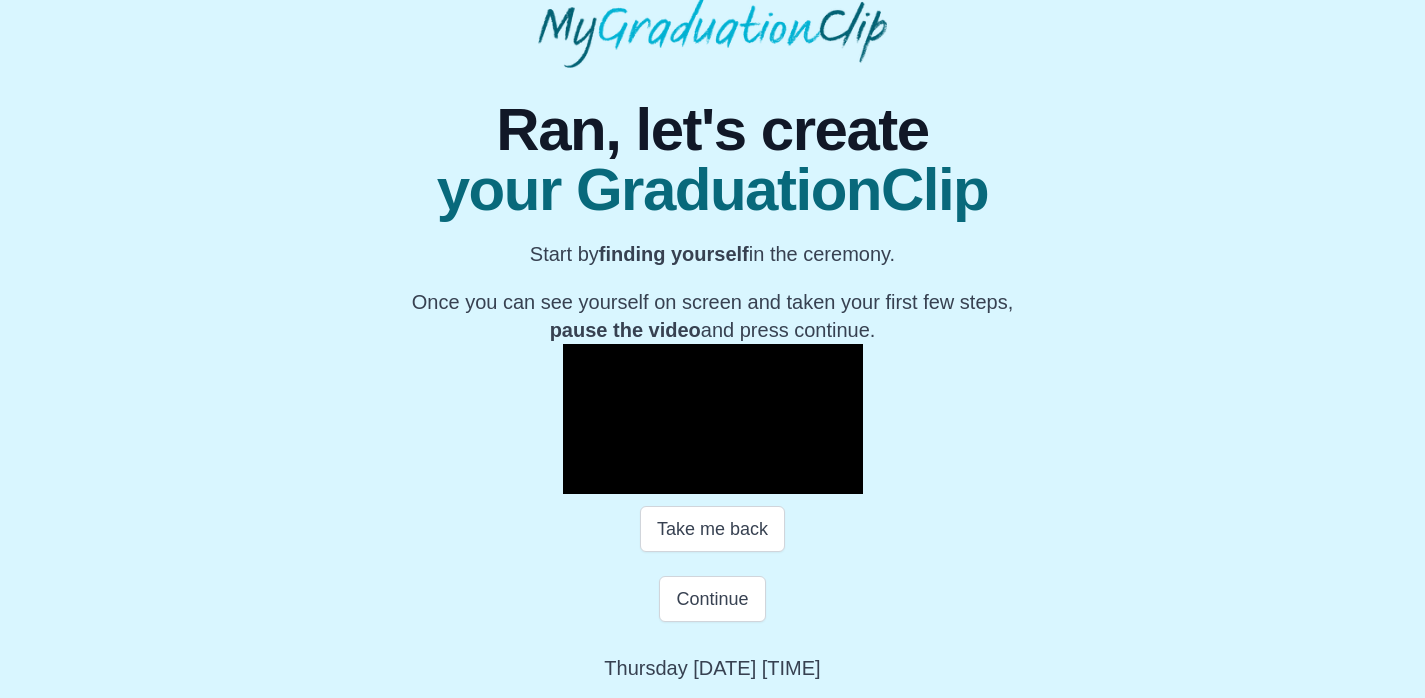 click at bounding box center [583, 479] 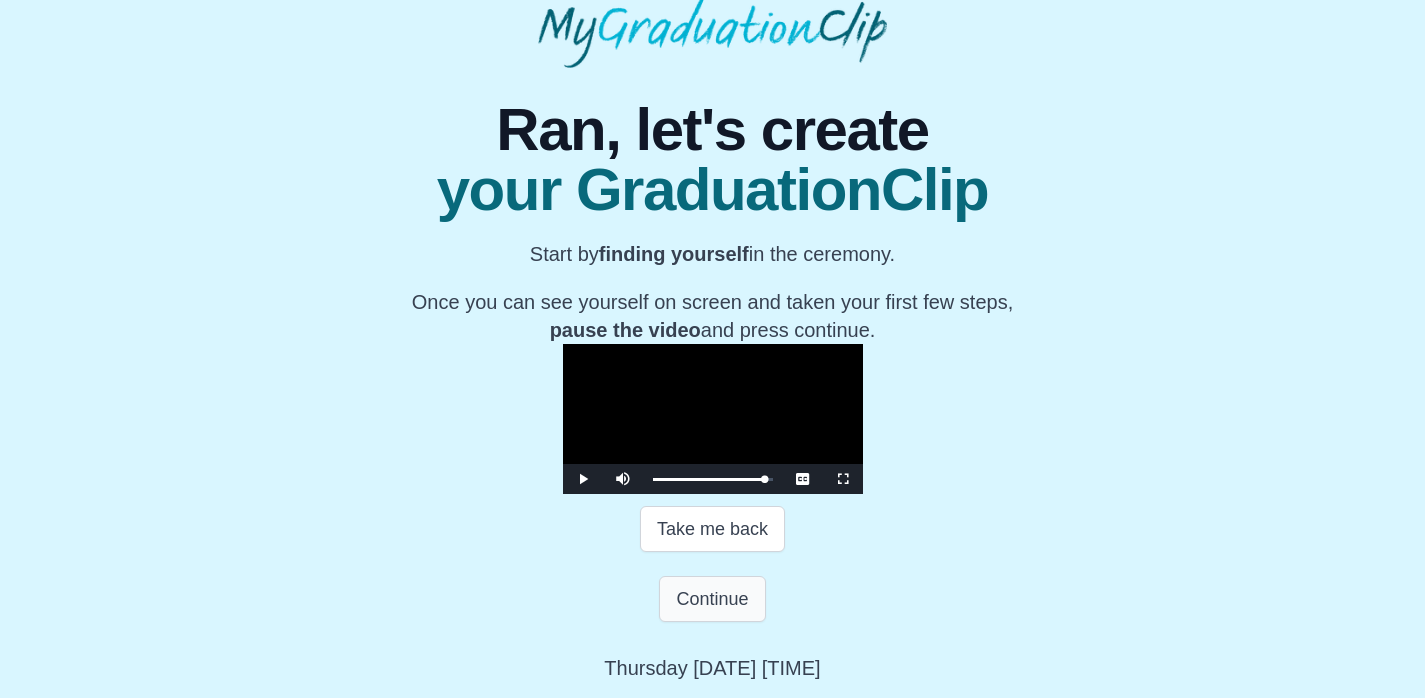 click on "Continue" at bounding box center (712, 599) 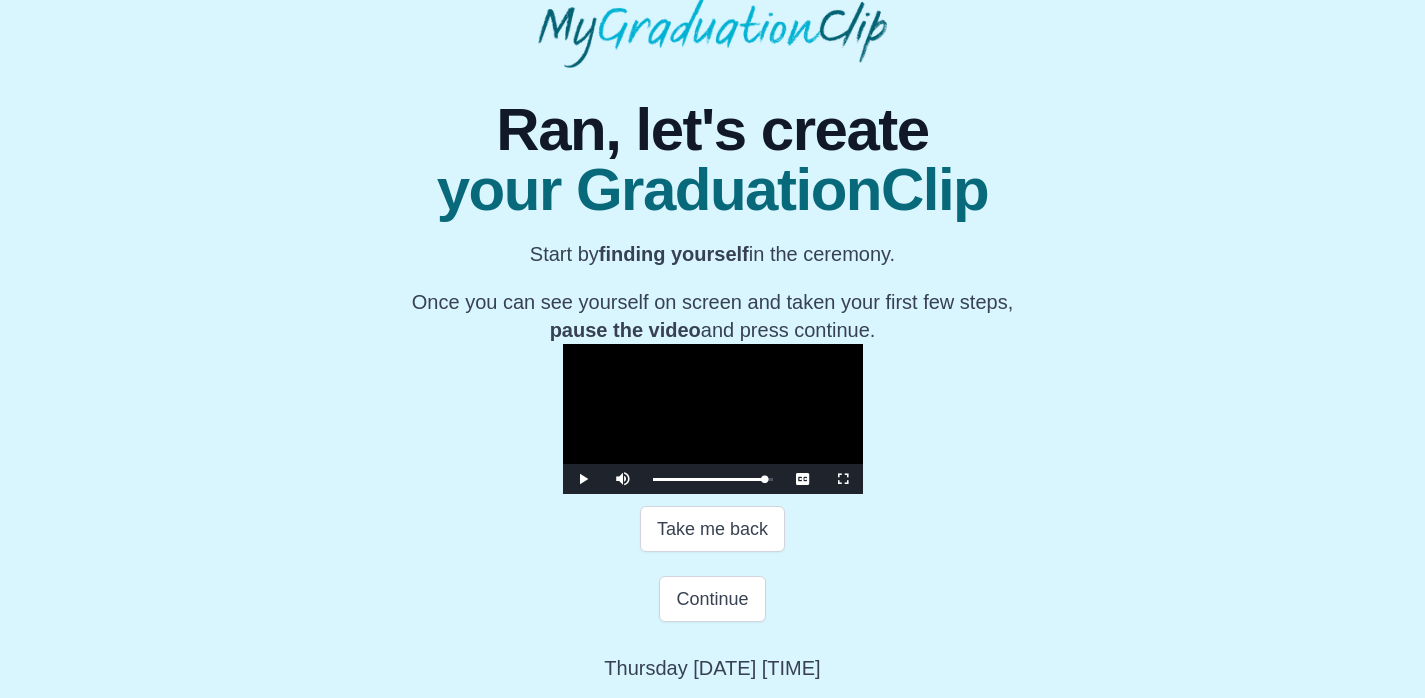 scroll, scrollTop: 0, scrollLeft: 0, axis: both 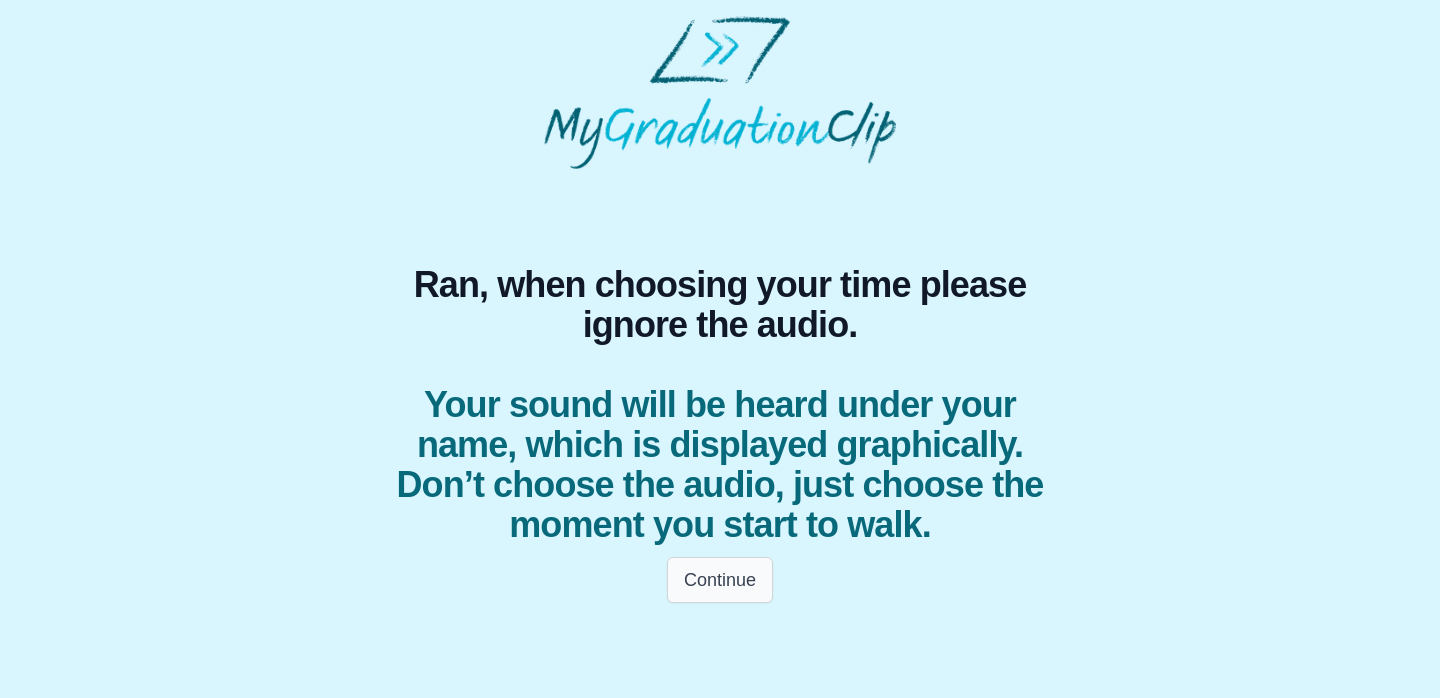 click on "Continue" at bounding box center (720, 580) 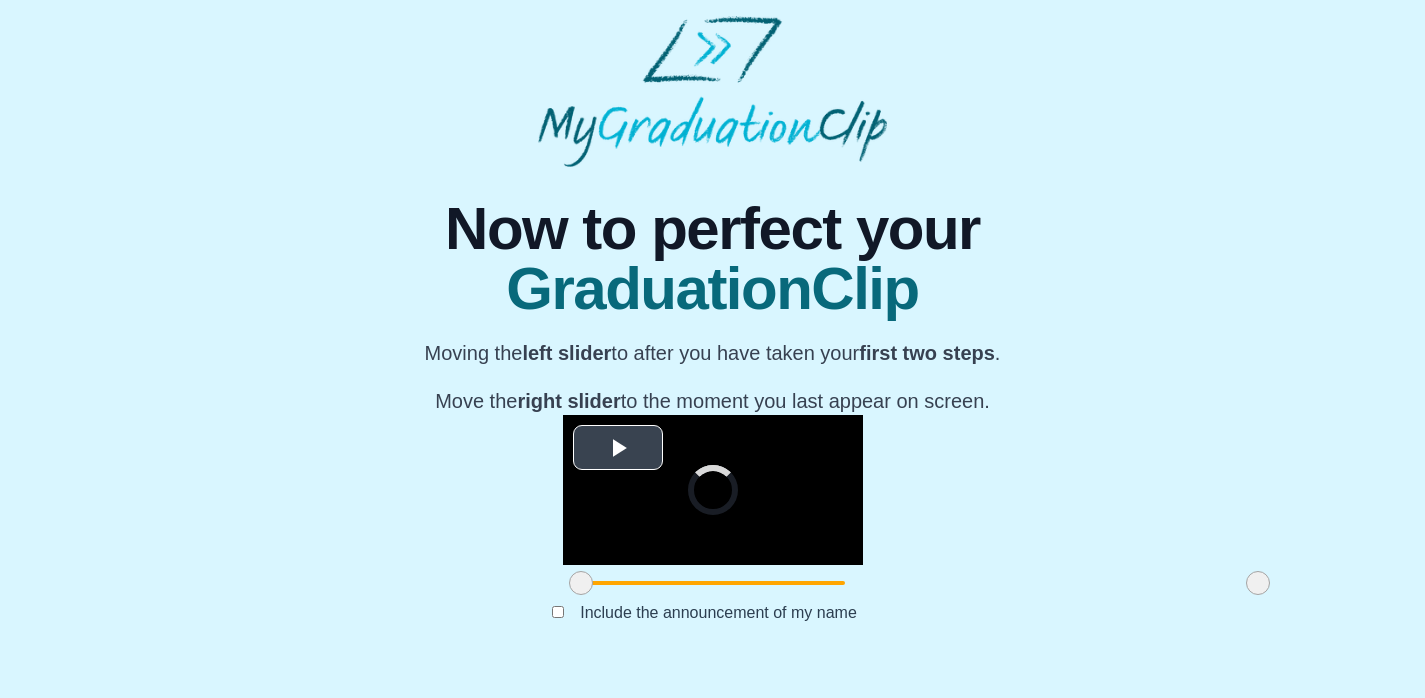 scroll, scrollTop: 233, scrollLeft: 0, axis: vertical 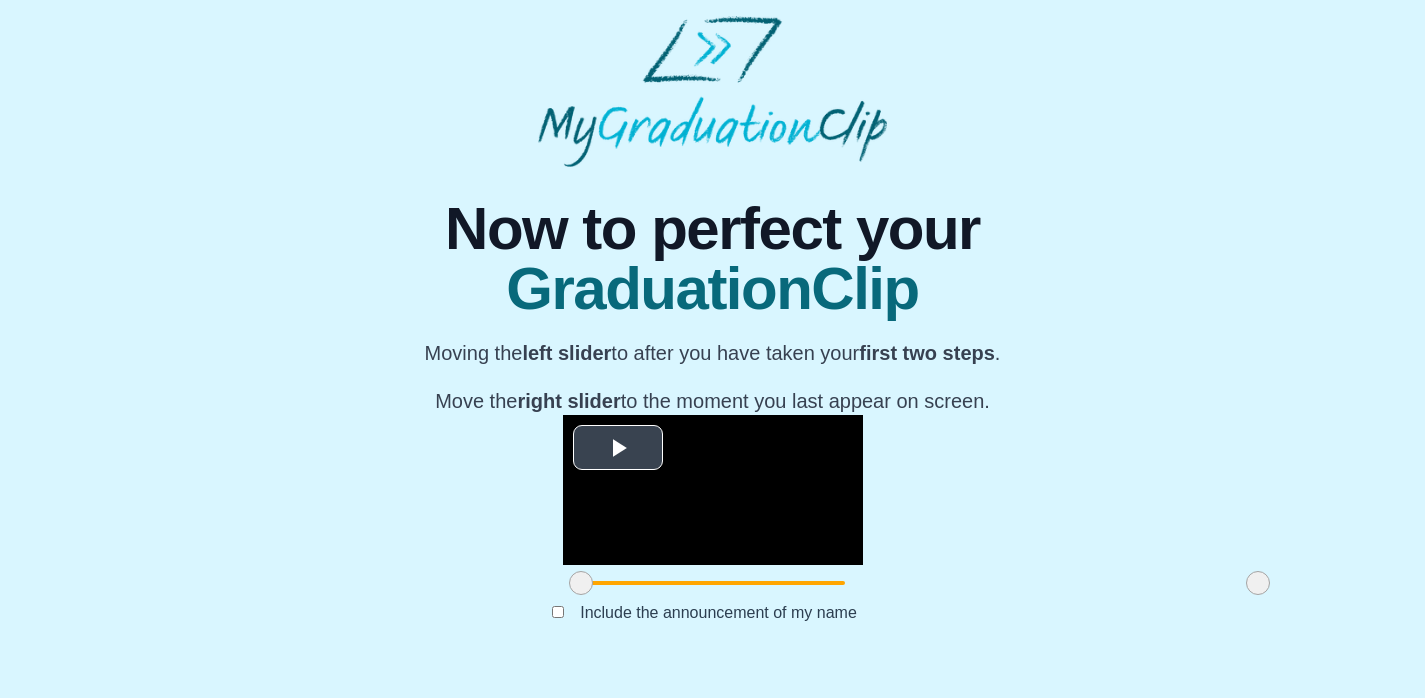 click at bounding box center [618, 448] 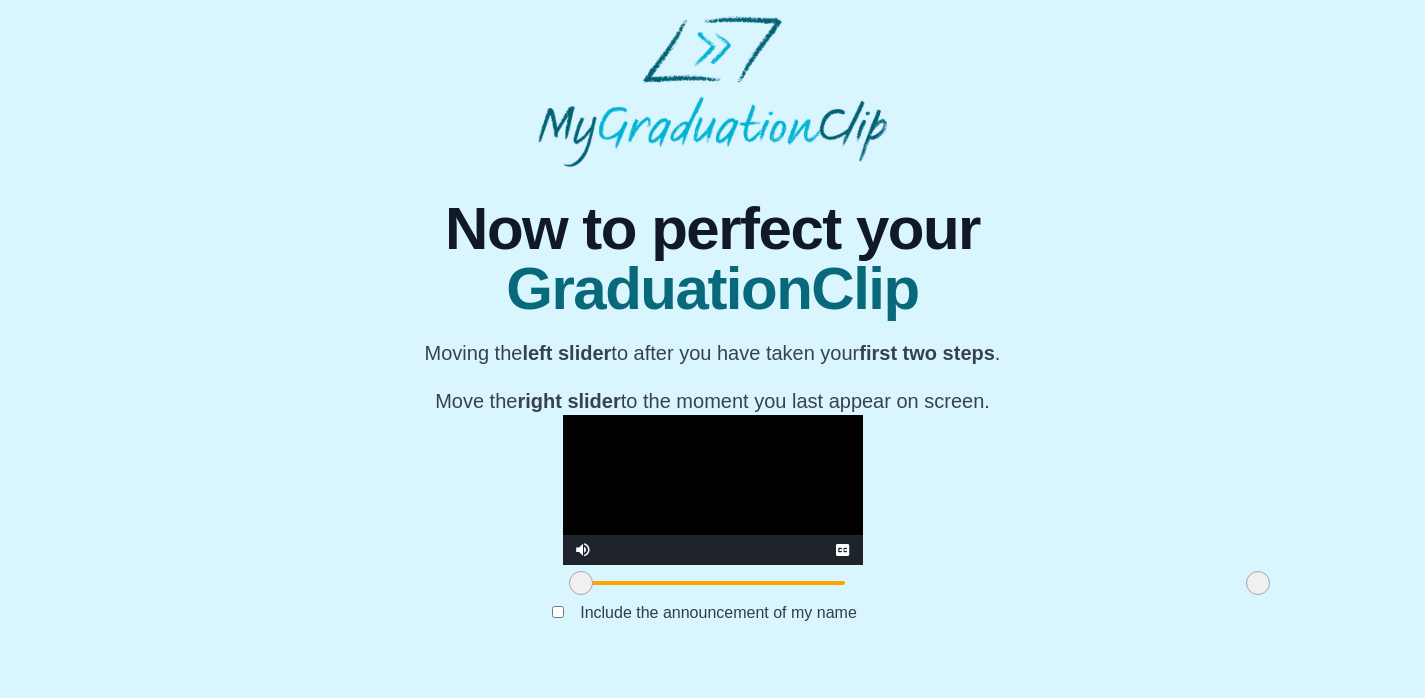 click at bounding box center [919, 583] 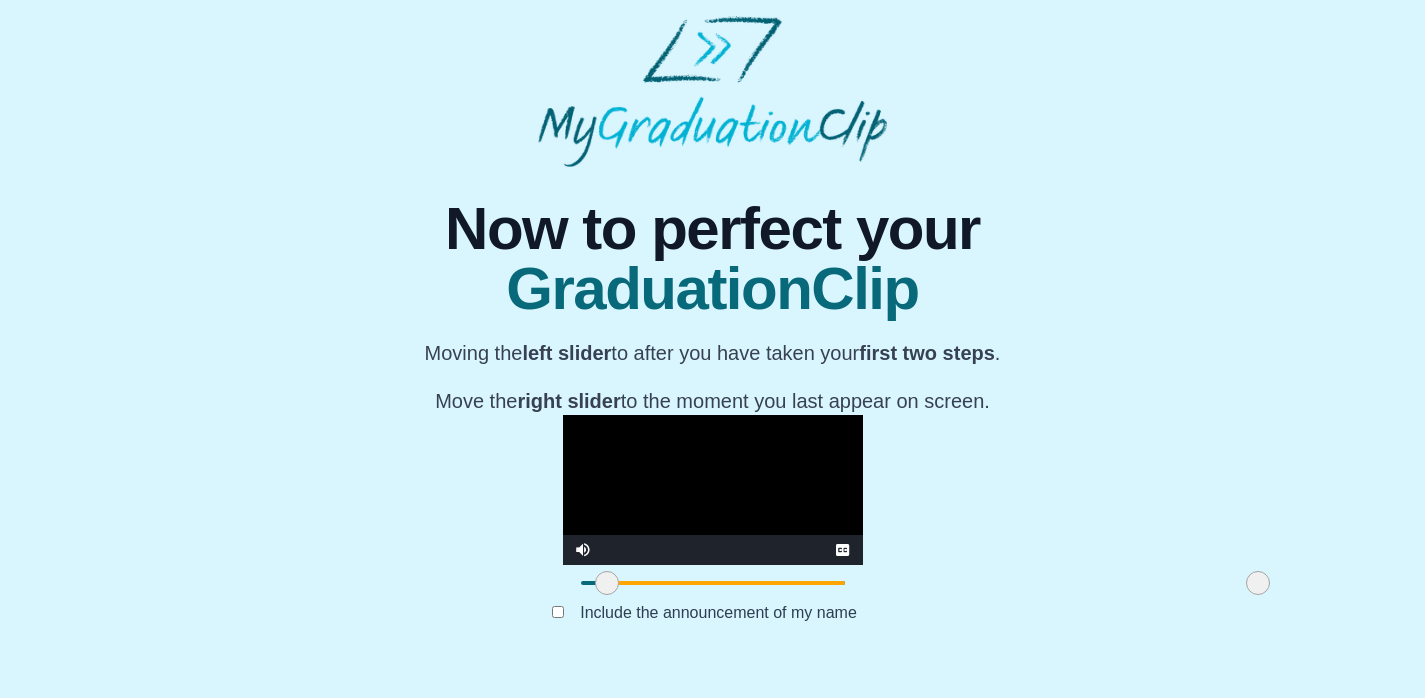drag, startPoint x: 378, startPoint y: 598, endPoint x: 405, endPoint y: 600, distance: 27.073973 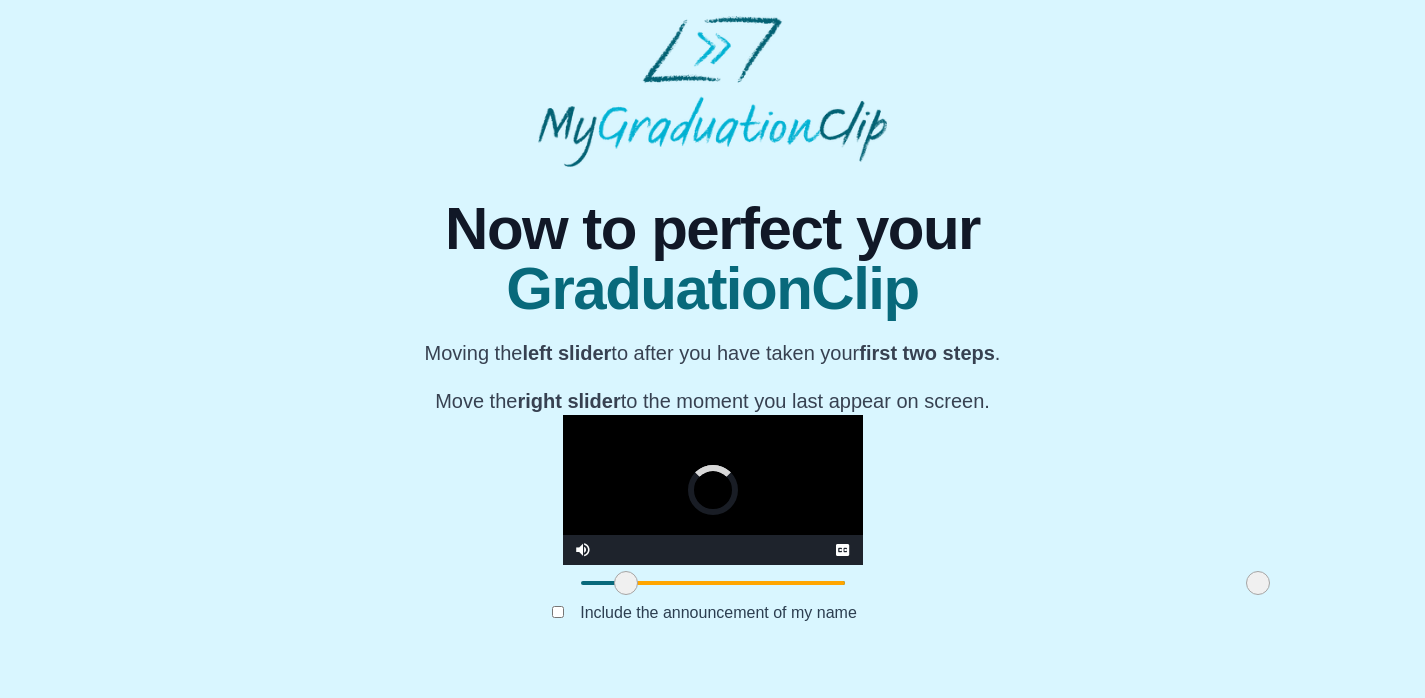 drag, startPoint x: 404, startPoint y: 596, endPoint x: 423, endPoint y: 598, distance: 19.104973 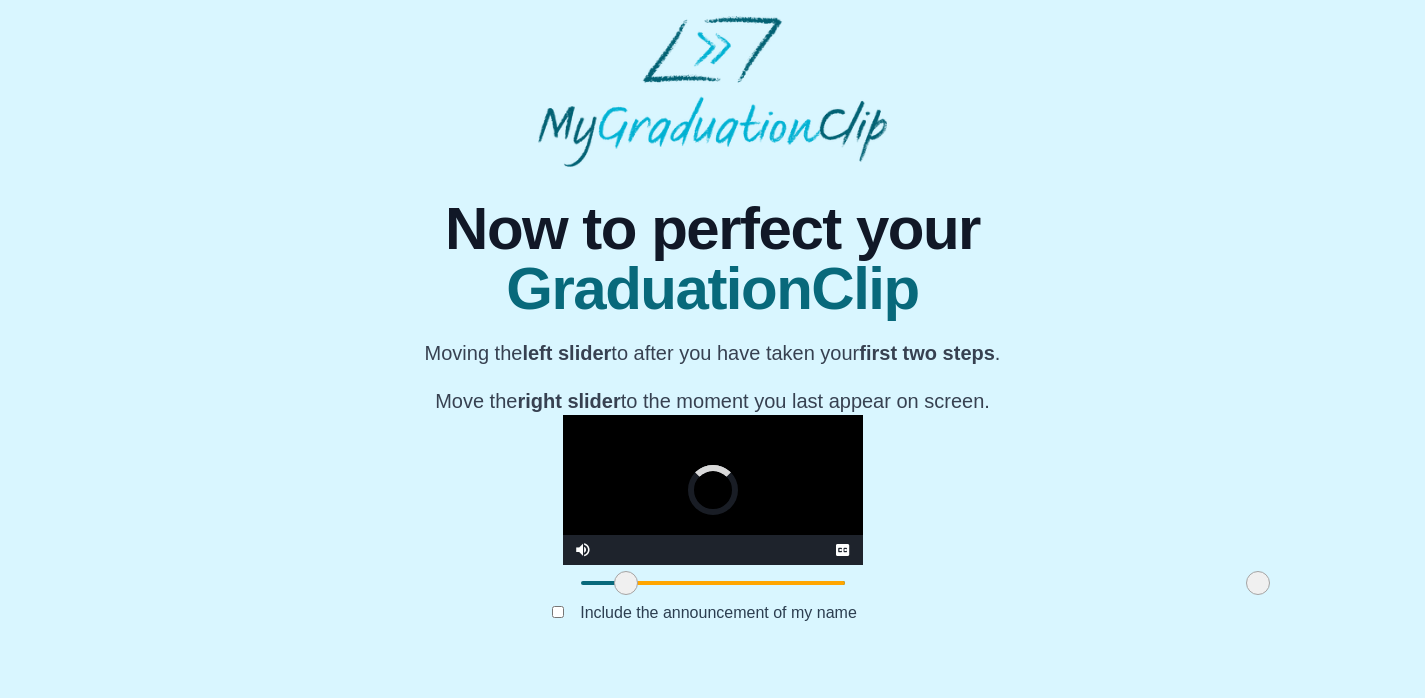 click at bounding box center (626, 583) 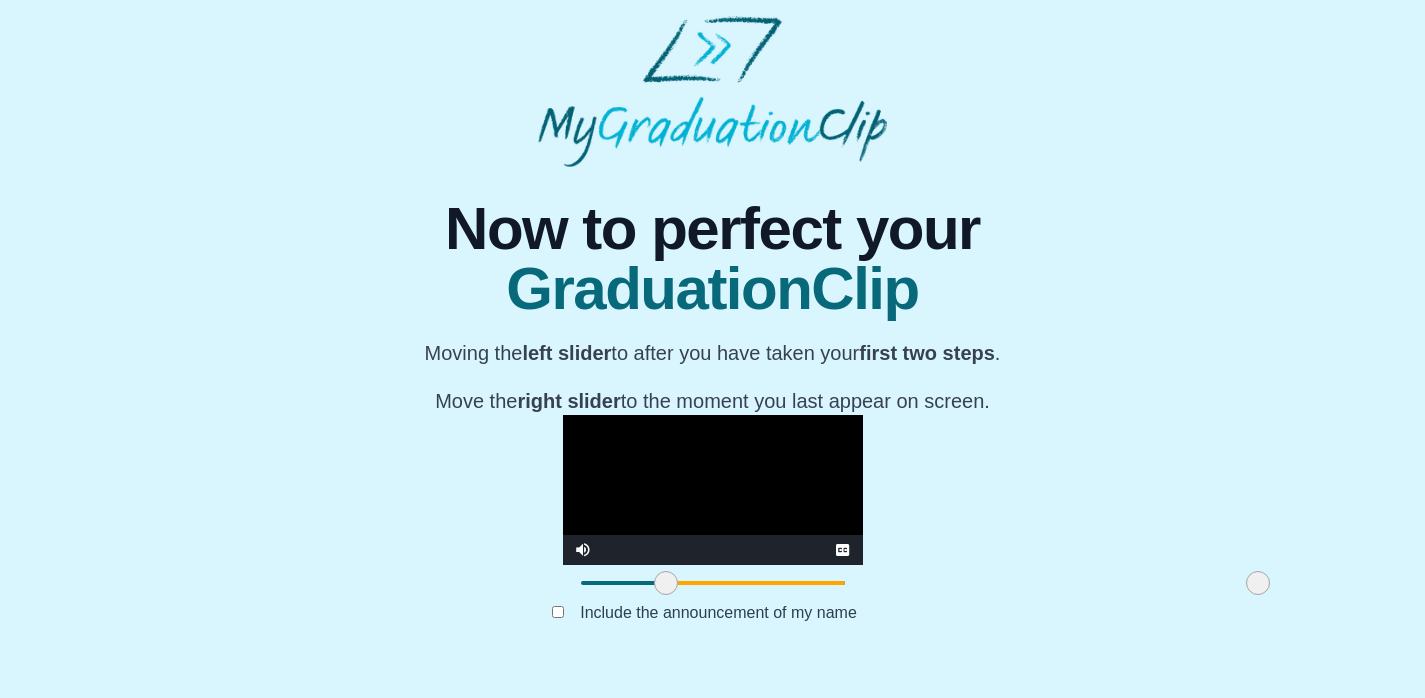 drag, startPoint x: 421, startPoint y: 598, endPoint x: 461, endPoint y: 602, distance: 40.1995 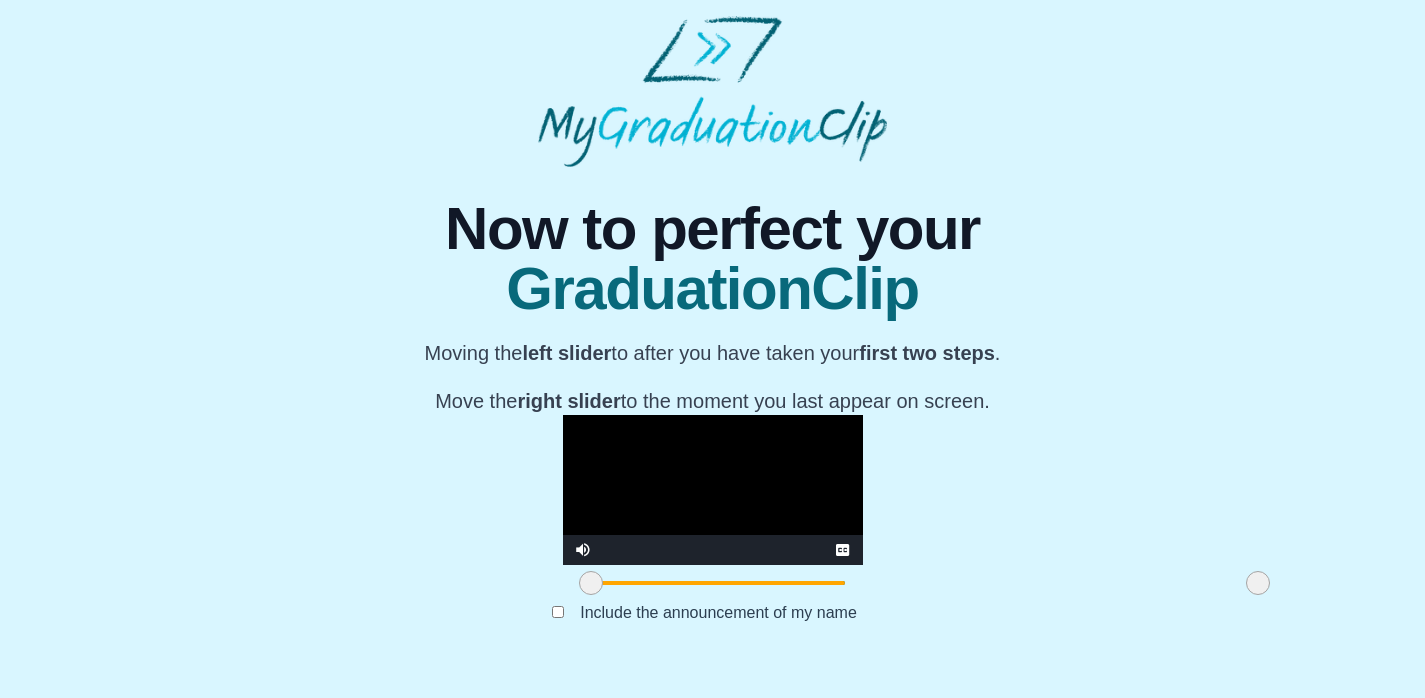 drag, startPoint x: 460, startPoint y: 607, endPoint x: 387, endPoint y: 600, distance: 73.33485 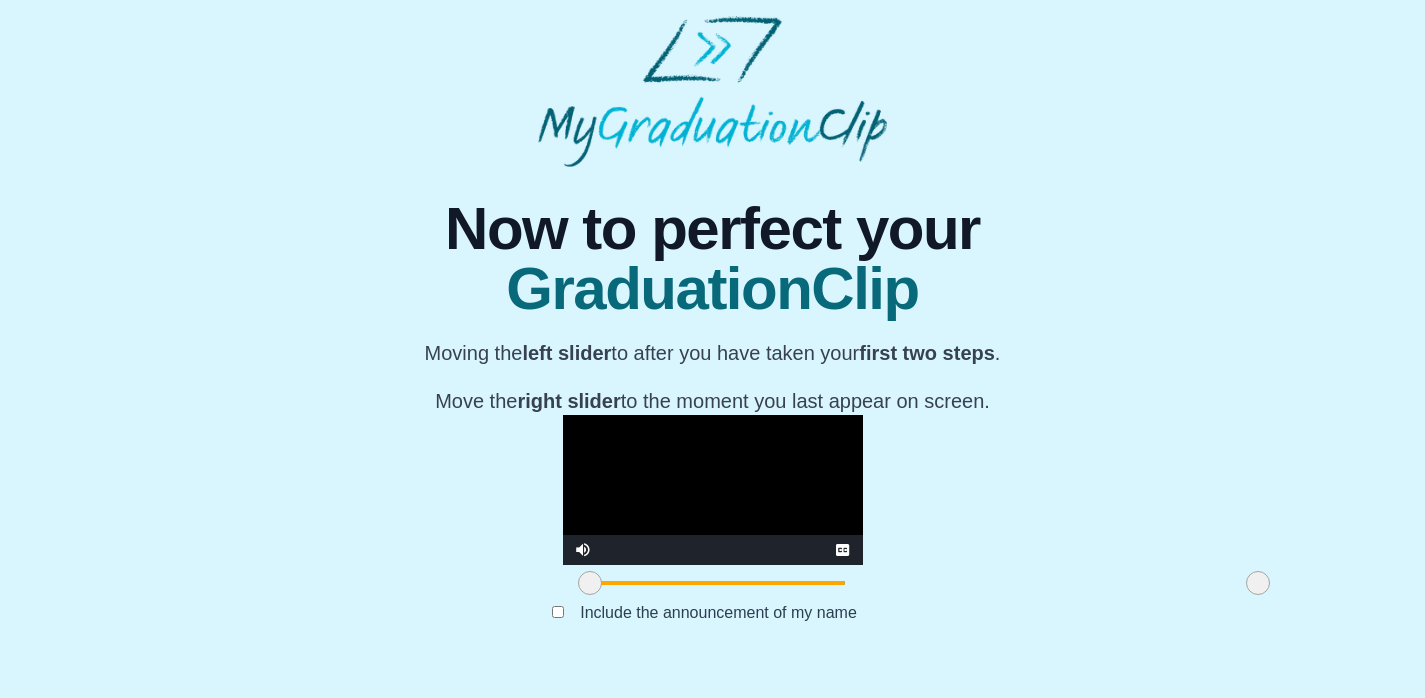 click at bounding box center (713, 490) 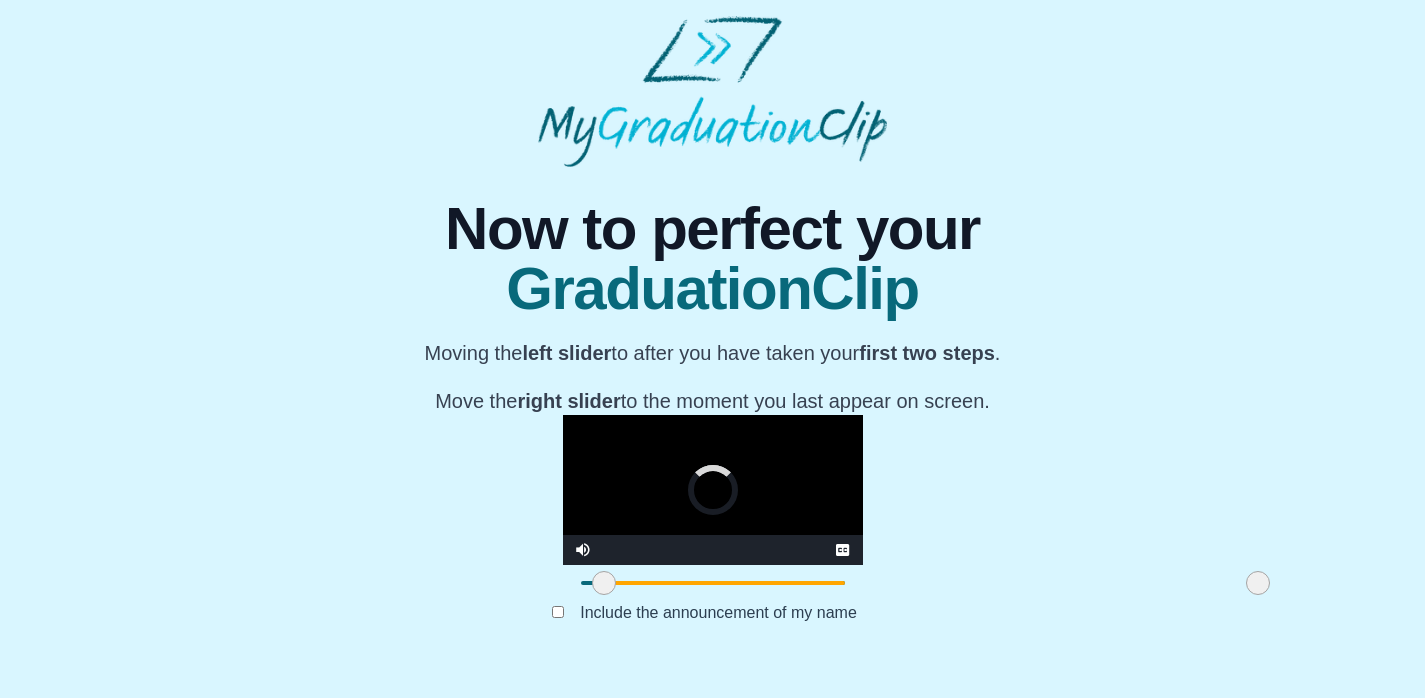 drag, startPoint x: 389, startPoint y: 596, endPoint x: 403, endPoint y: 598, distance: 14.142136 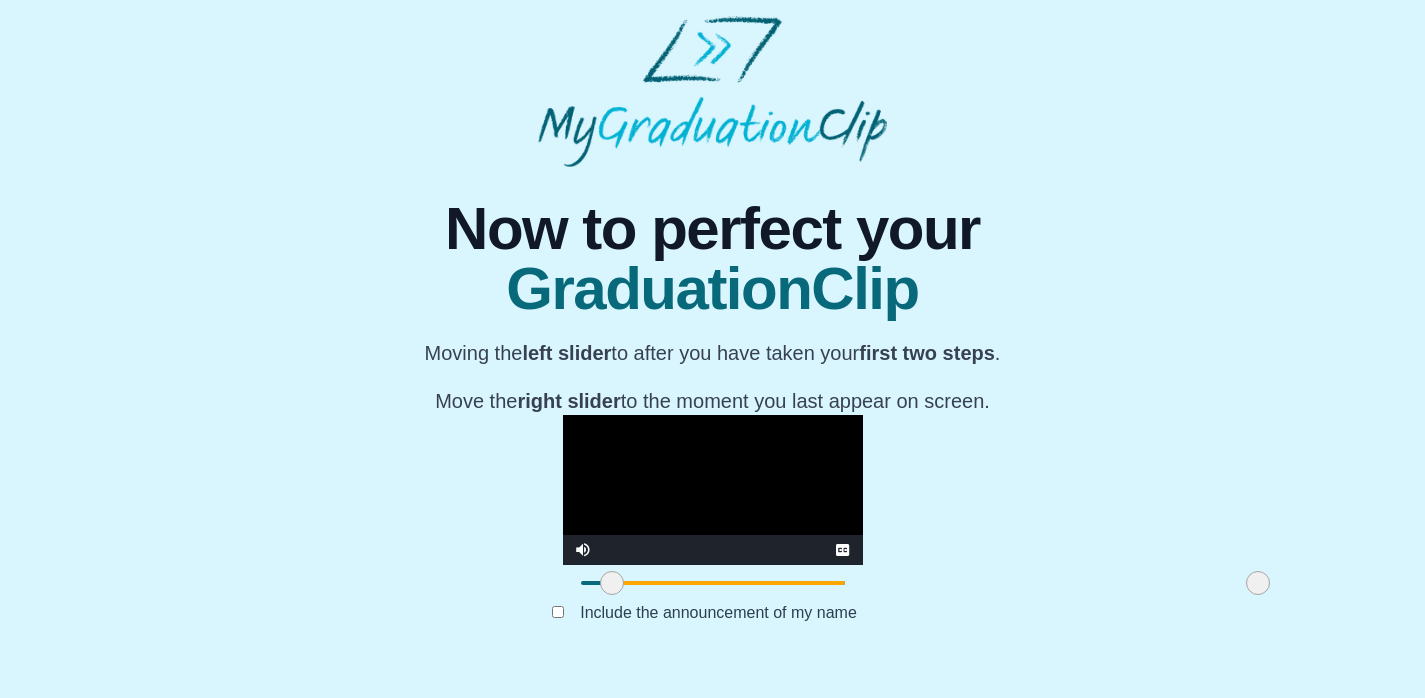 click at bounding box center (612, 583) 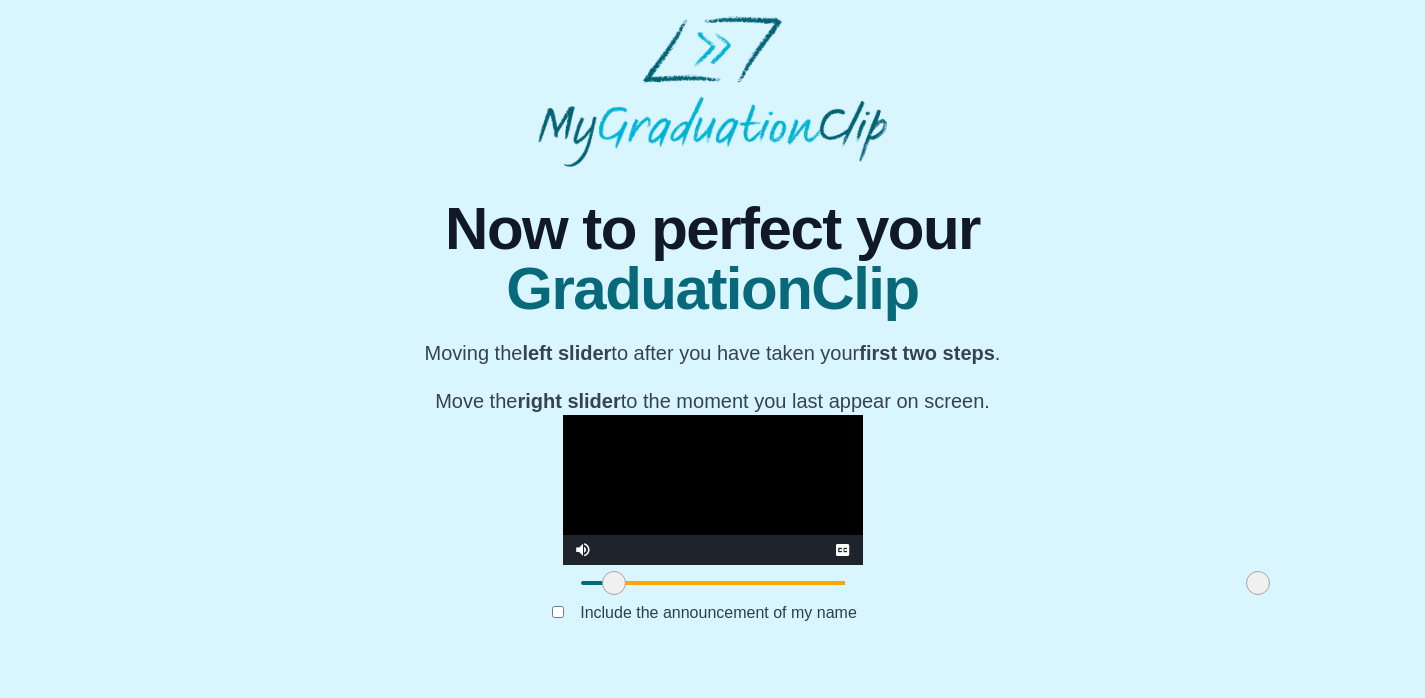 click at bounding box center [713, 490] 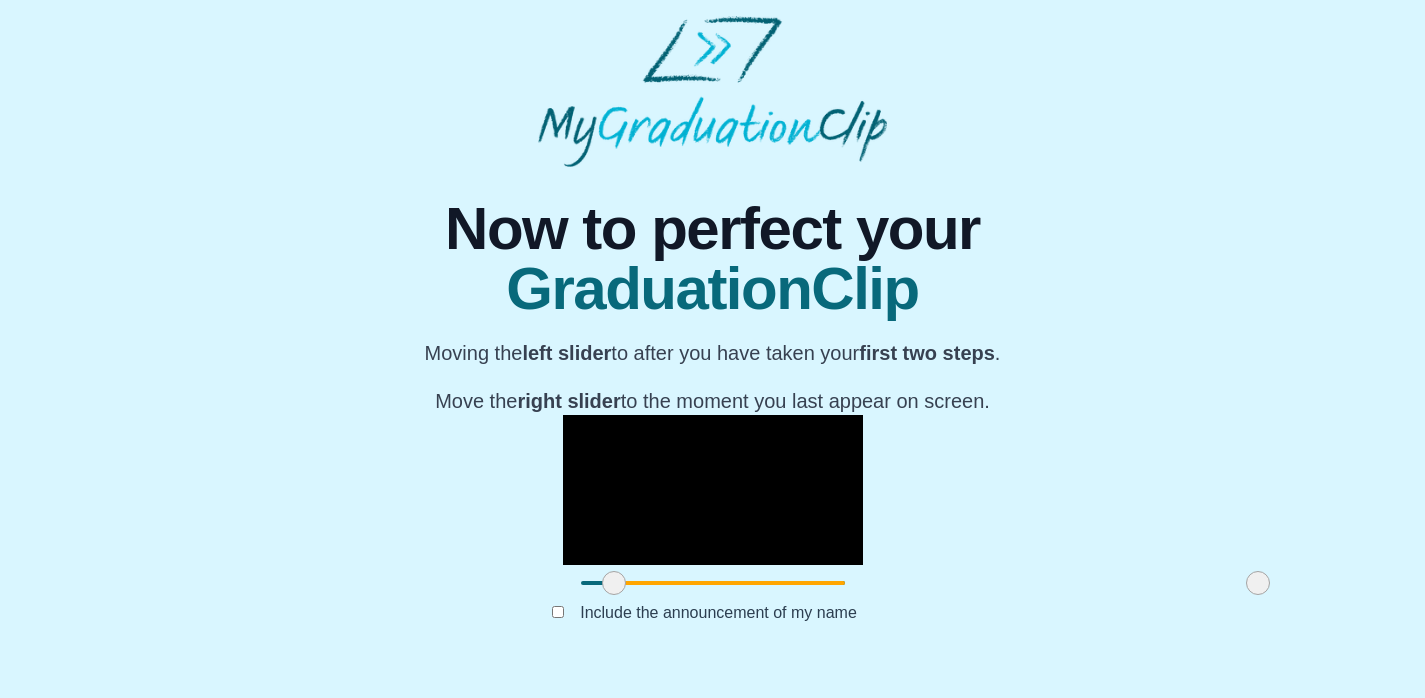 click at bounding box center [713, 490] 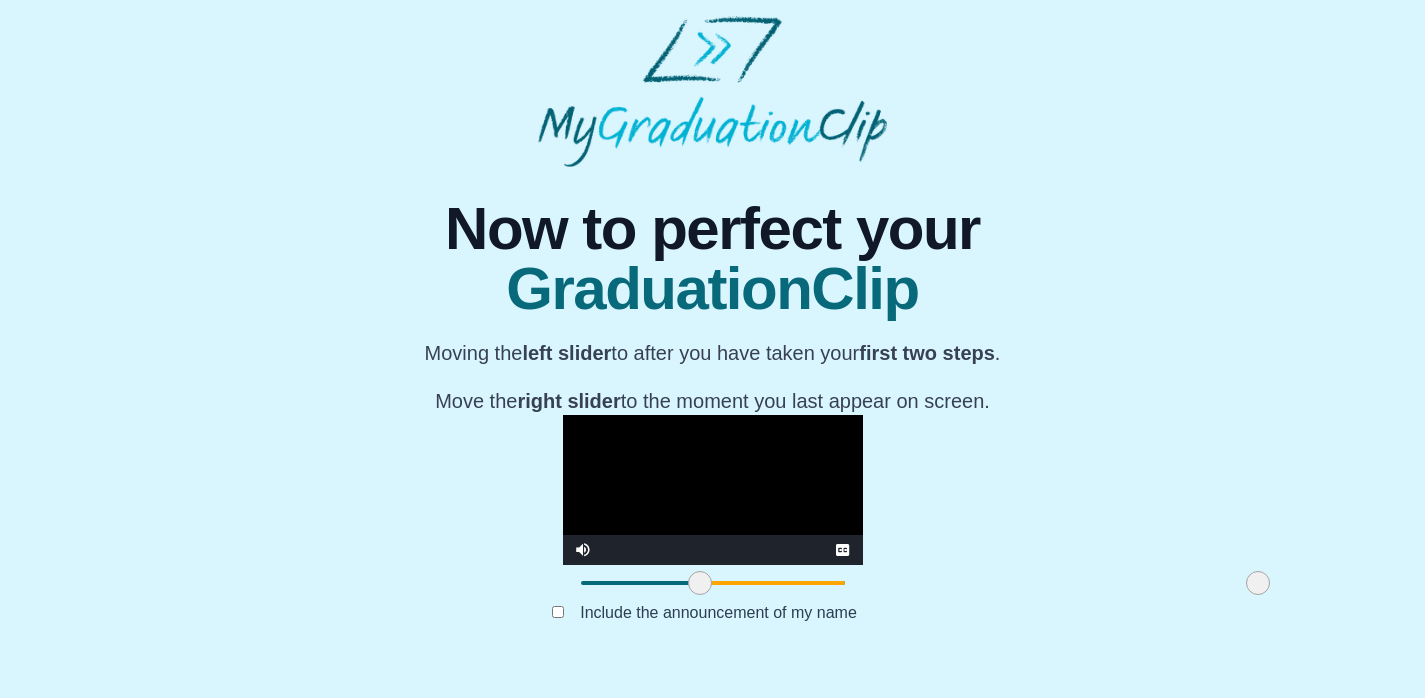 drag, startPoint x: 412, startPoint y: 603, endPoint x: 498, endPoint y: 603, distance: 86 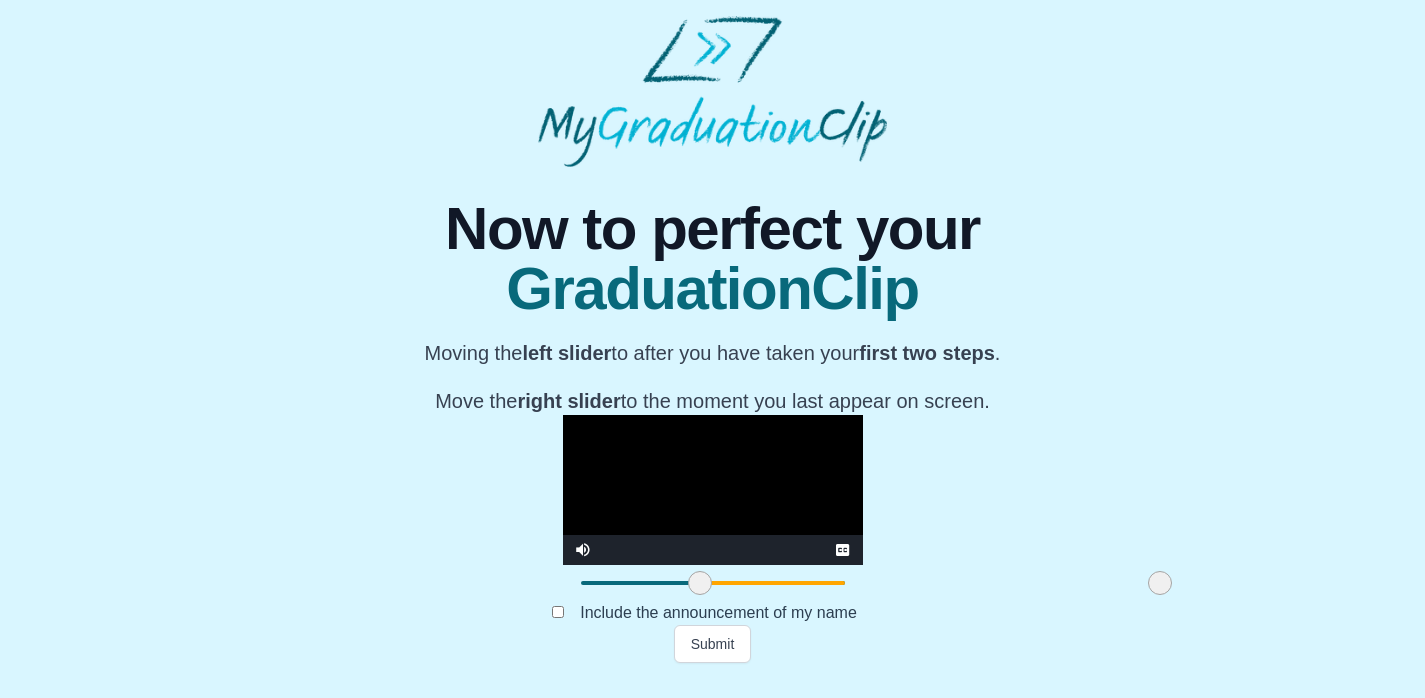drag, startPoint x: 1053, startPoint y: 601, endPoint x: 956, endPoint y: 608, distance: 97.25225 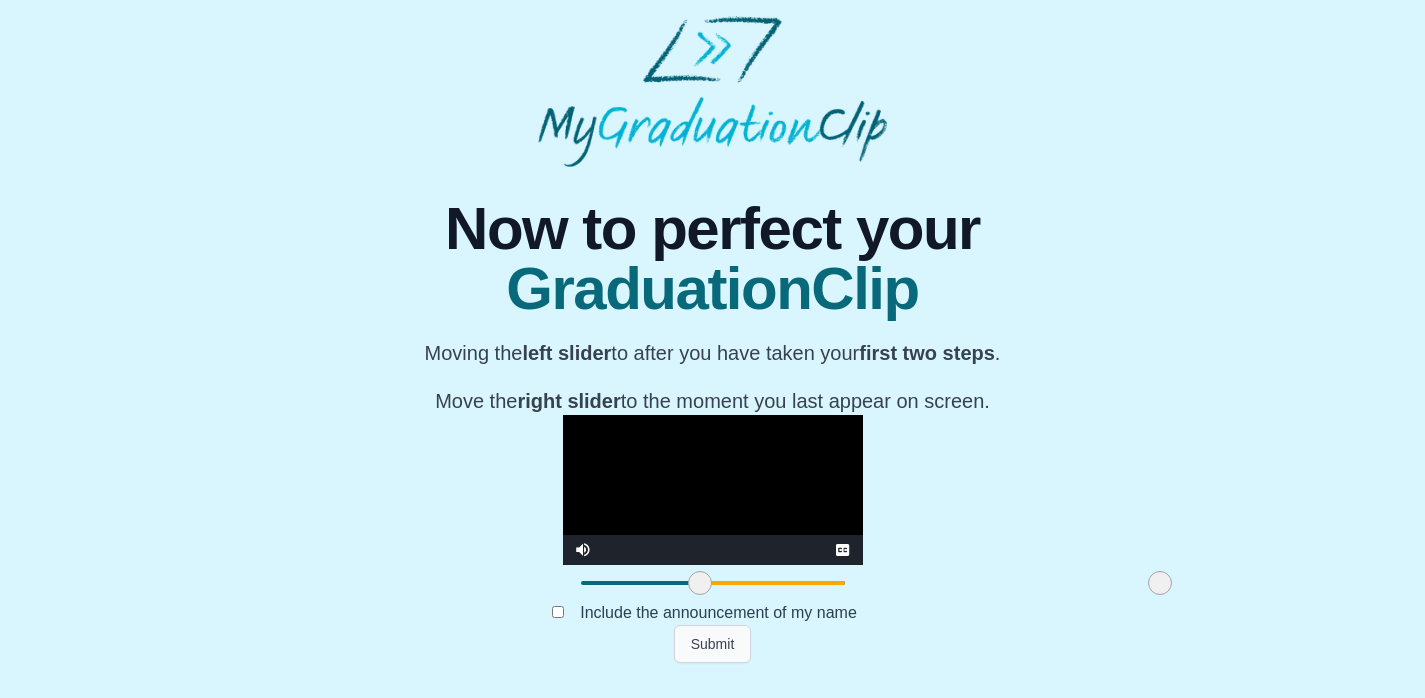 click on "Submit" at bounding box center (713, 644) 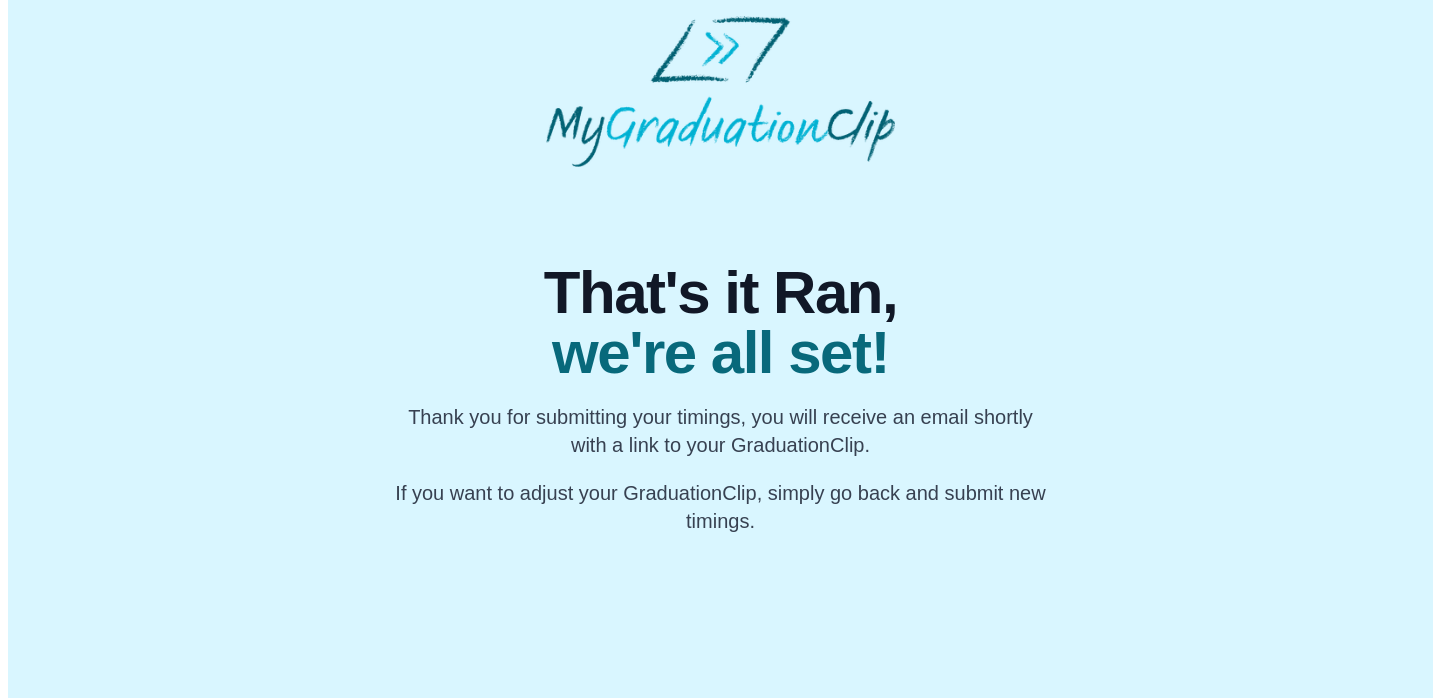 scroll, scrollTop: 0, scrollLeft: 0, axis: both 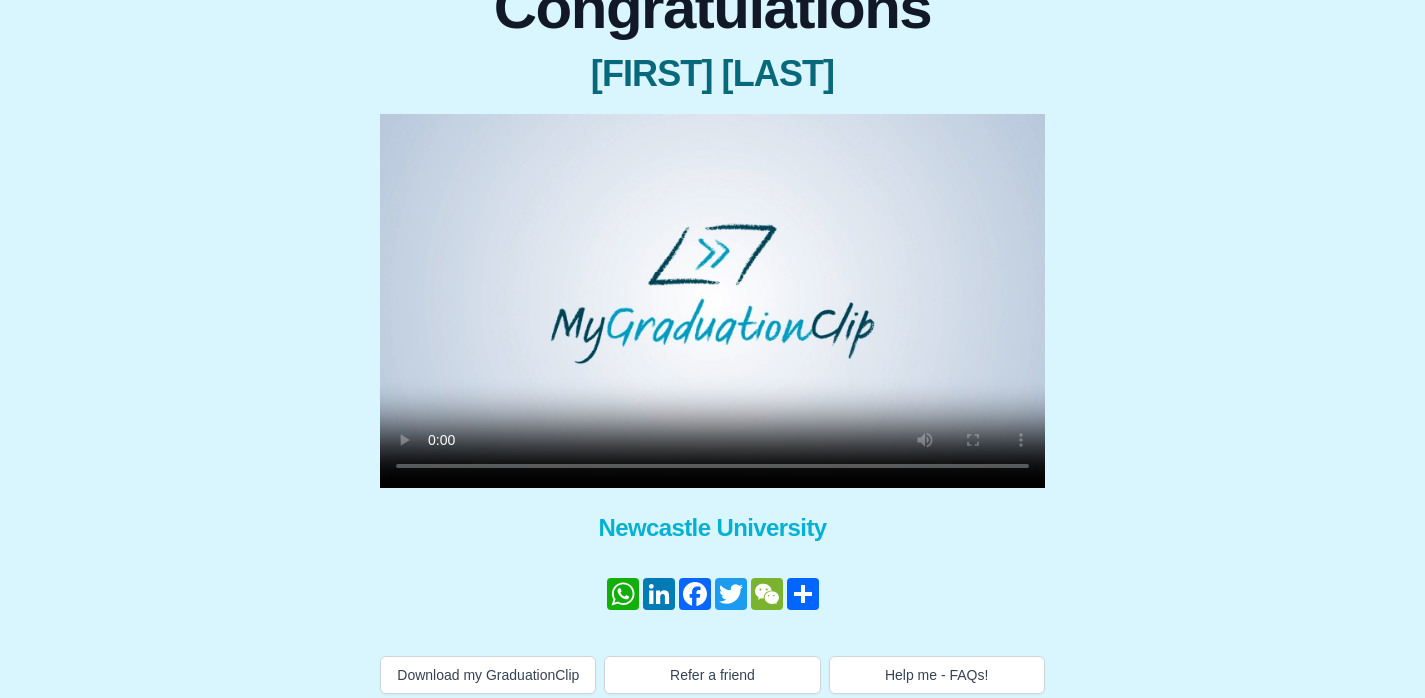 click at bounding box center (712, 301) 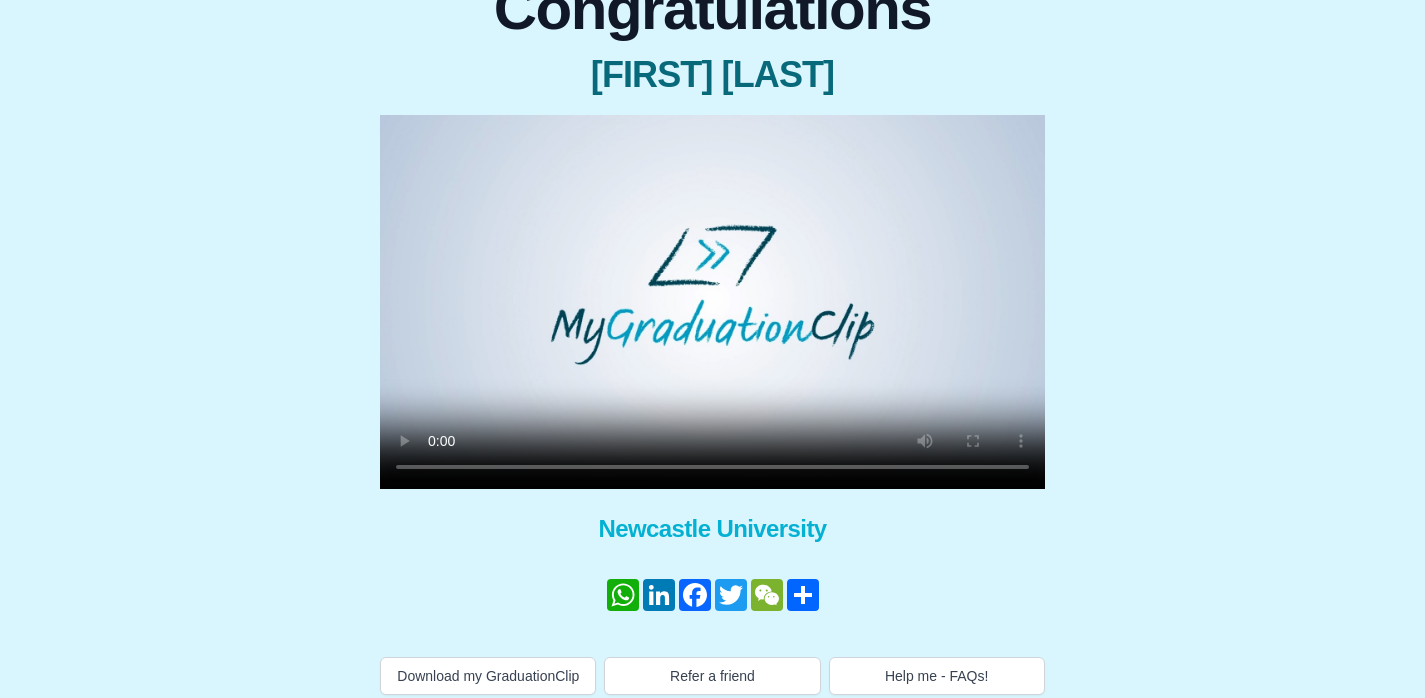 scroll, scrollTop: 237, scrollLeft: 0, axis: vertical 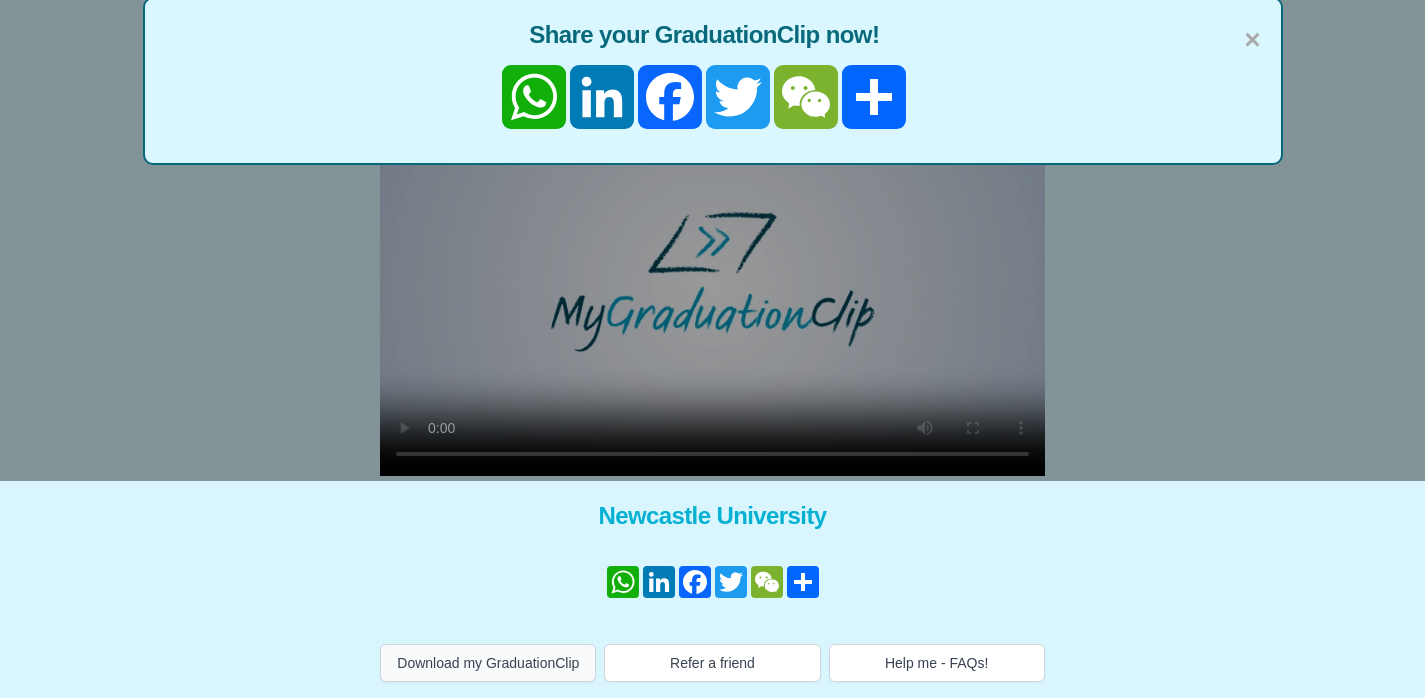 click on "Download my GraduationClip" at bounding box center (488, 663) 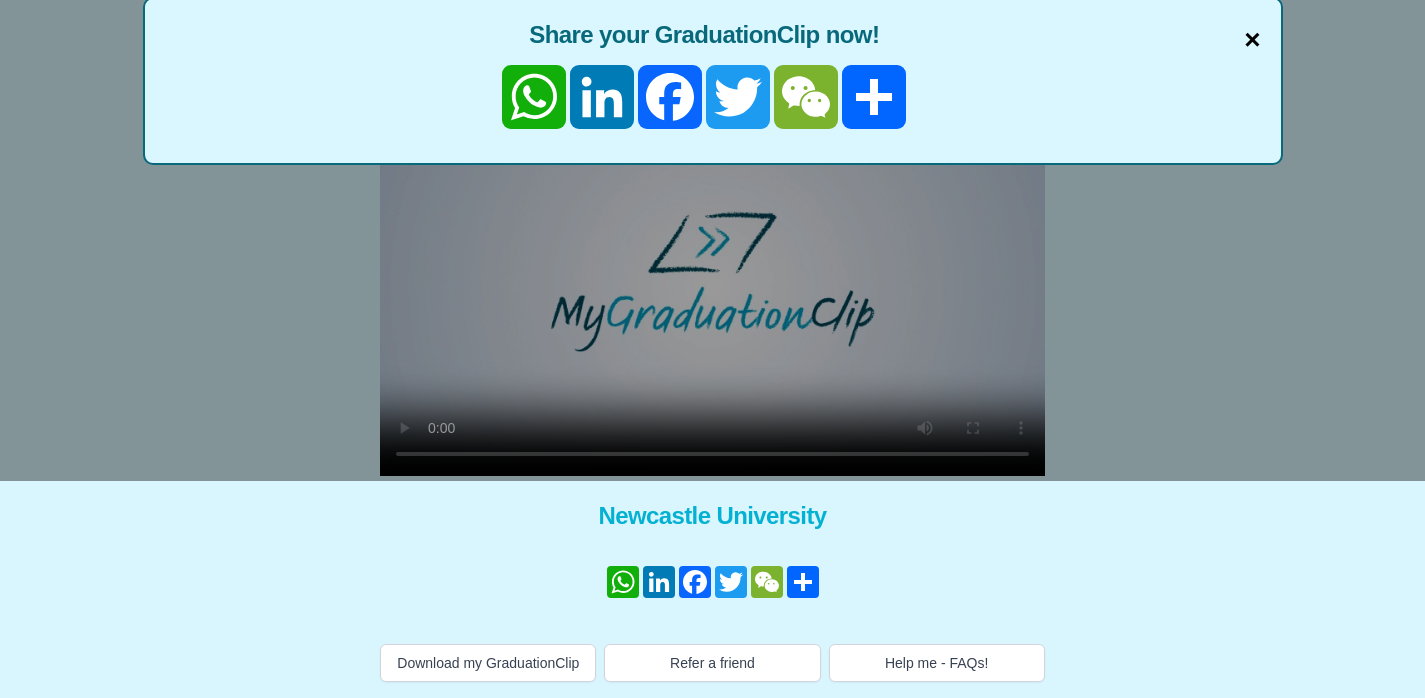 click on "×" at bounding box center [1252, 40] 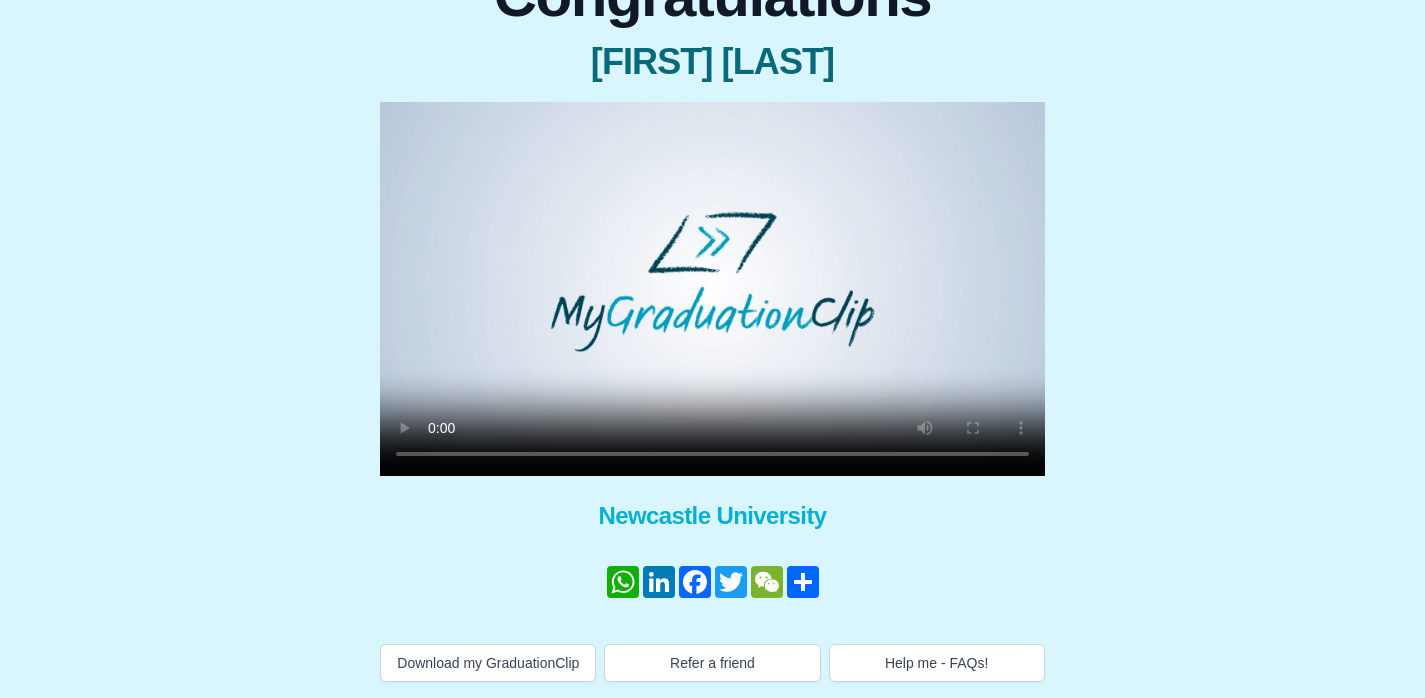 click at bounding box center (712, 289) 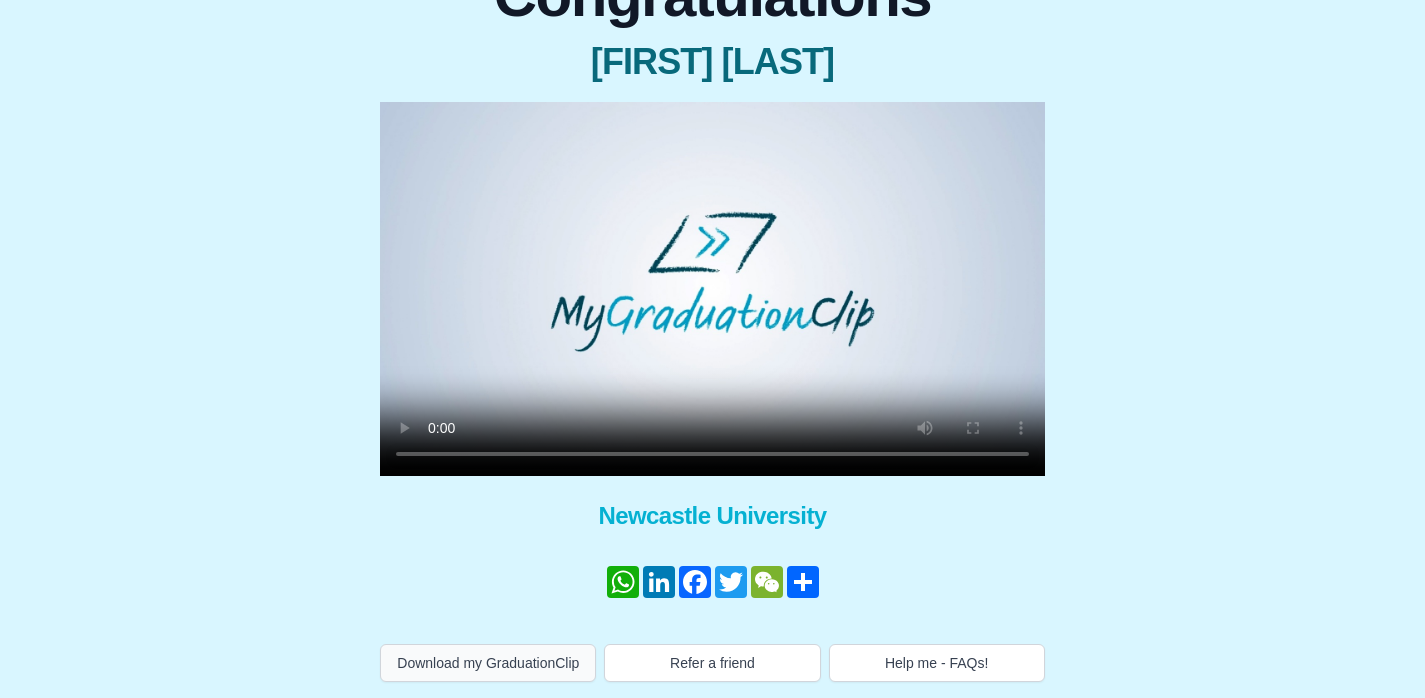click on "Download my GraduationClip" at bounding box center (488, 663) 